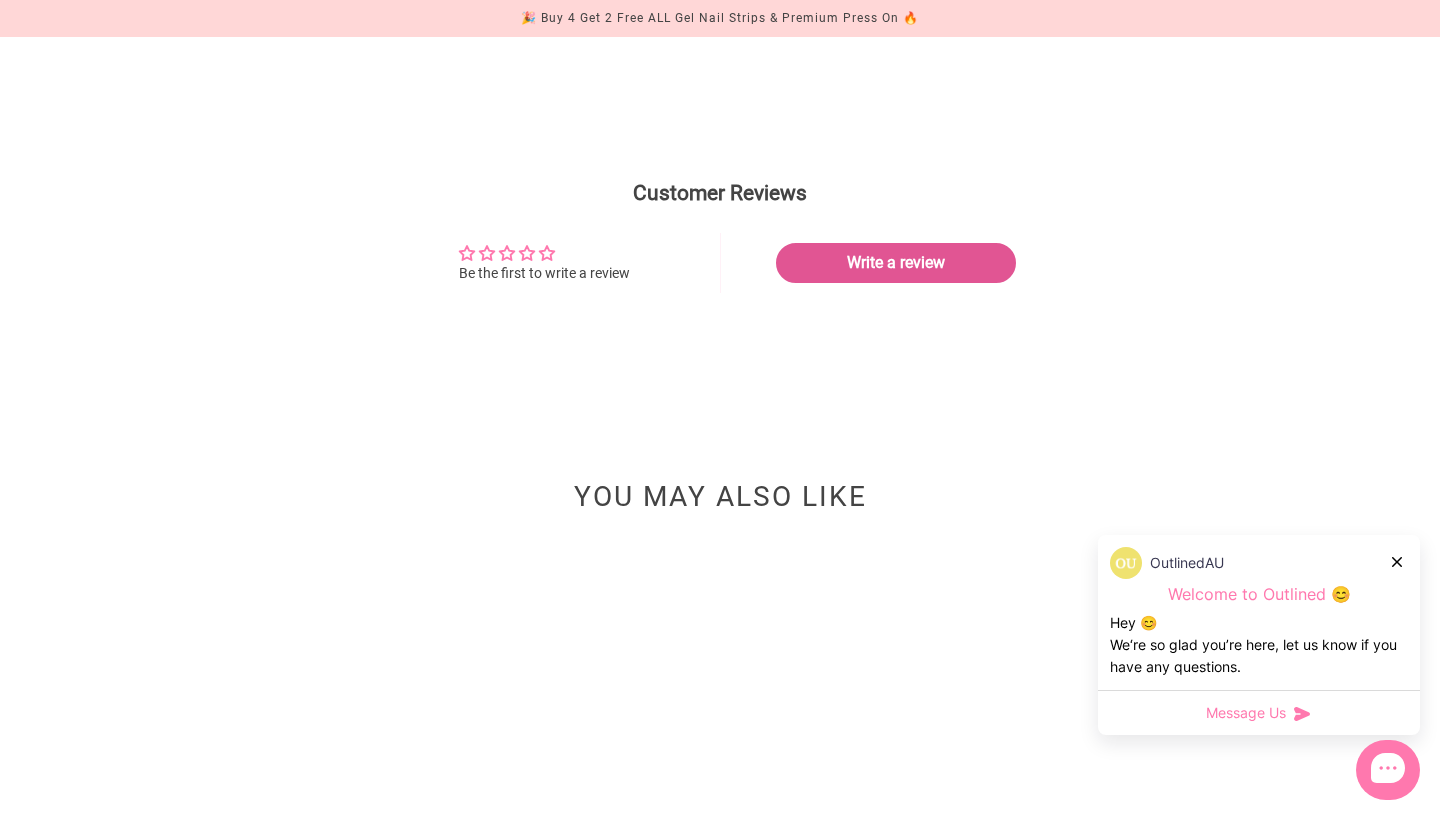 scroll, scrollTop: 2066, scrollLeft: 0, axis: vertical 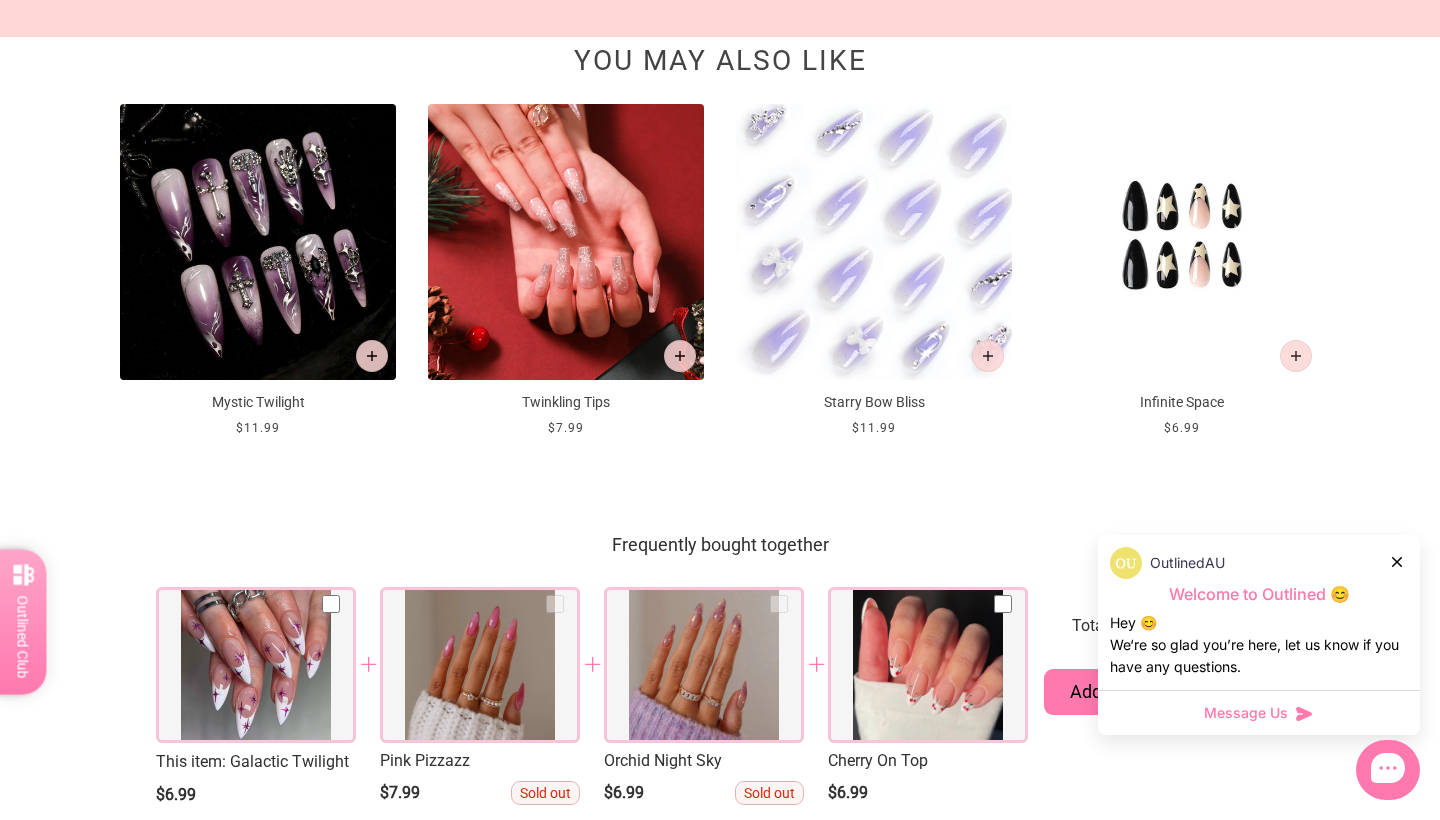 click at bounding box center (1182, 242) 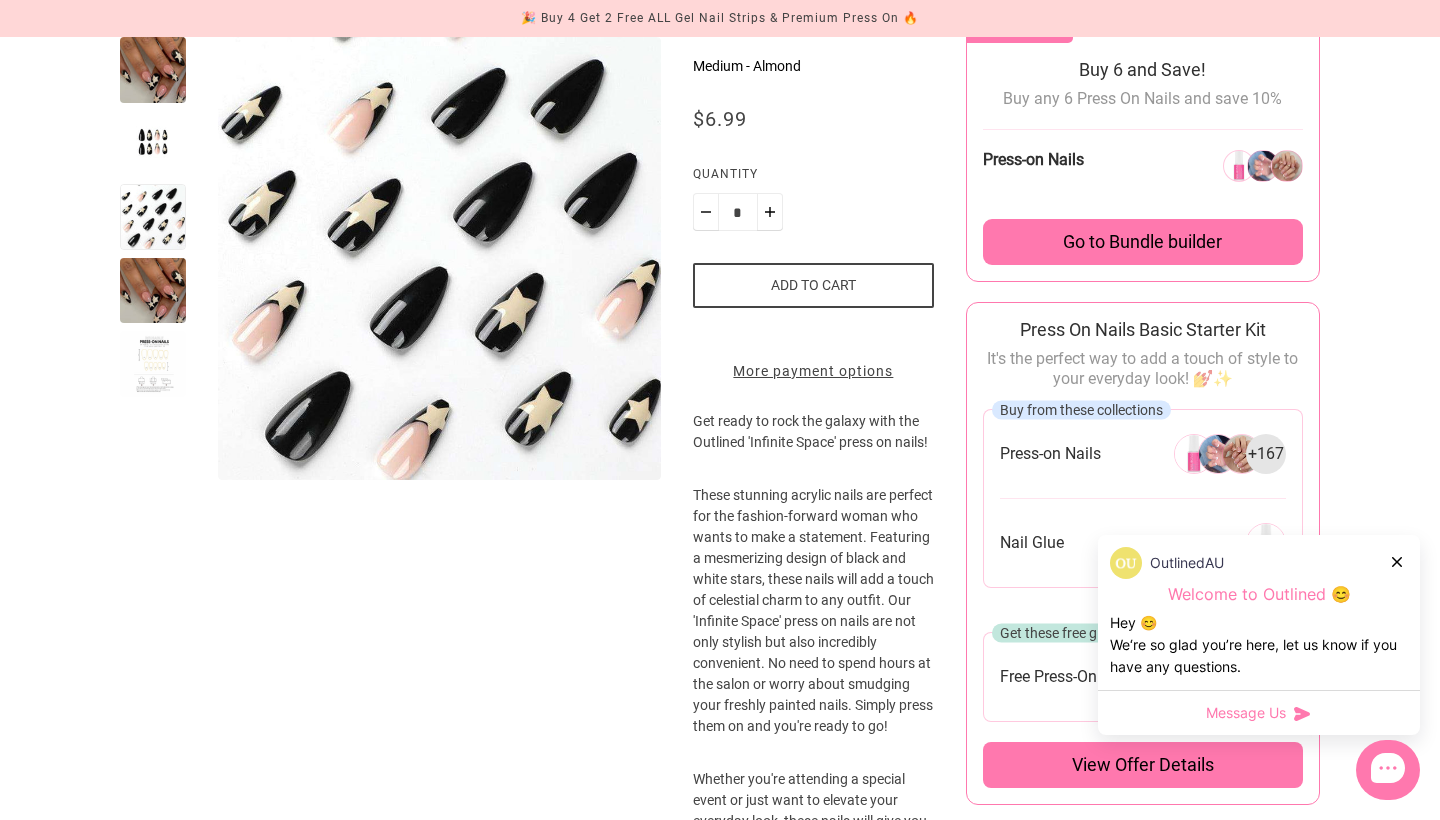 click at bounding box center (153, 144) 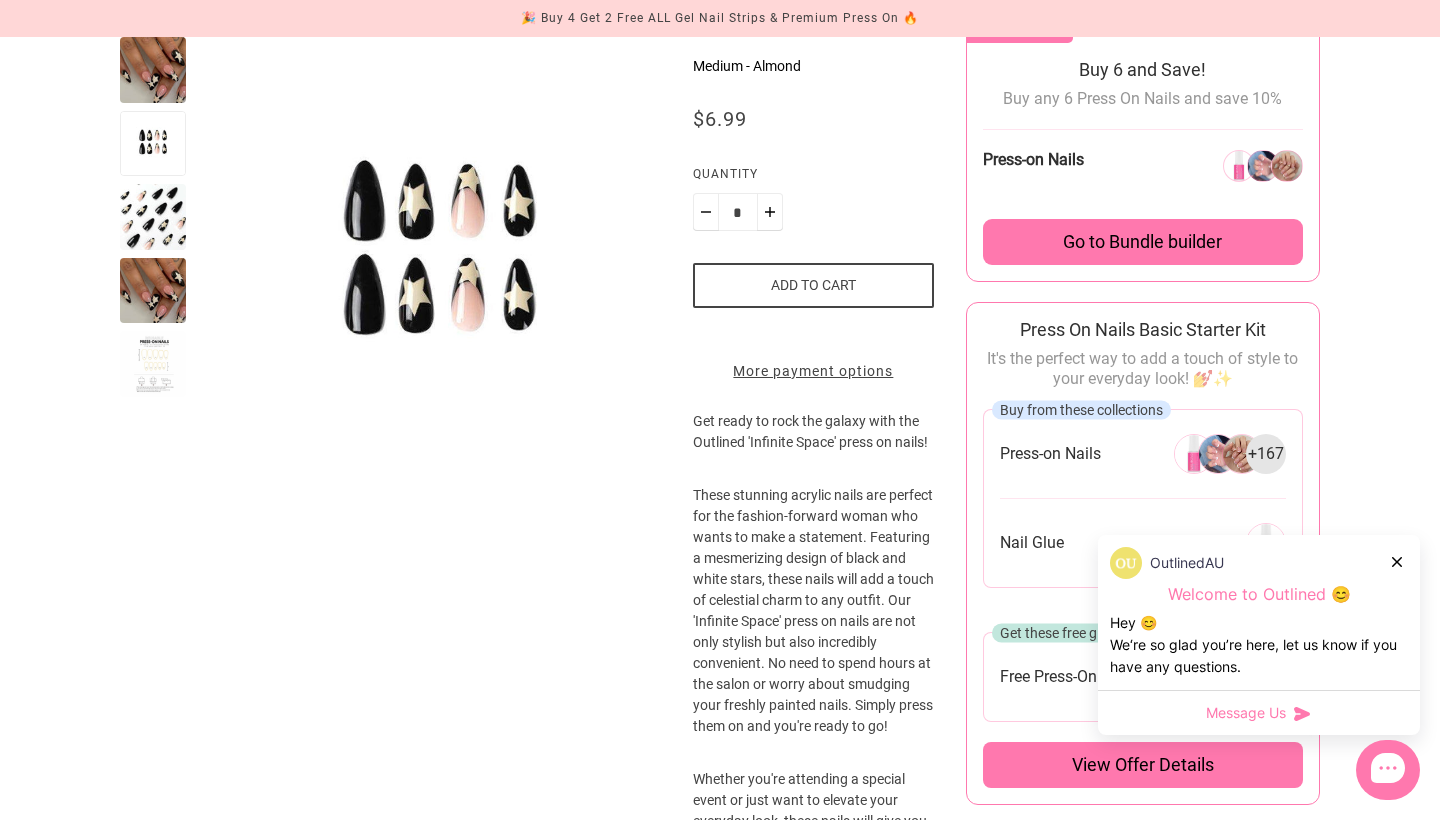 scroll, scrollTop: 0, scrollLeft: 0, axis: both 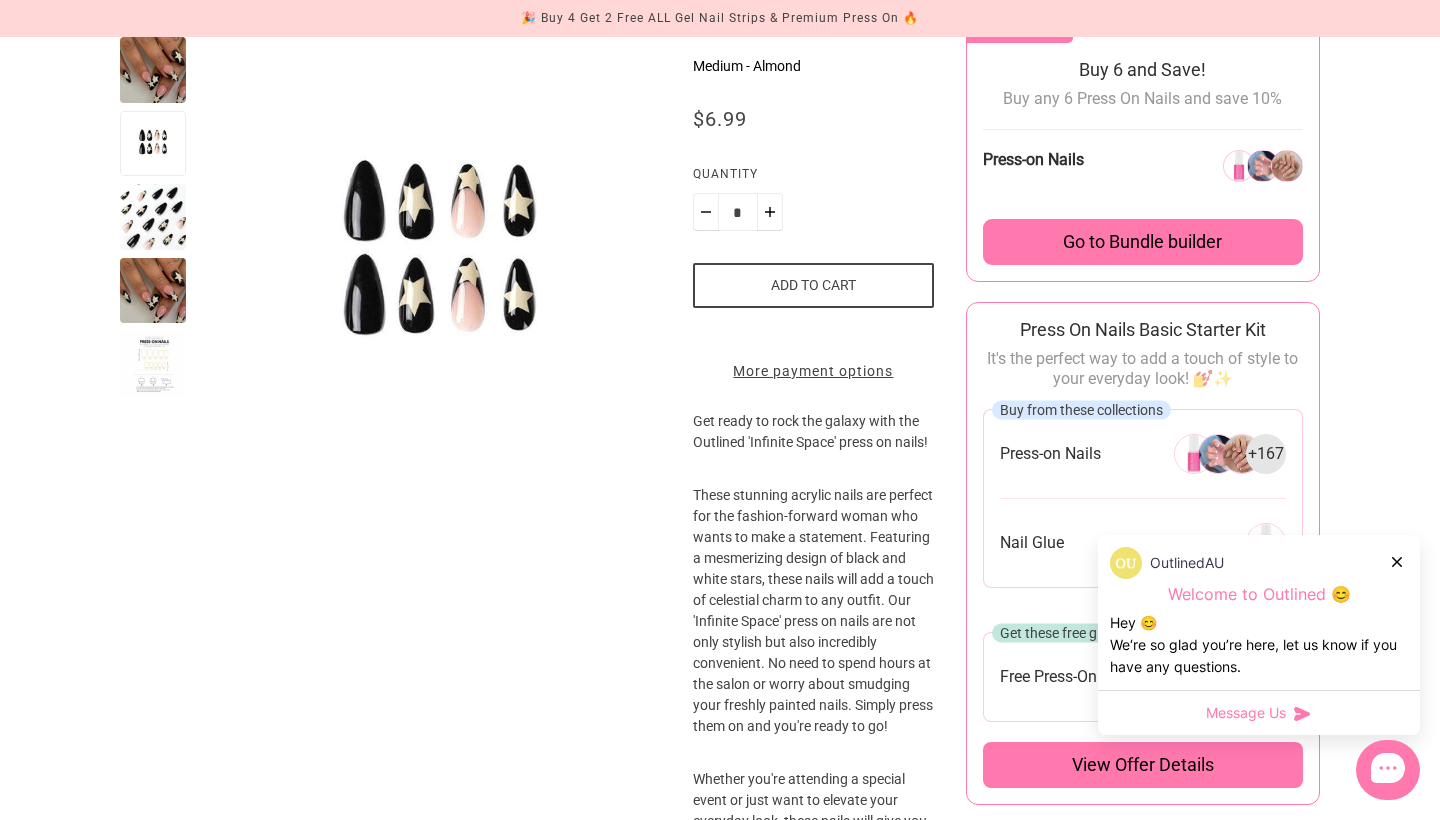 click at bounding box center [153, 144] 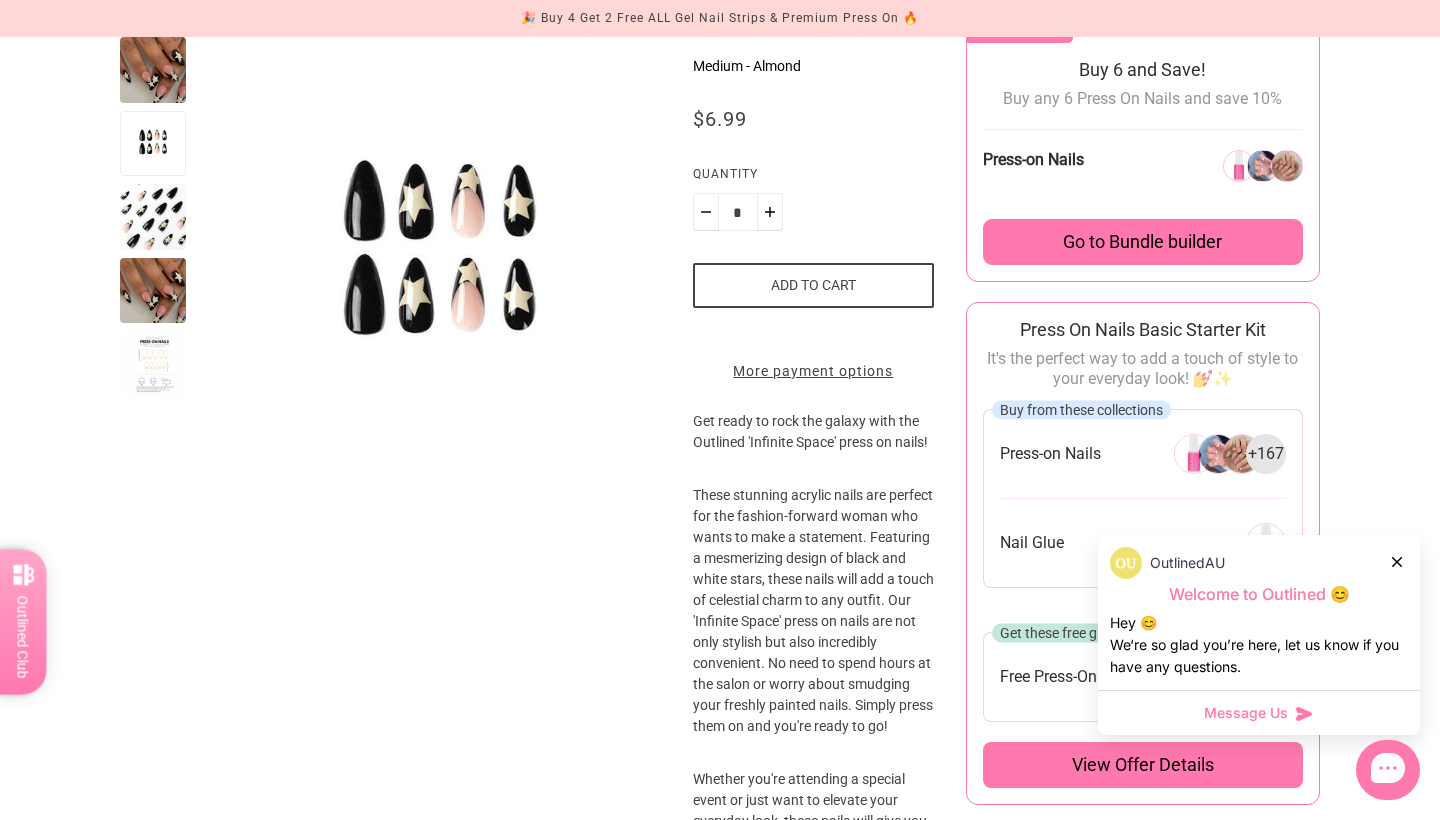 click at bounding box center [153, 217] 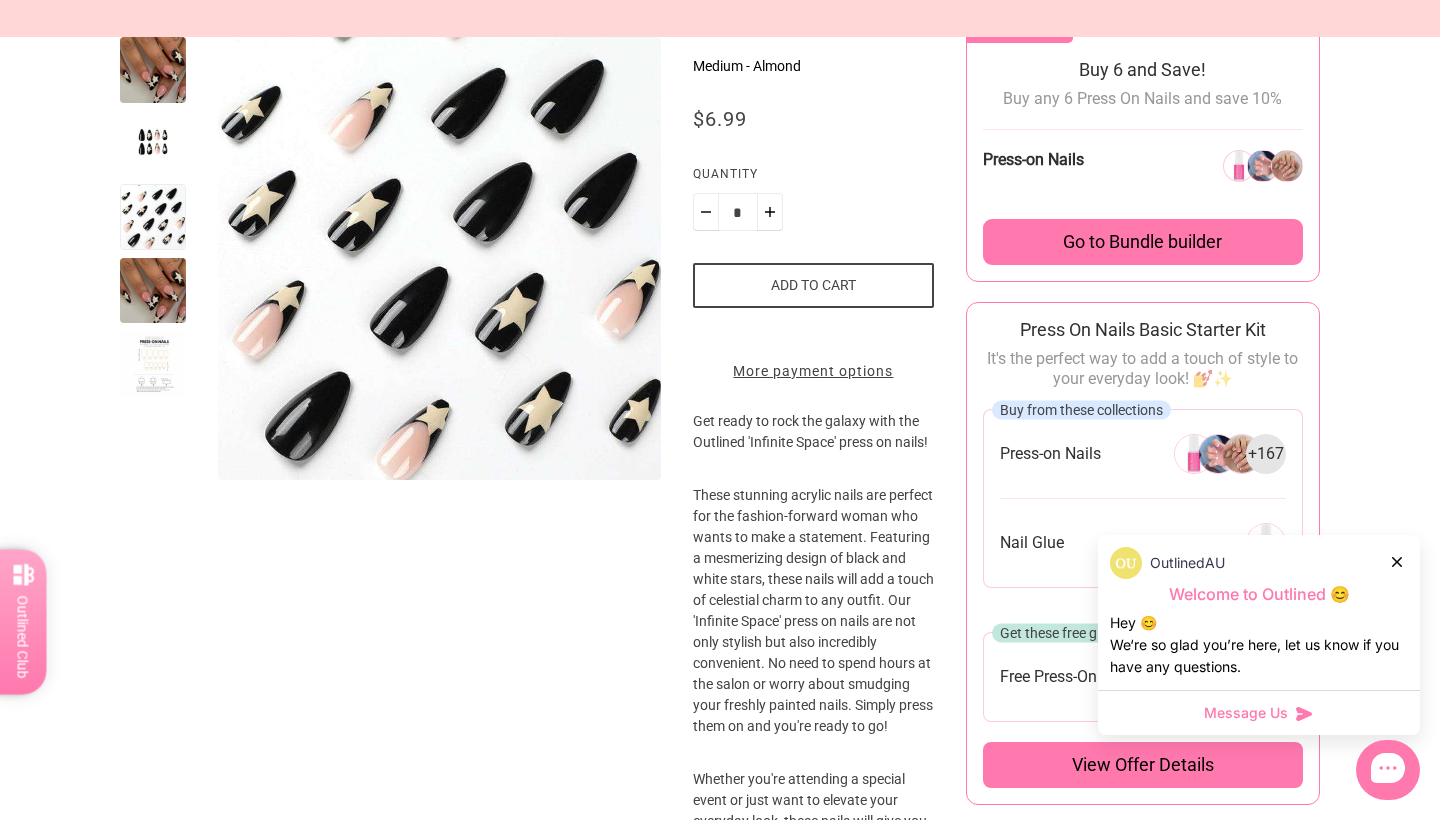 click at bounding box center (153, 291) 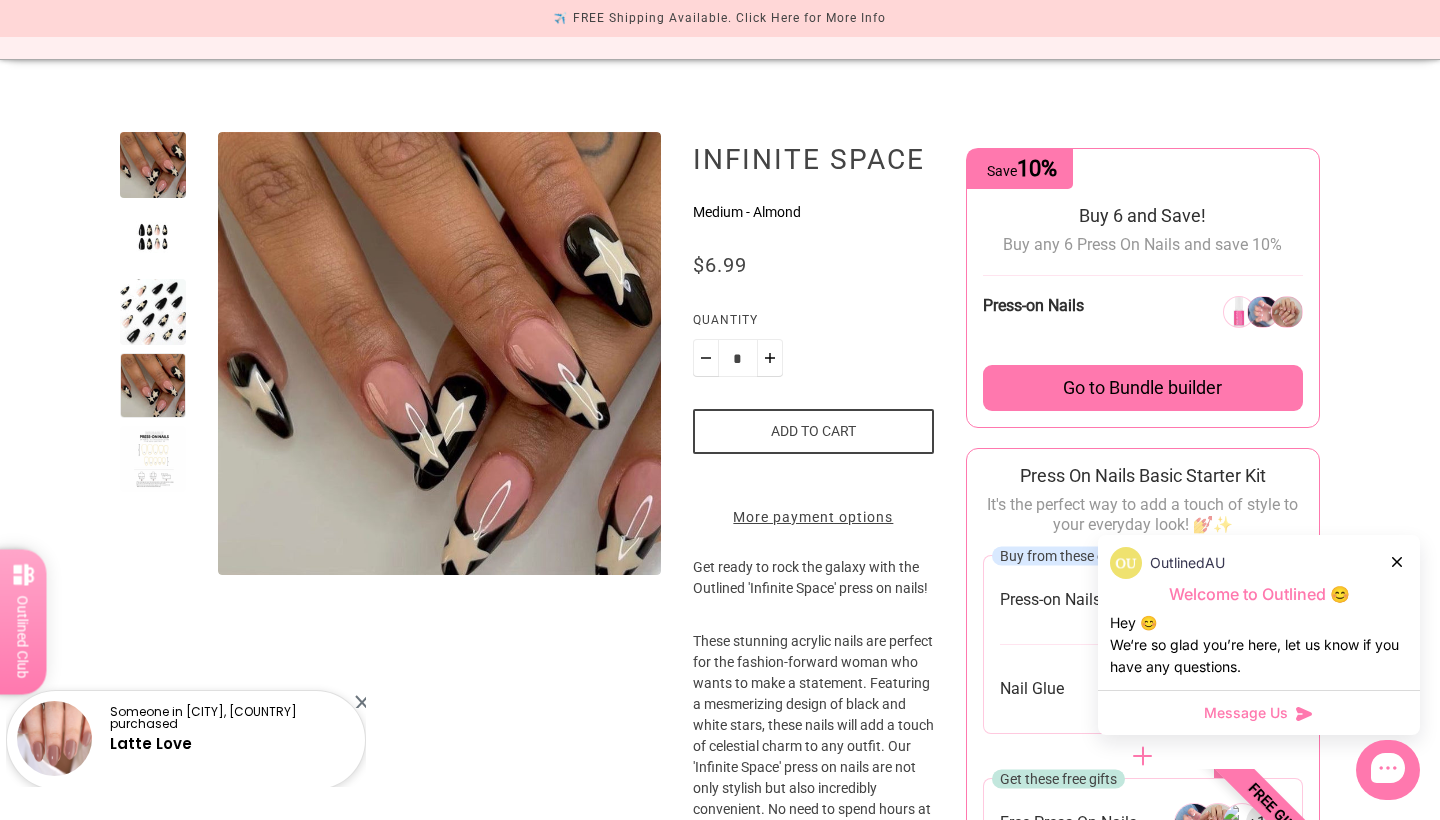 scroll, scrollTop: 148, scrollLeft: 0, axis: vertical 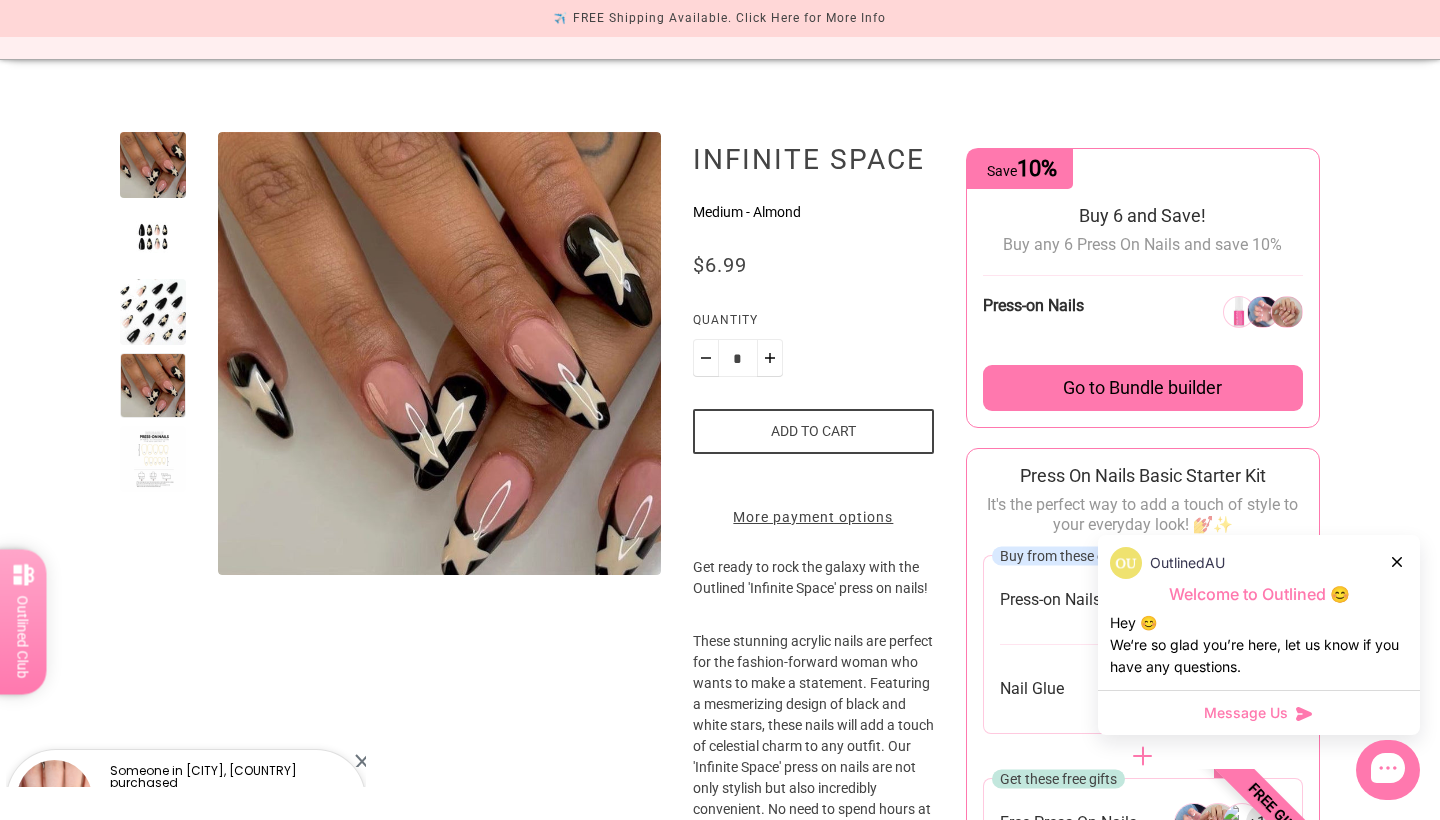 click on "Add to cart" at bounding box center (813, 431) 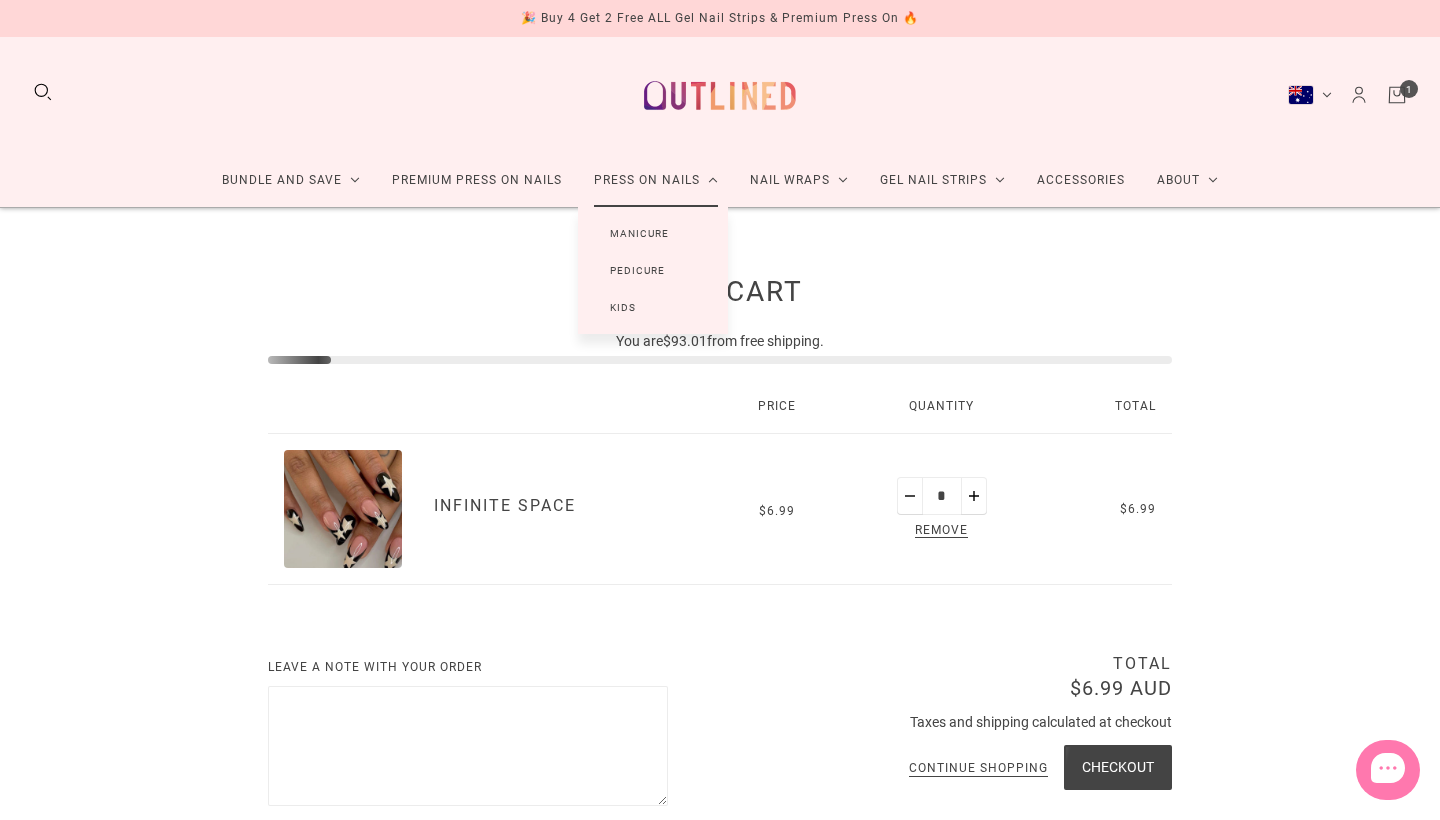 scroll, scrollTop: 0, scrollLeft: 0, axis: both 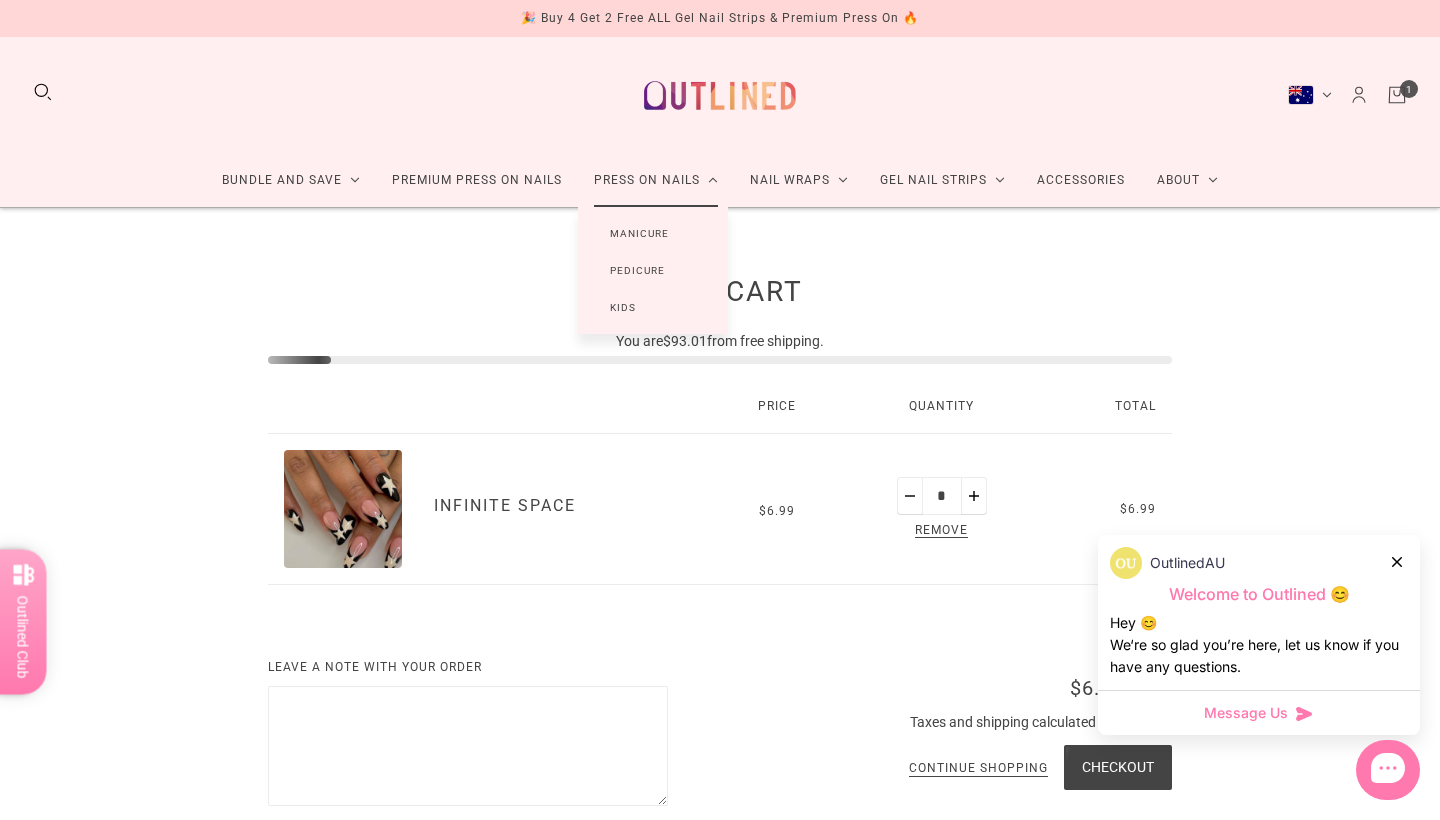 click on "Manicure" at bounding box center [639, 233] 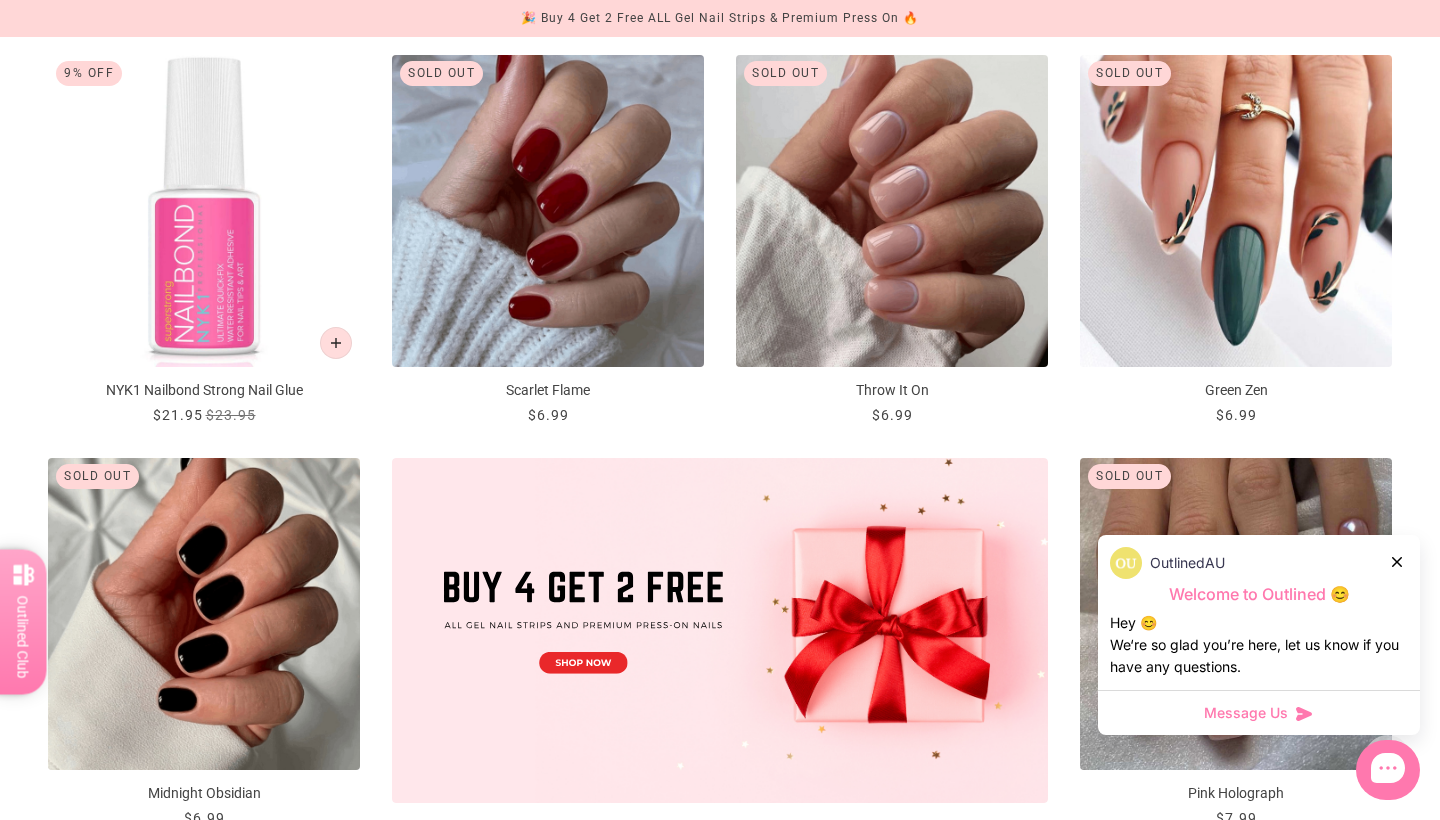 scroll, scrollTop: 355, scrollLeft: 0, axis: vertical 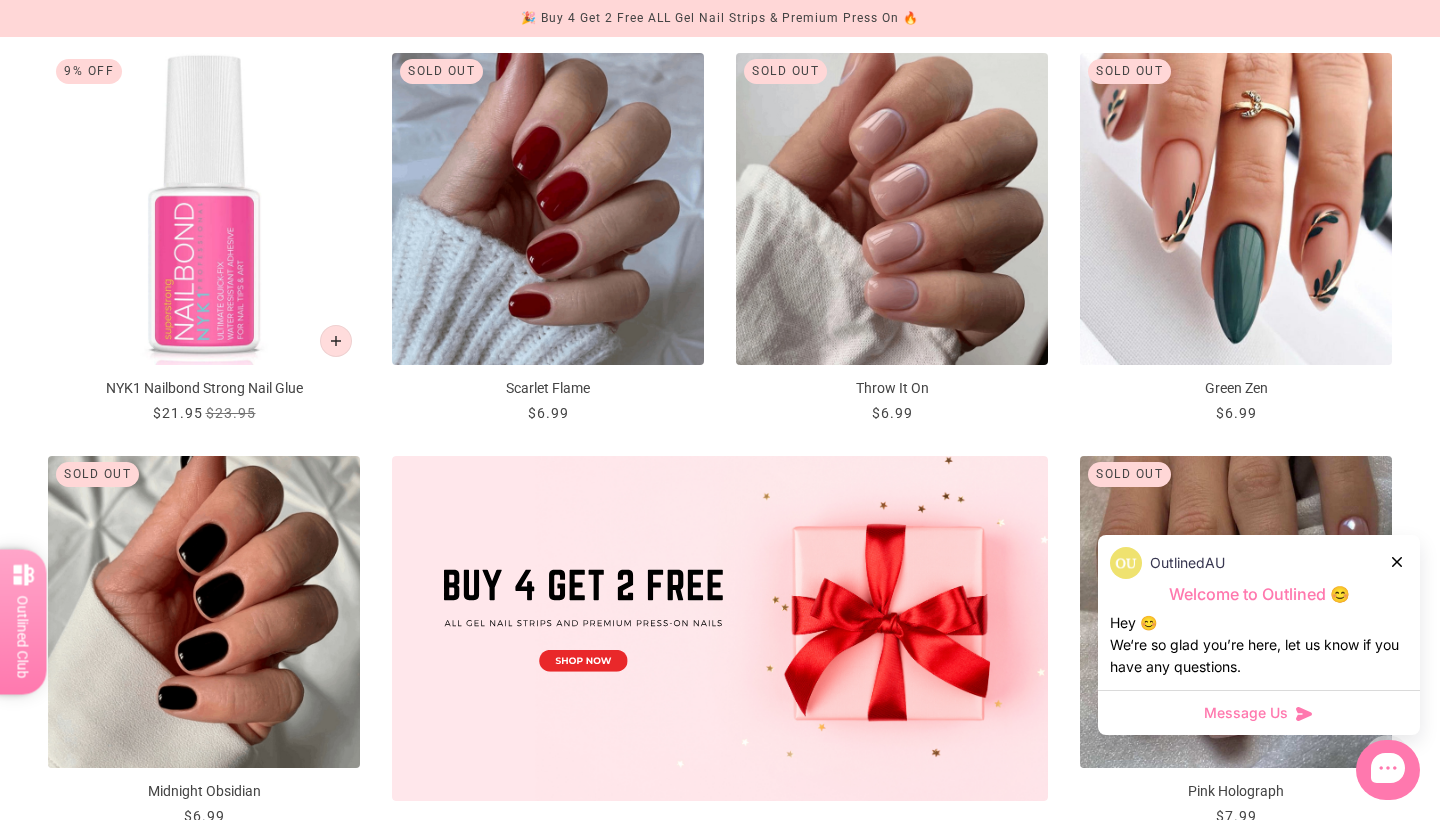 click 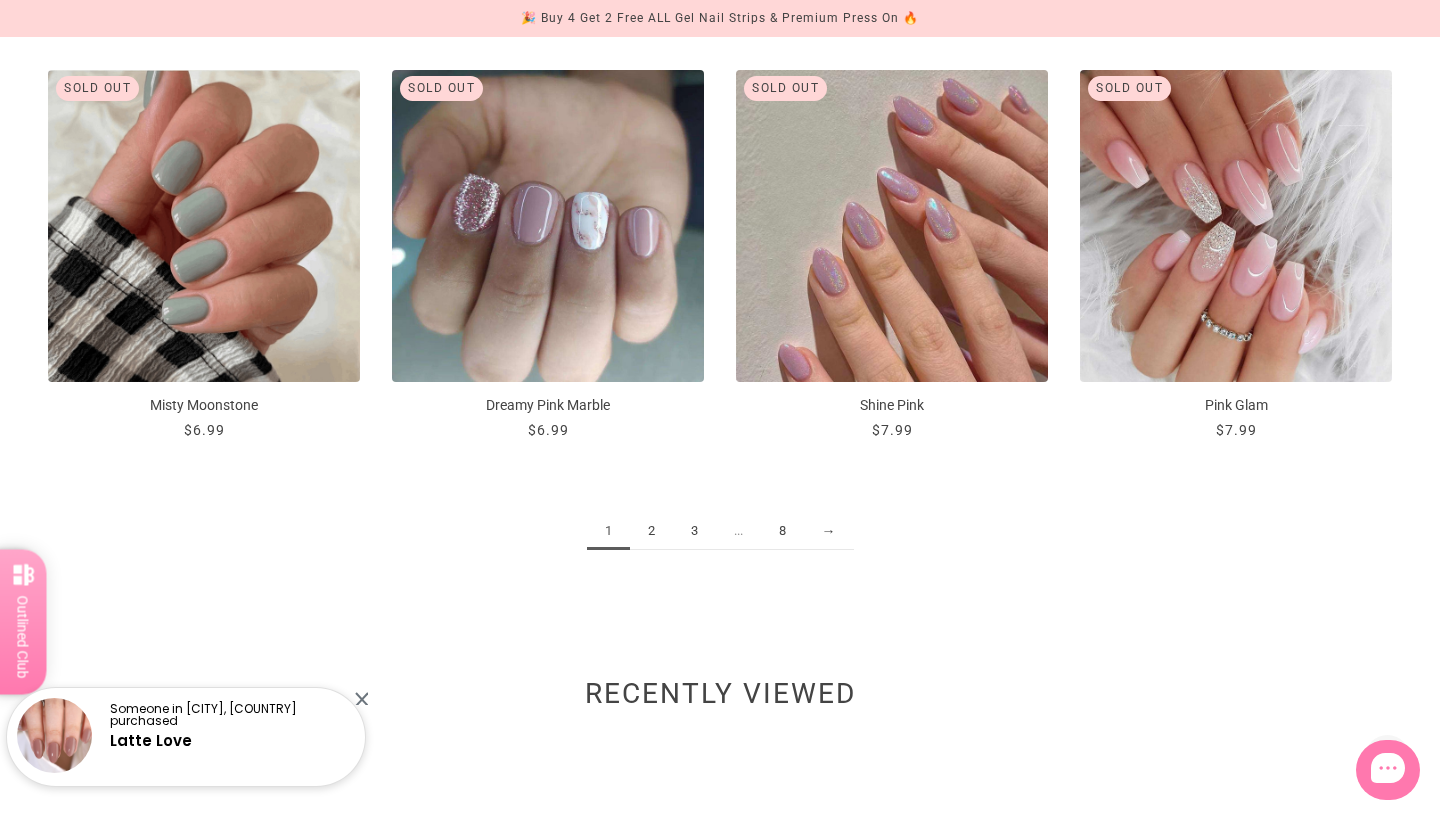 scroll, scrollTop: 2349, scrollLeft: 0, axis: vertical 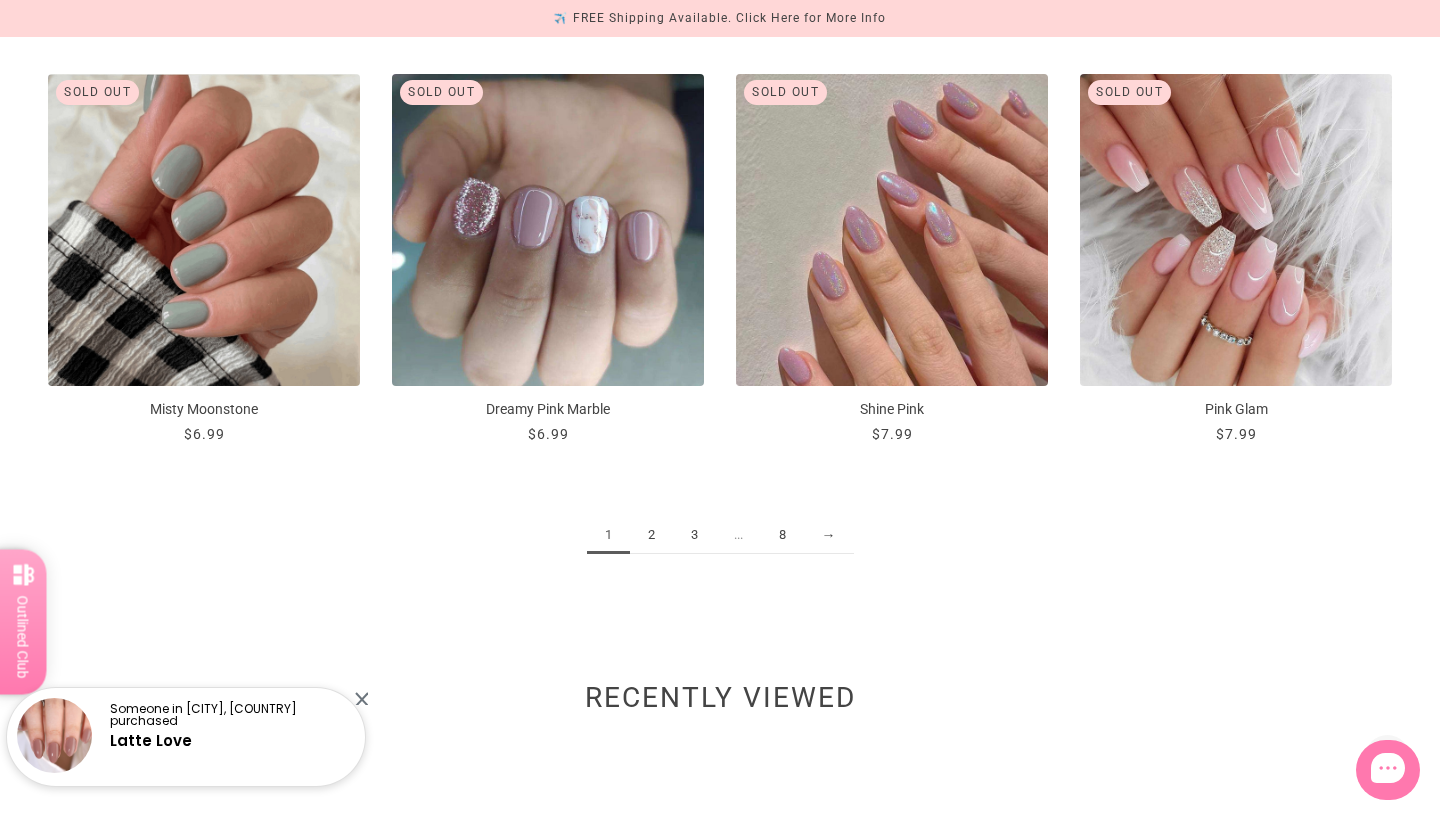 click on "2" at bounding box center (651, 535) 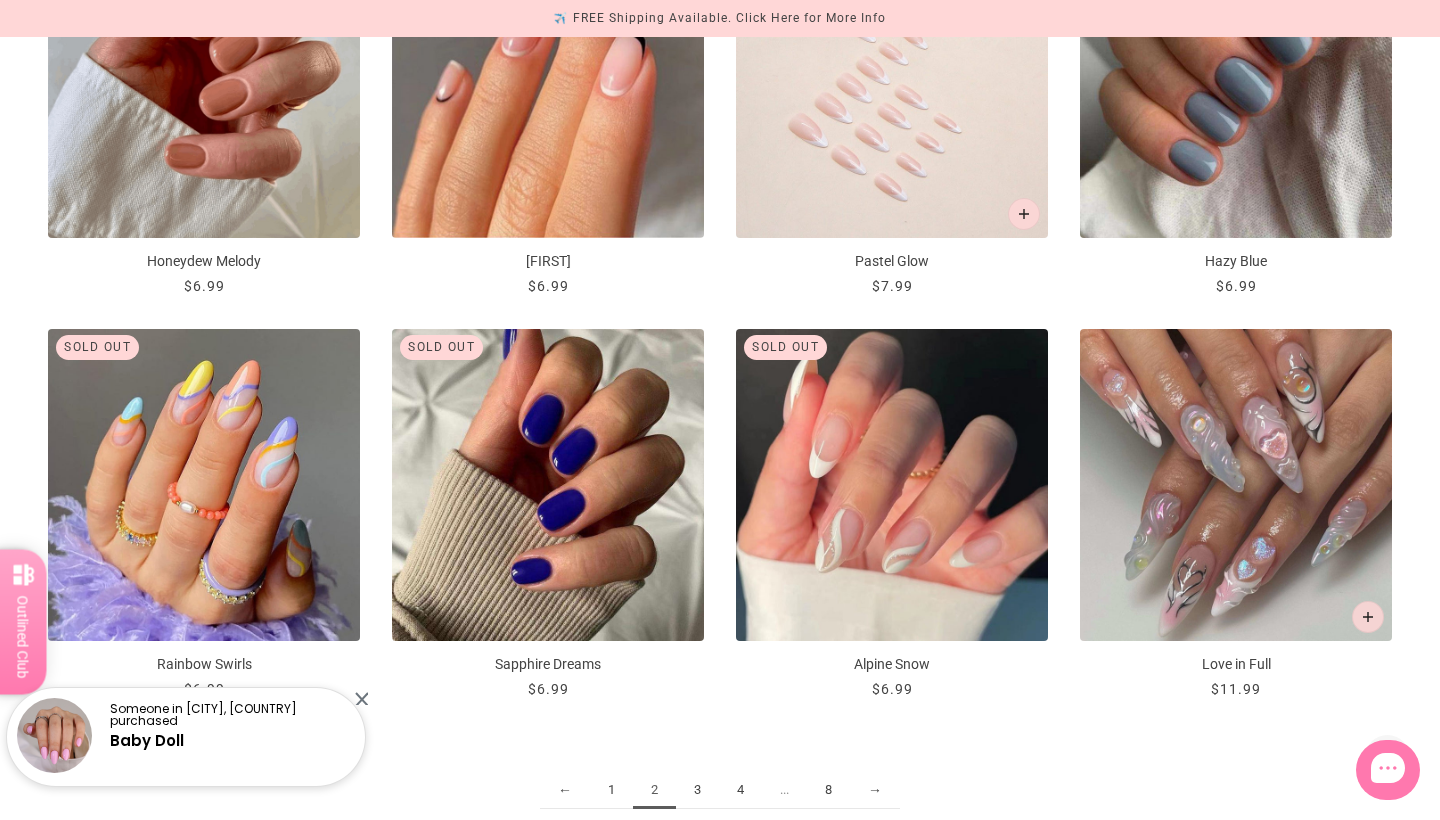 scroll, scrollTop: 2026, scrollLeft: 1, axis: both 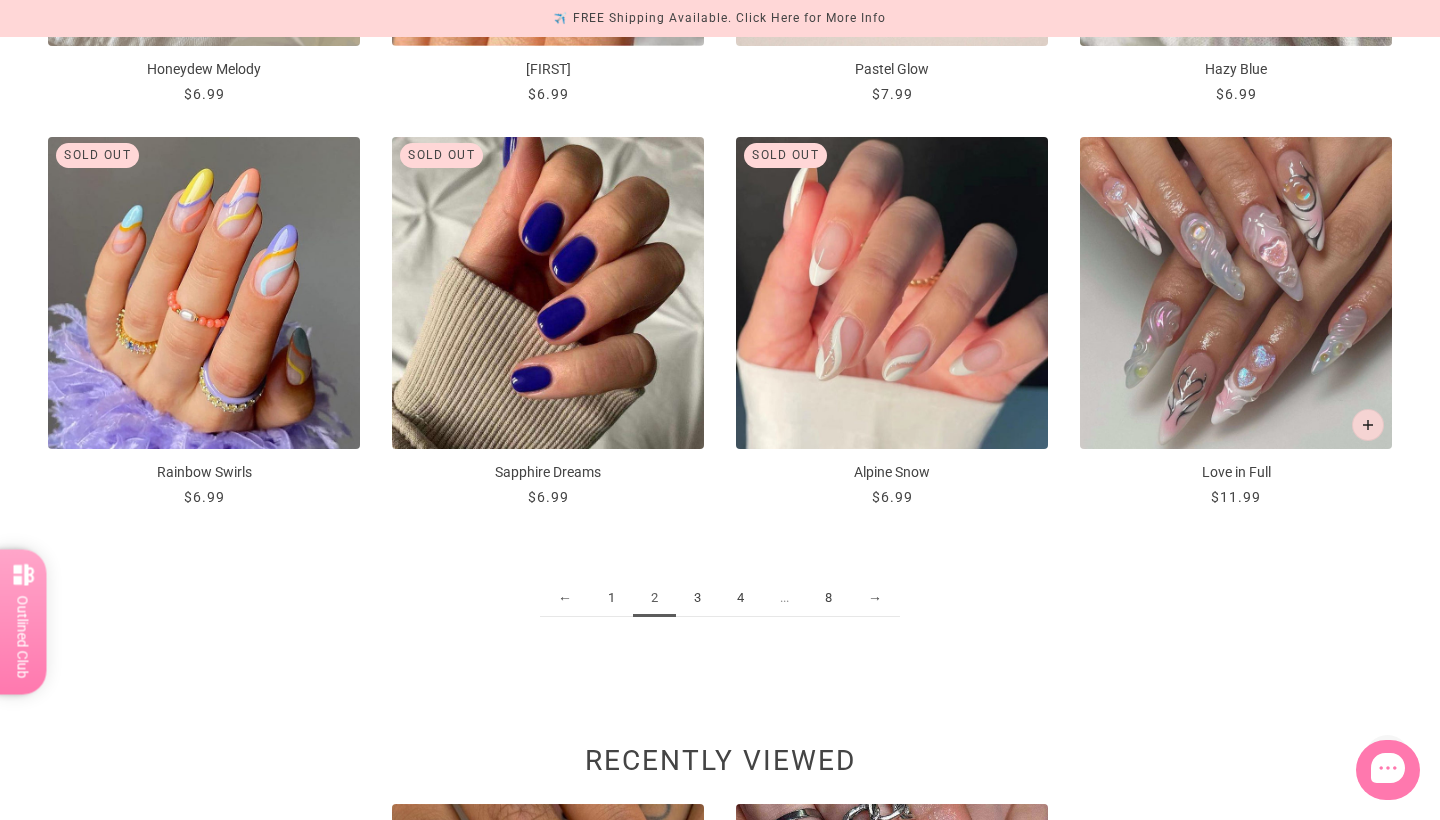 click on "3" at bounding box center (697, 598) 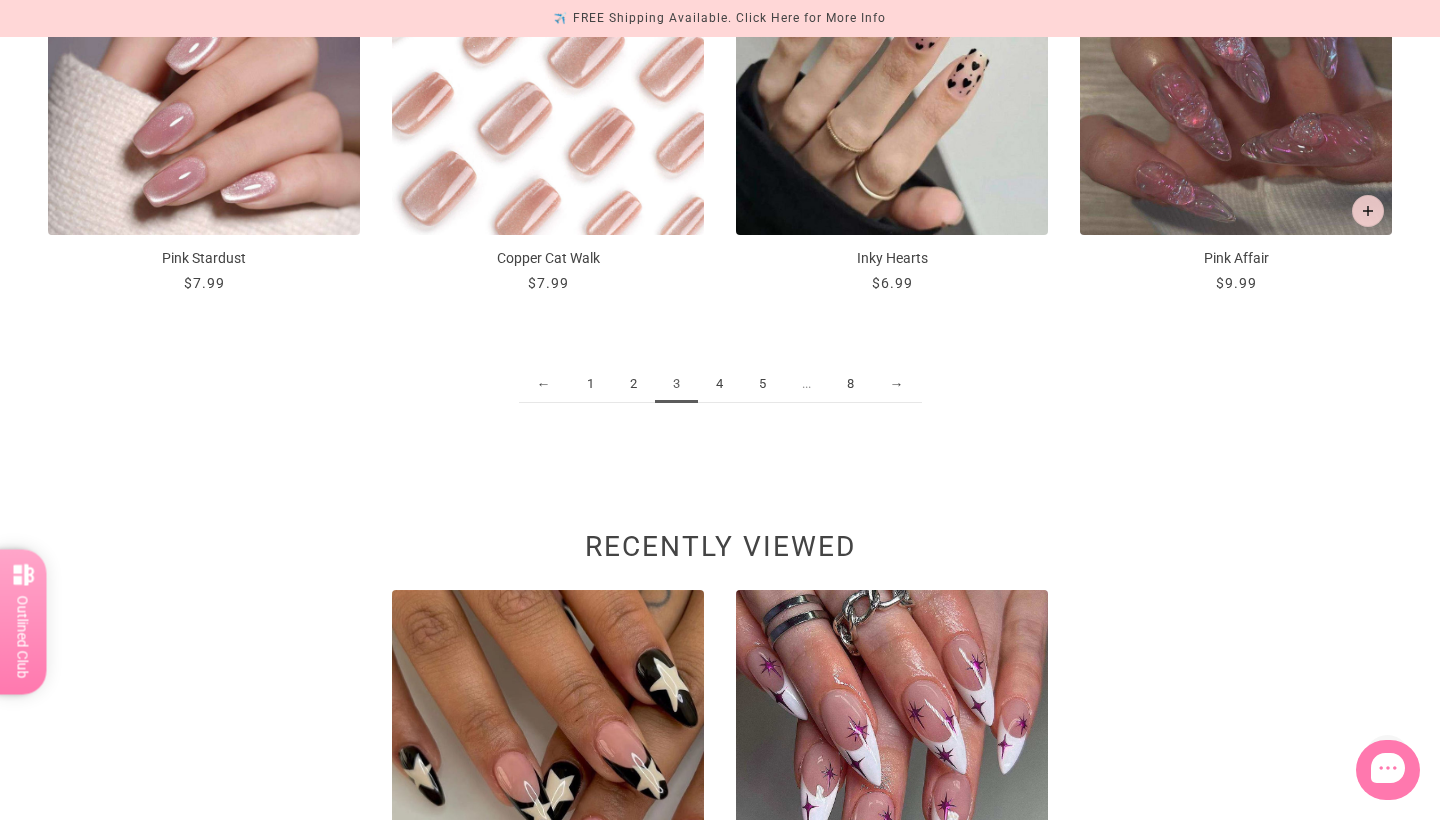 scroll, scrollTop: 2594, scrollLeft: 0, axis: vertical 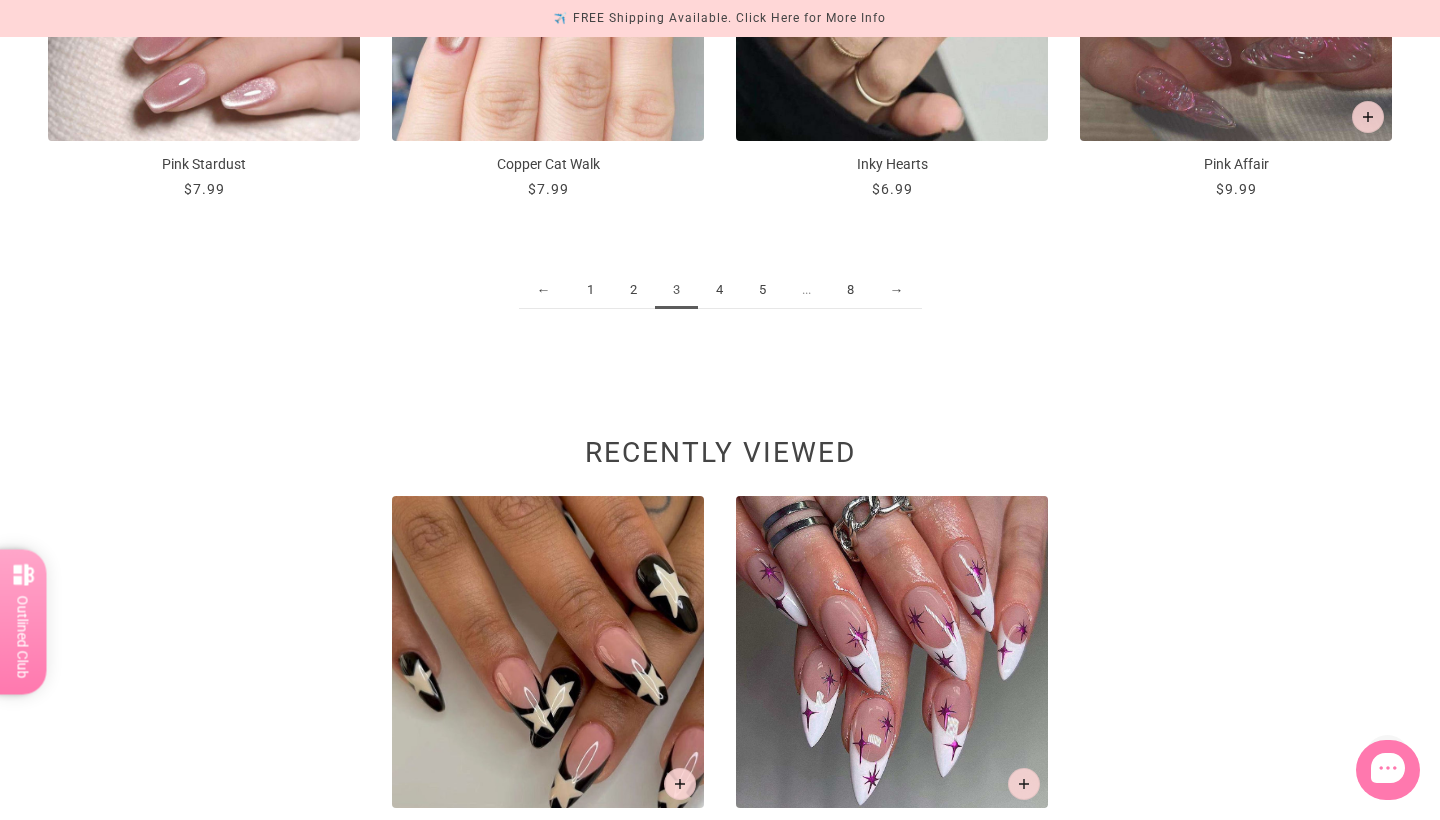 click on "4" at bounding box center [719, 290] 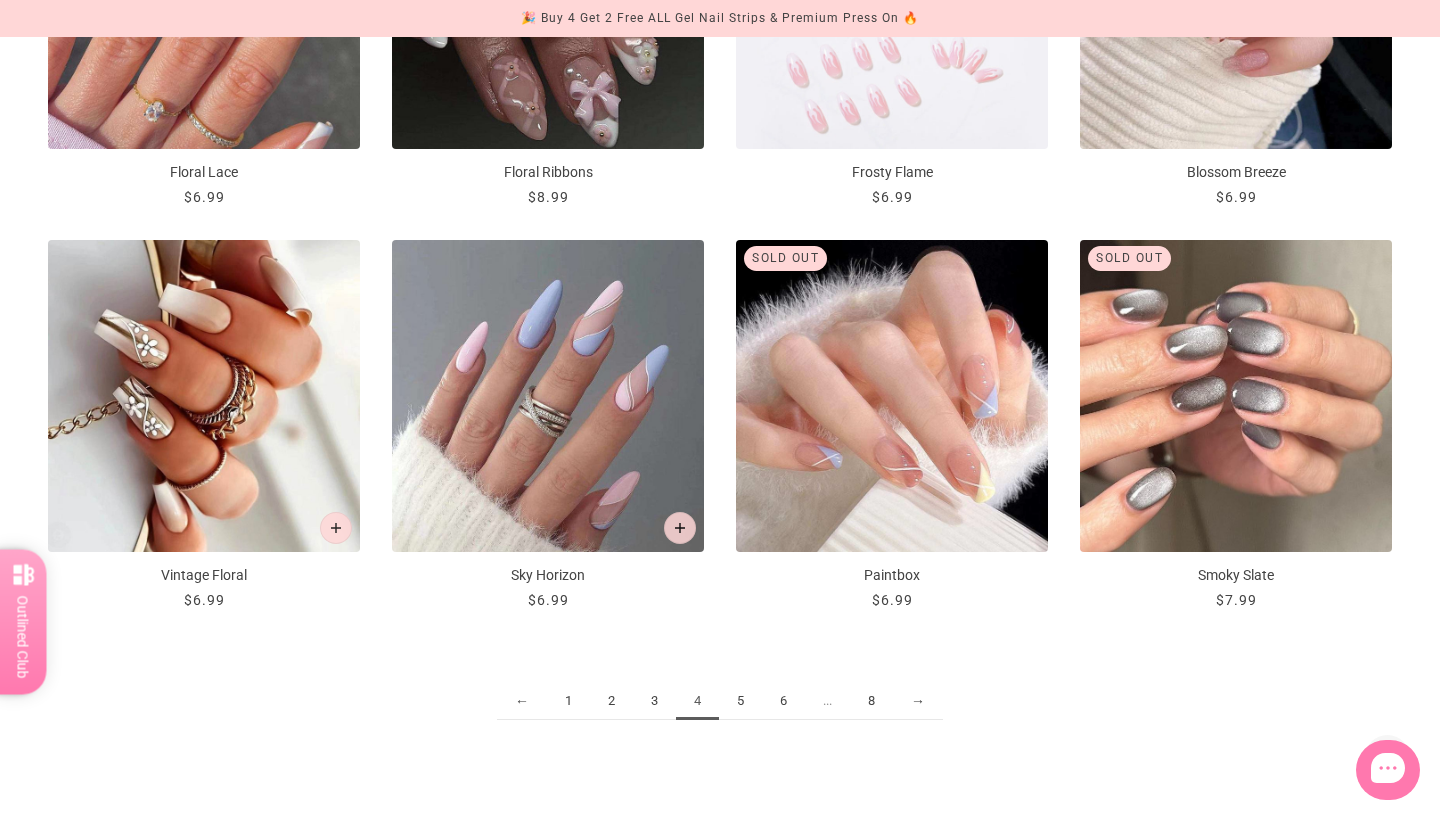 scroll, scrollTop: 2187, scrollLeft: 0, axis: vertical 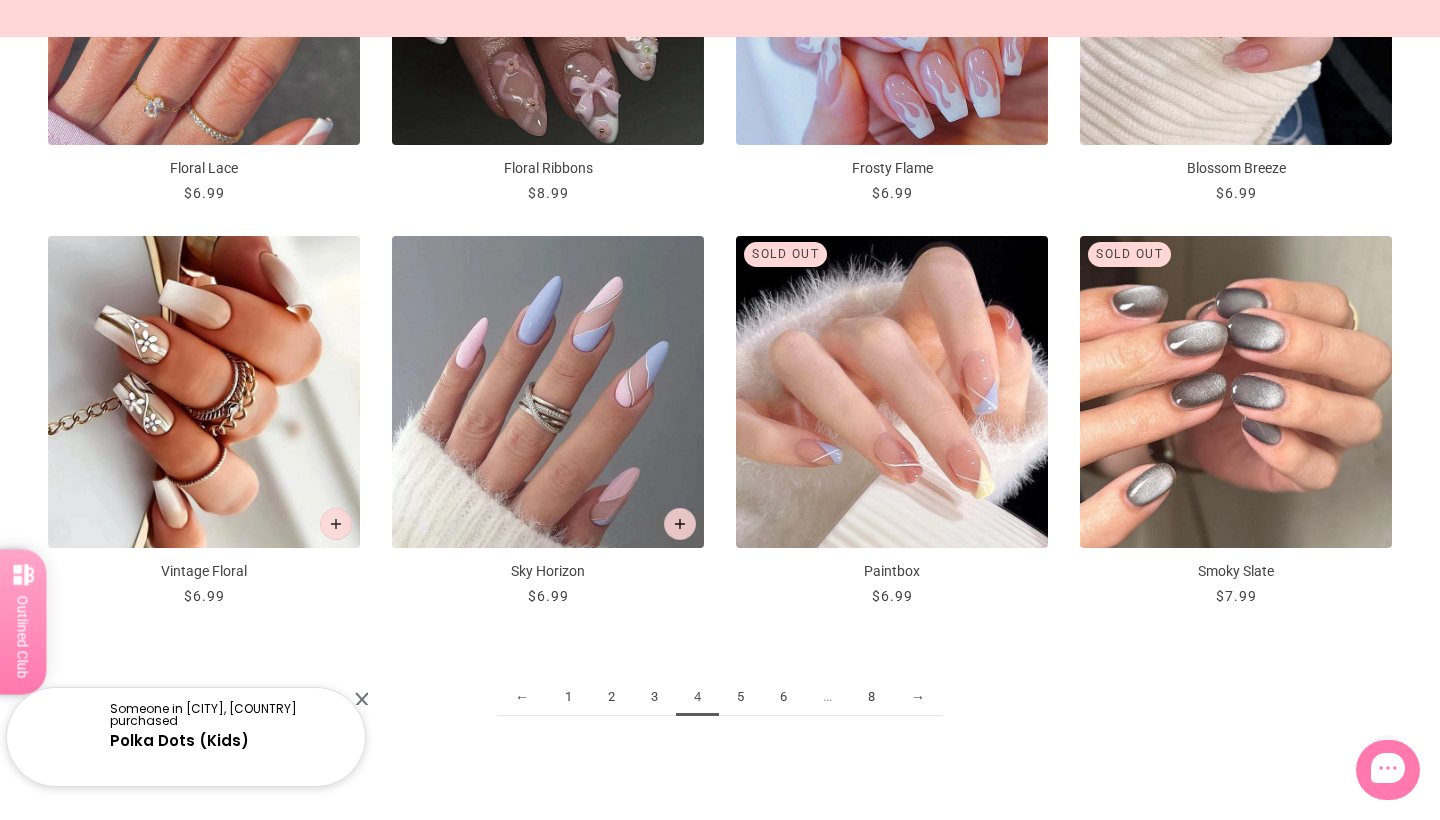 click on "5" at bounding box center (740, 697) 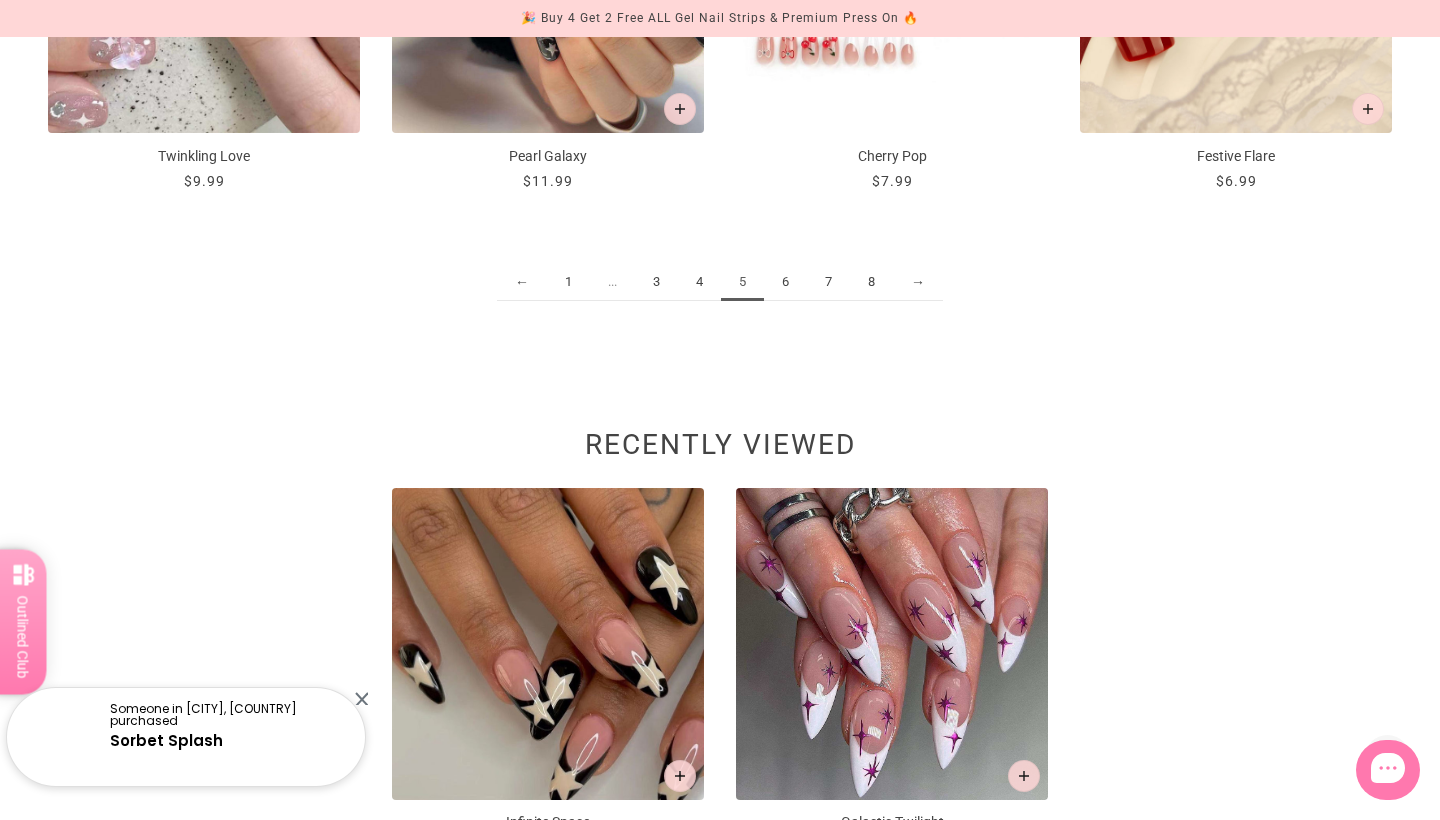 scroll, scrollTop: 2746, scrollLeft: 0, axis: vertical 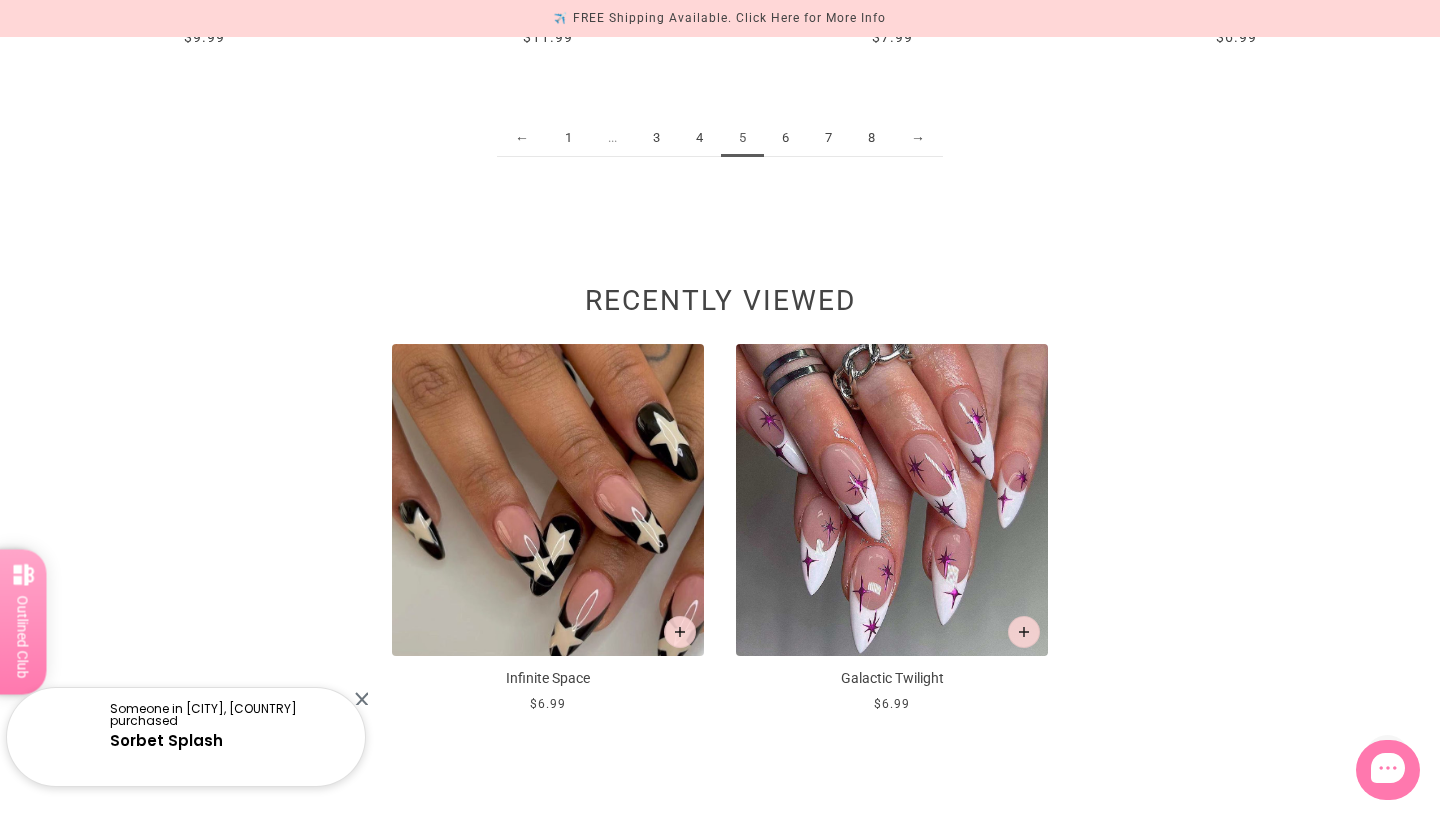 click on "6" at bounding box center (785, 138) 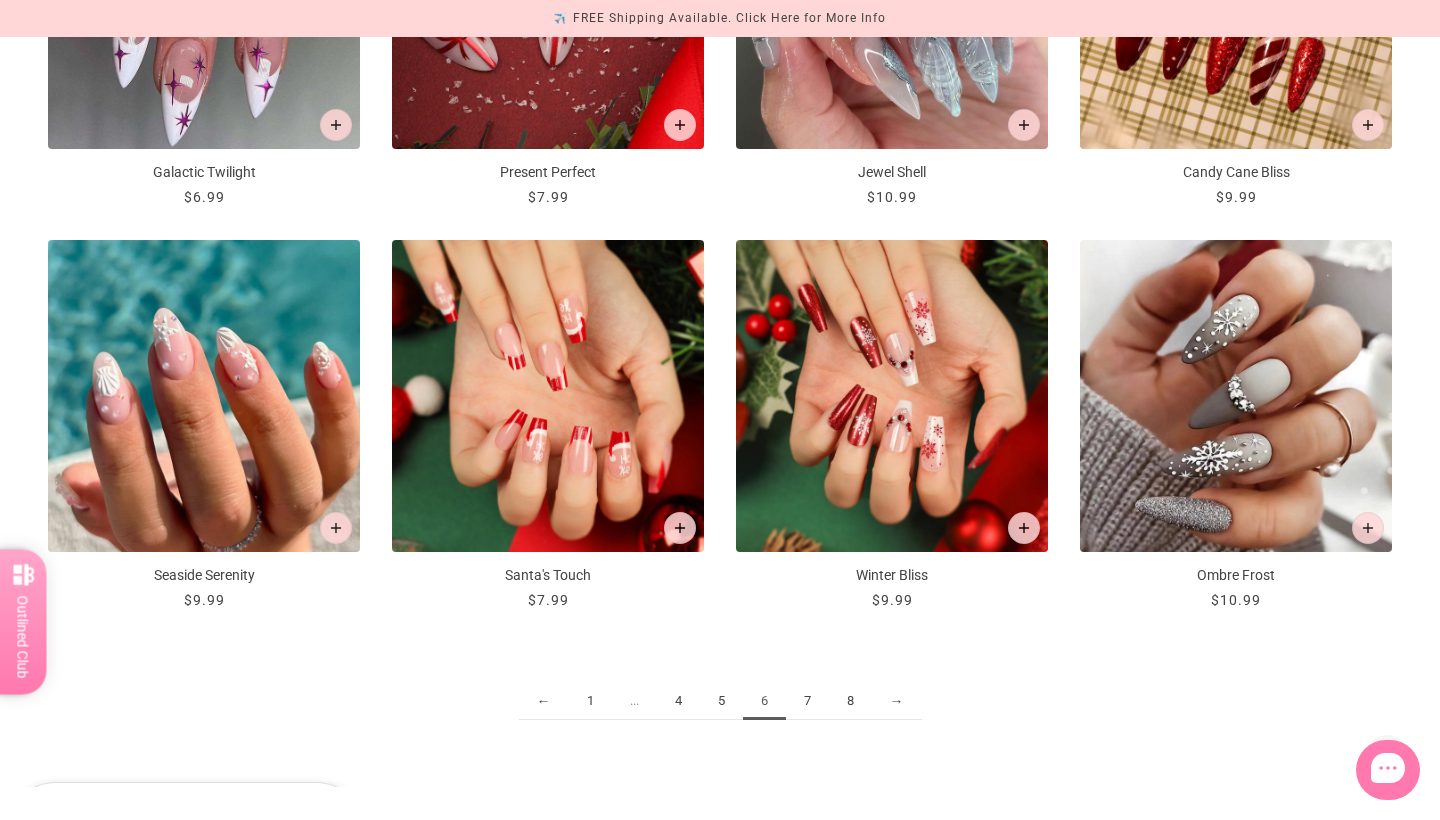 scroll, scrollTop: 2203, scrollLeft: 0, axis: vertical 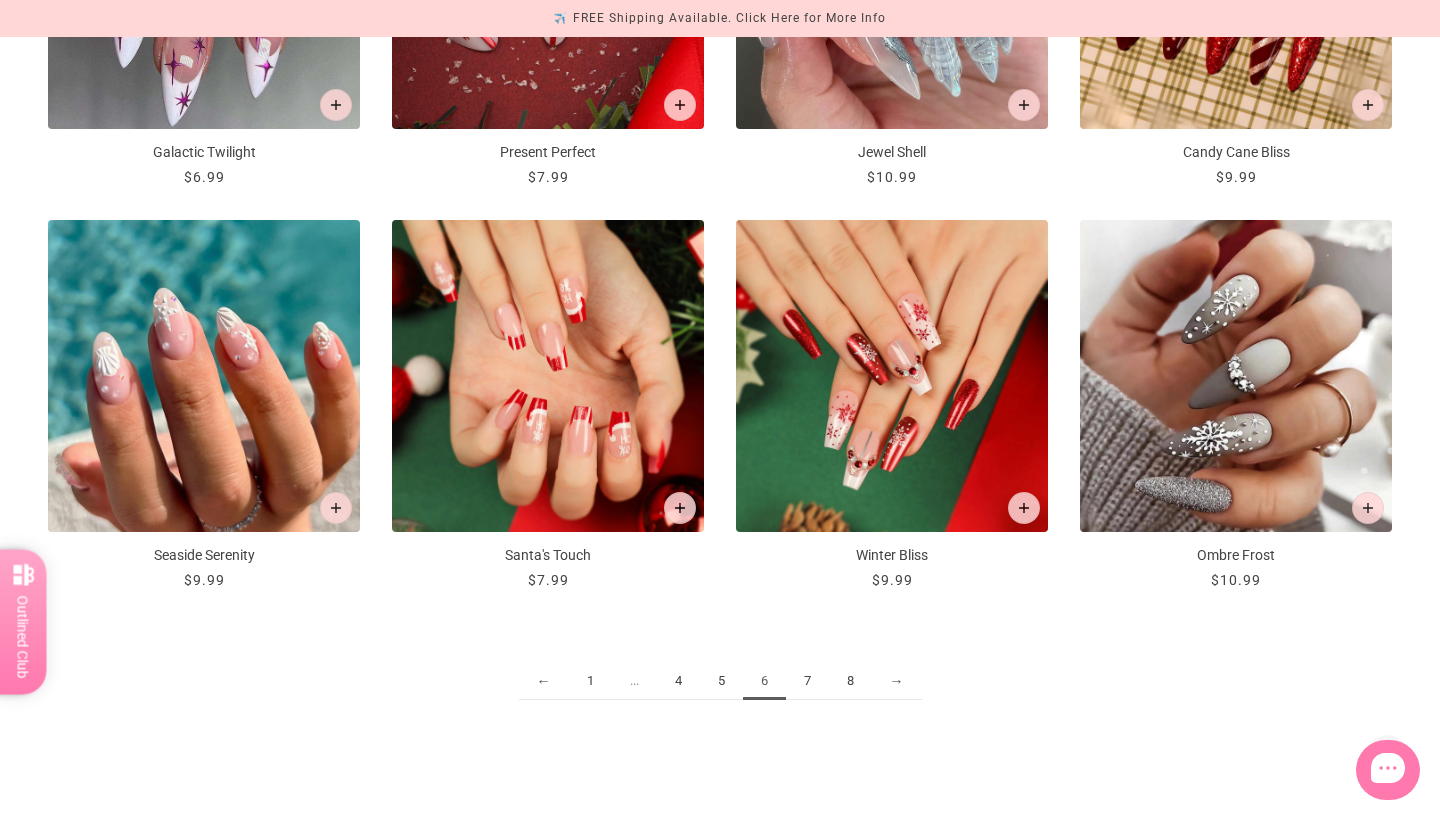 click on "7" at bounding box center (807, 681) 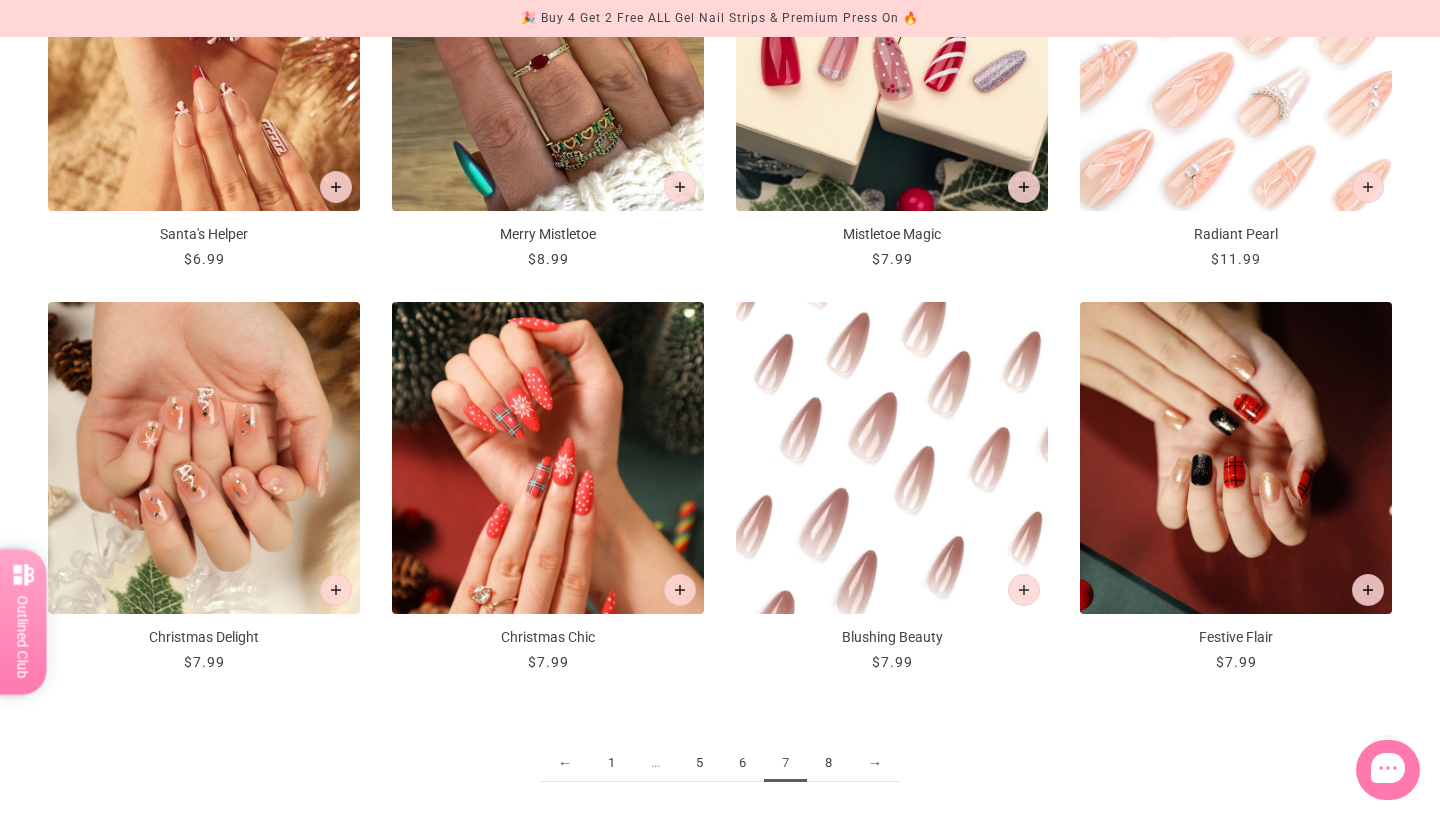 scroll, scrollTop: 2121, scrollLeft: 0, axis: vertical 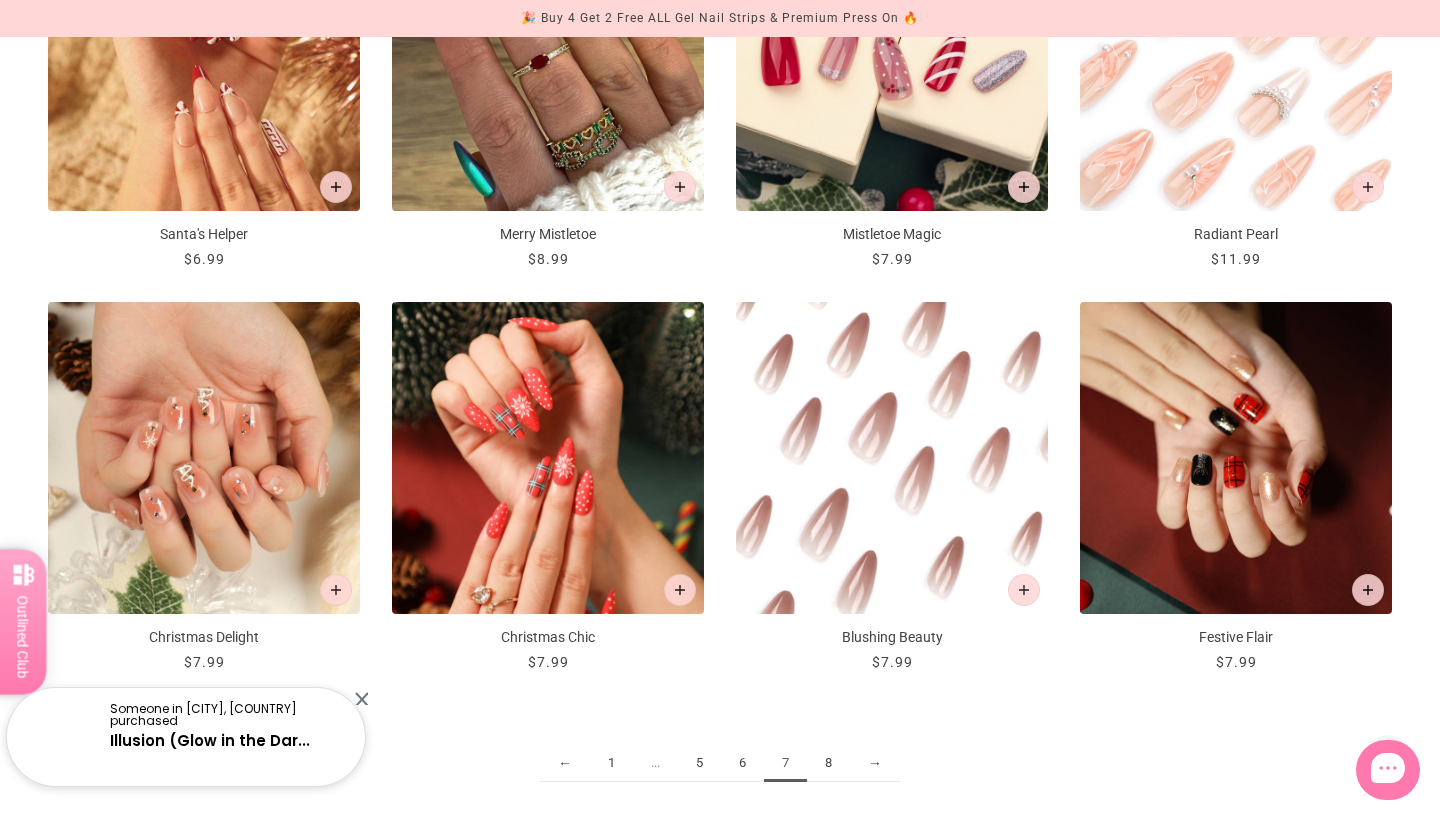 click on "8" at bounding box center (828, 763) 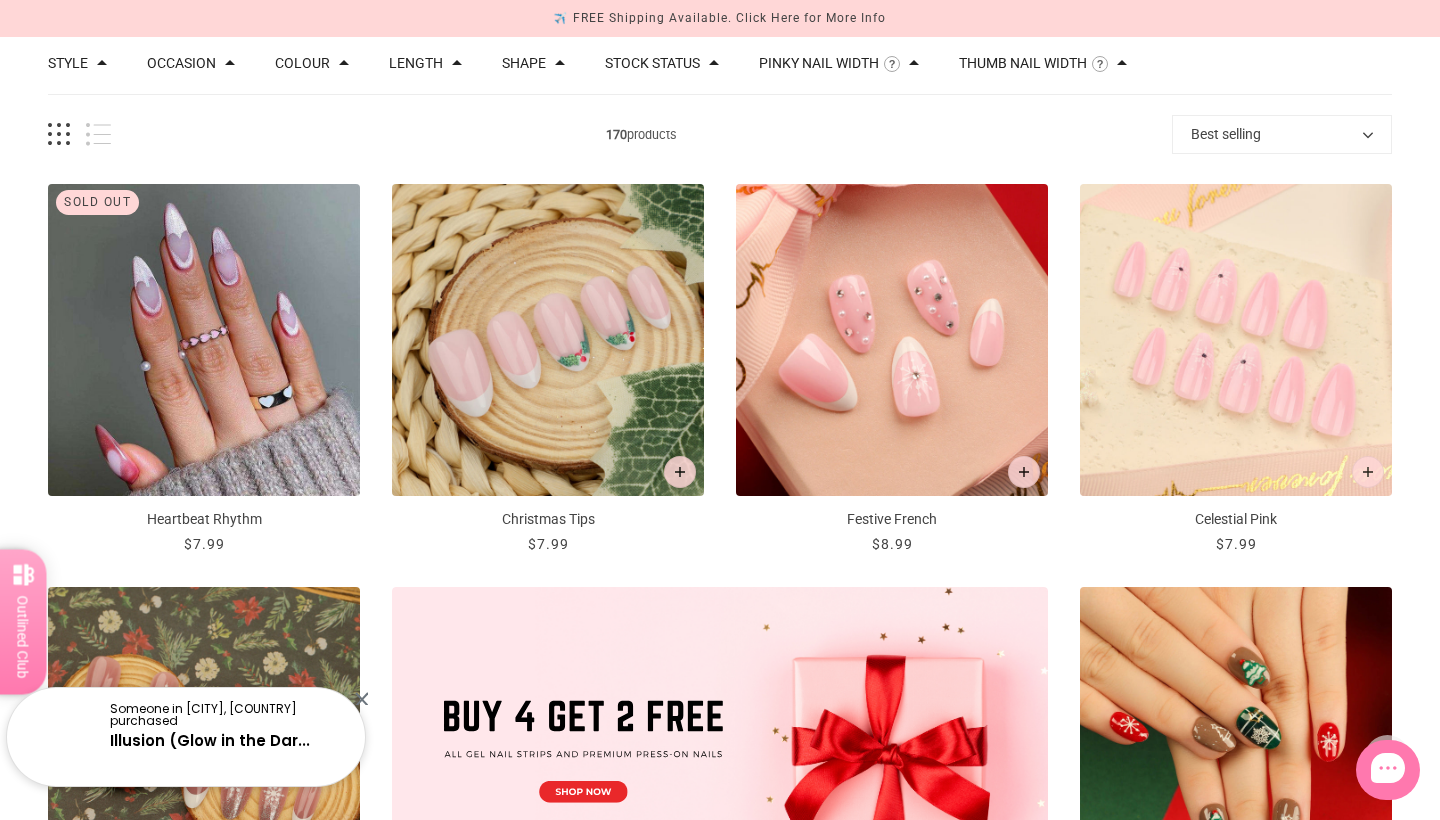 scroll, scrollTop: 311, scrollLeft: 0, axis: vertical 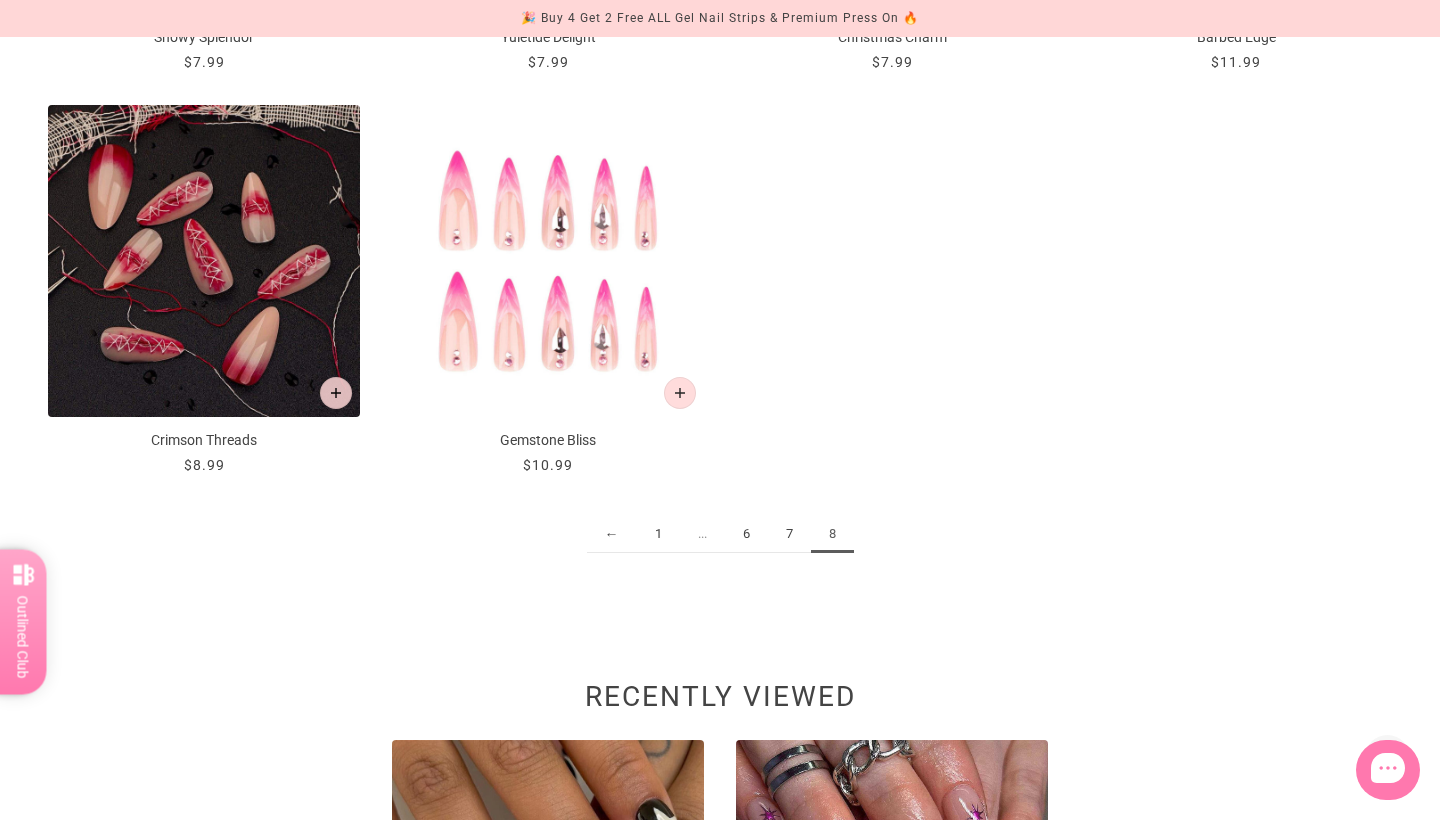 click on "1" at bounding box center [658, 534] 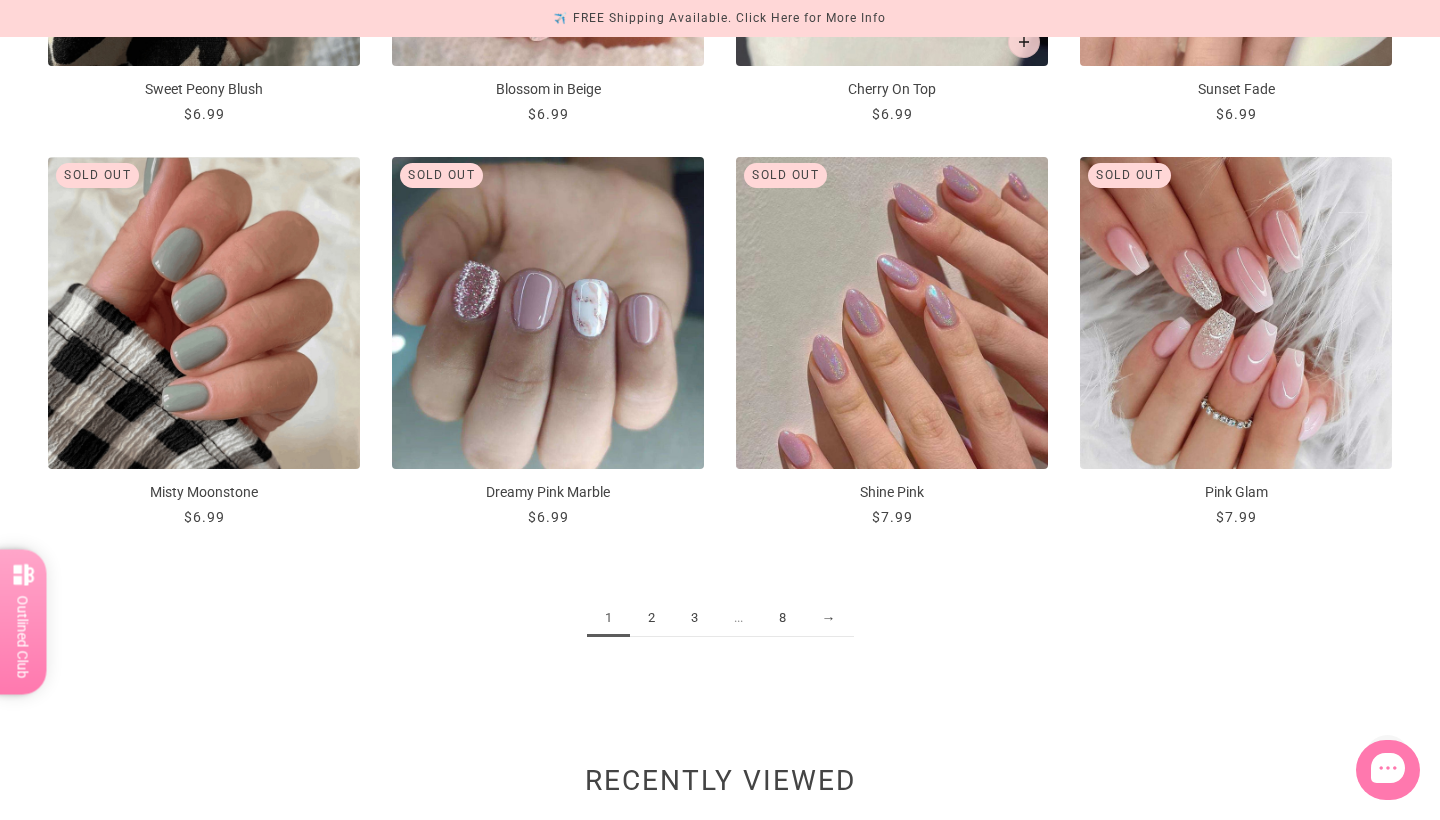 click on "3" at bounding box center [694, 618] 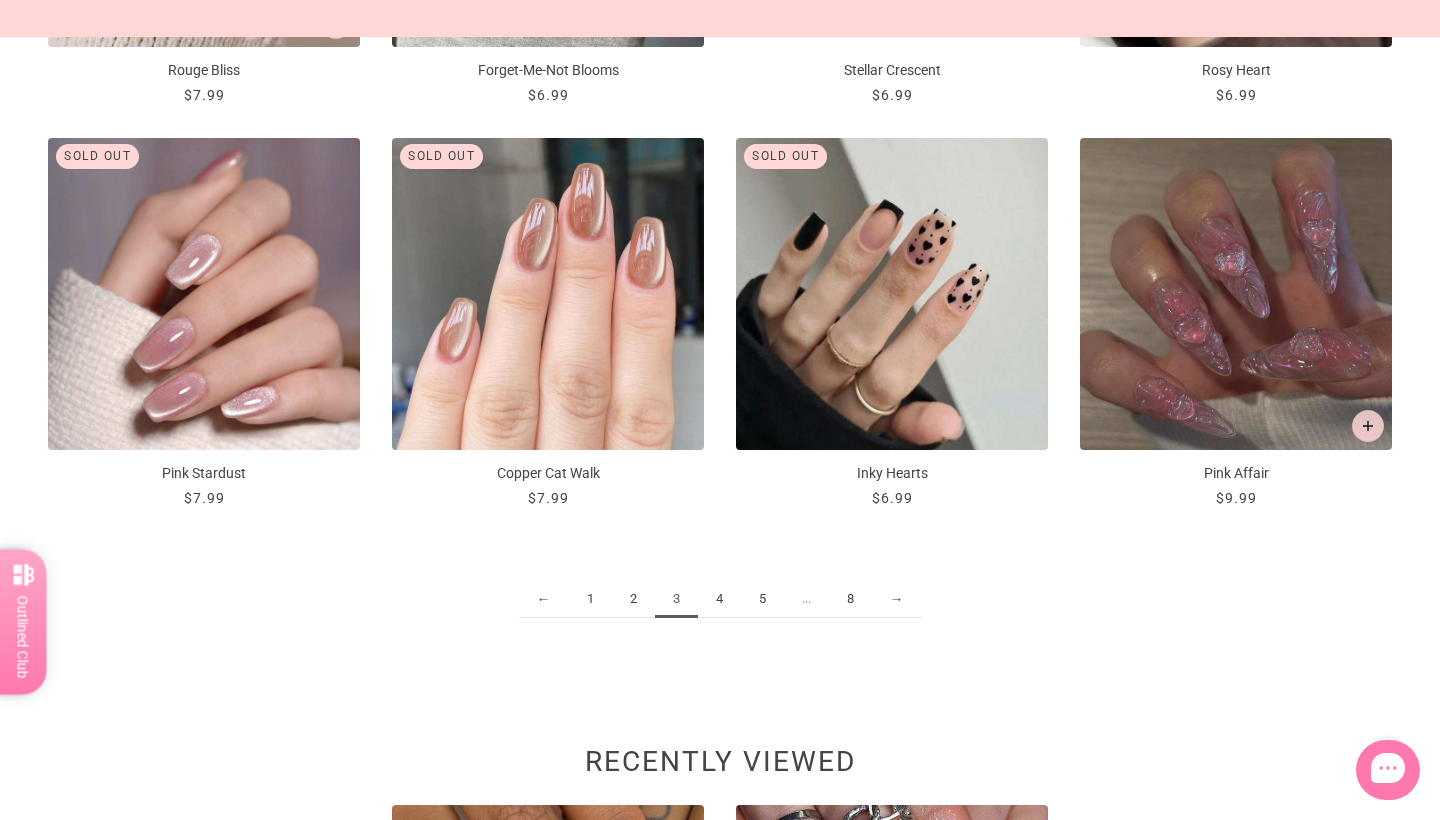 click on "4" at bounding box center [719, 599] 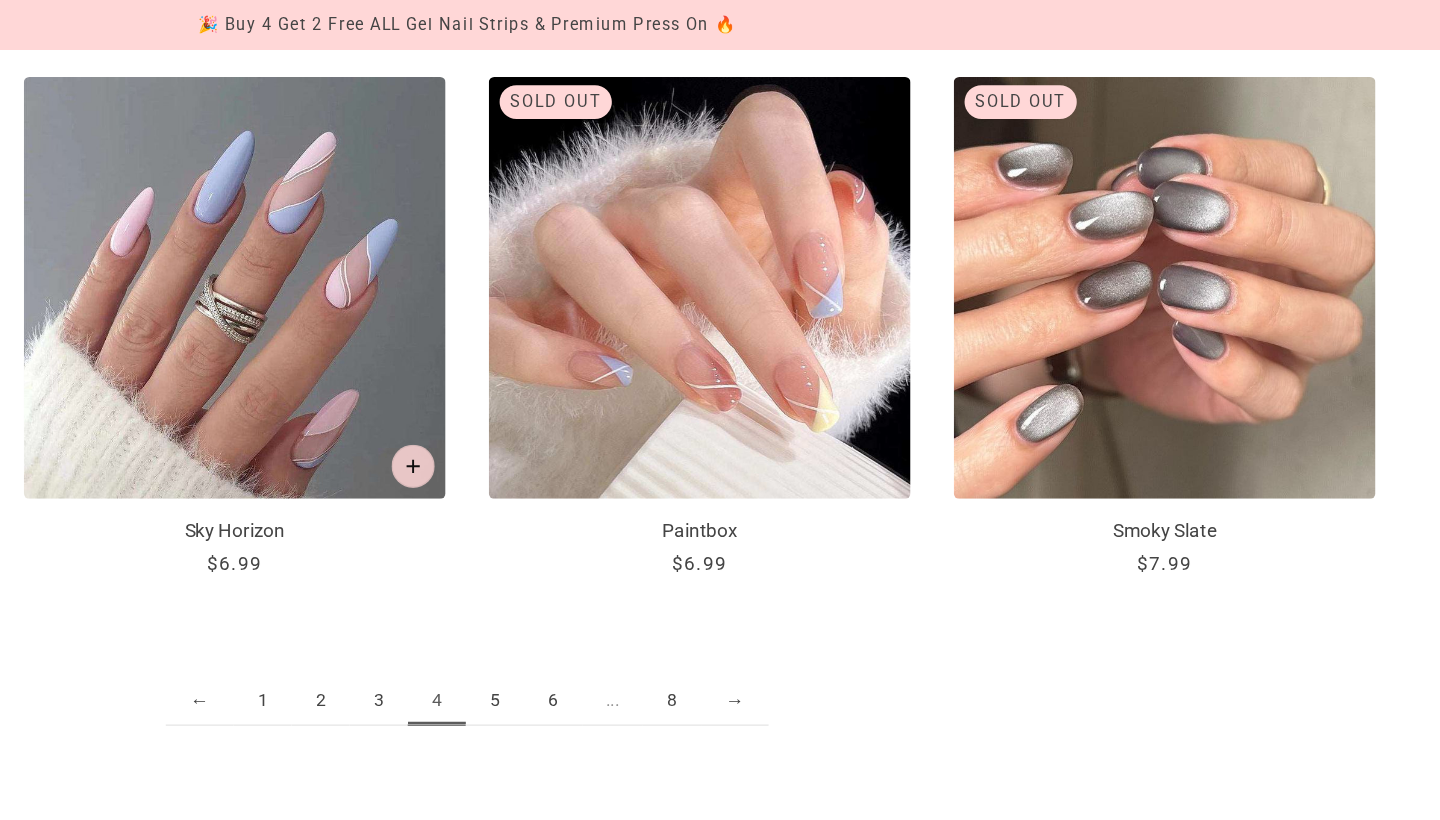 scroll, scrollTop: 2188, scrollLeft: 0, axis: vertical 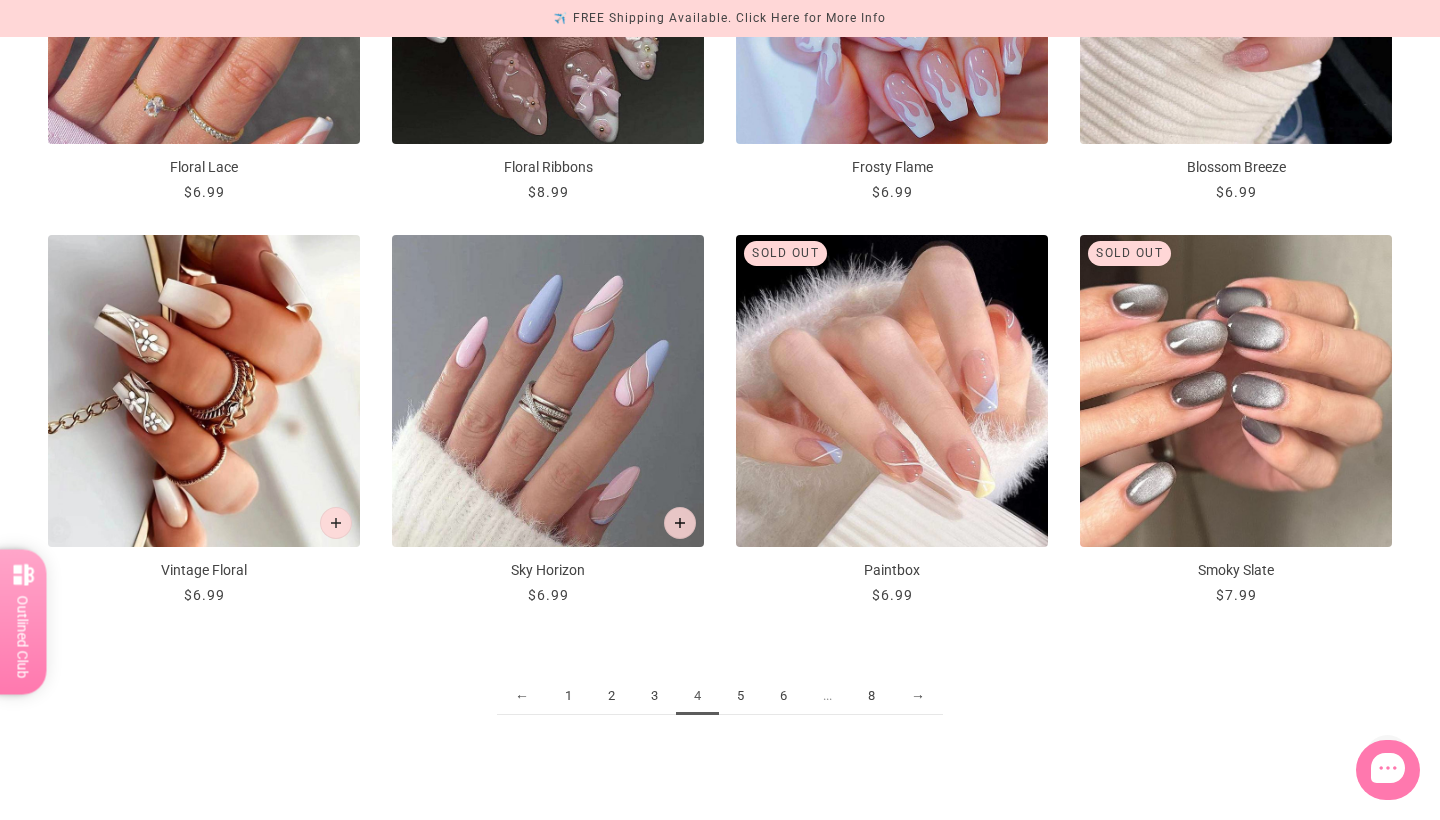 click on "5" at bounding box center [740, 696] 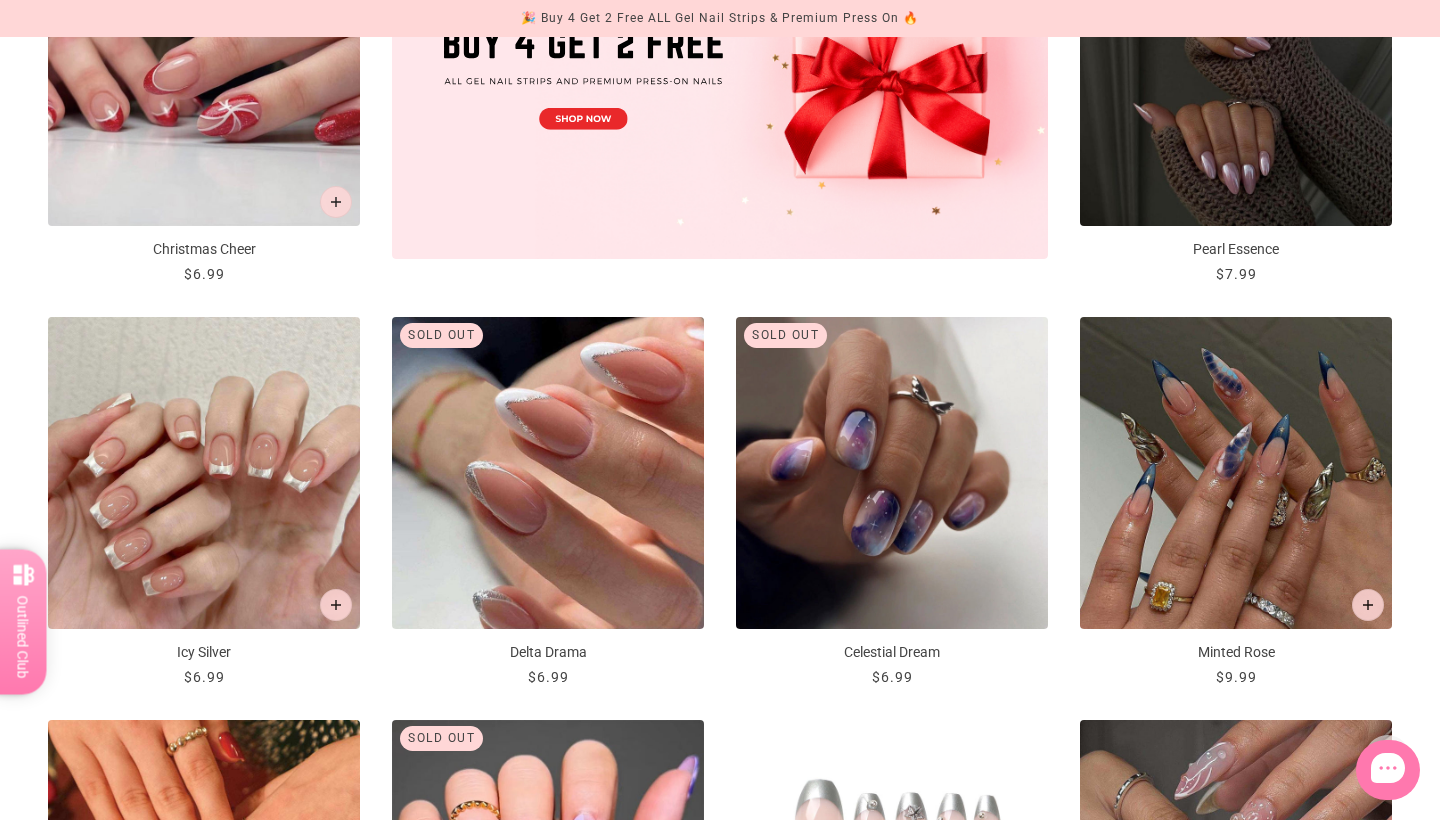 scroll, scrollTop: 902, scrollLeft: 0, axis: vertical 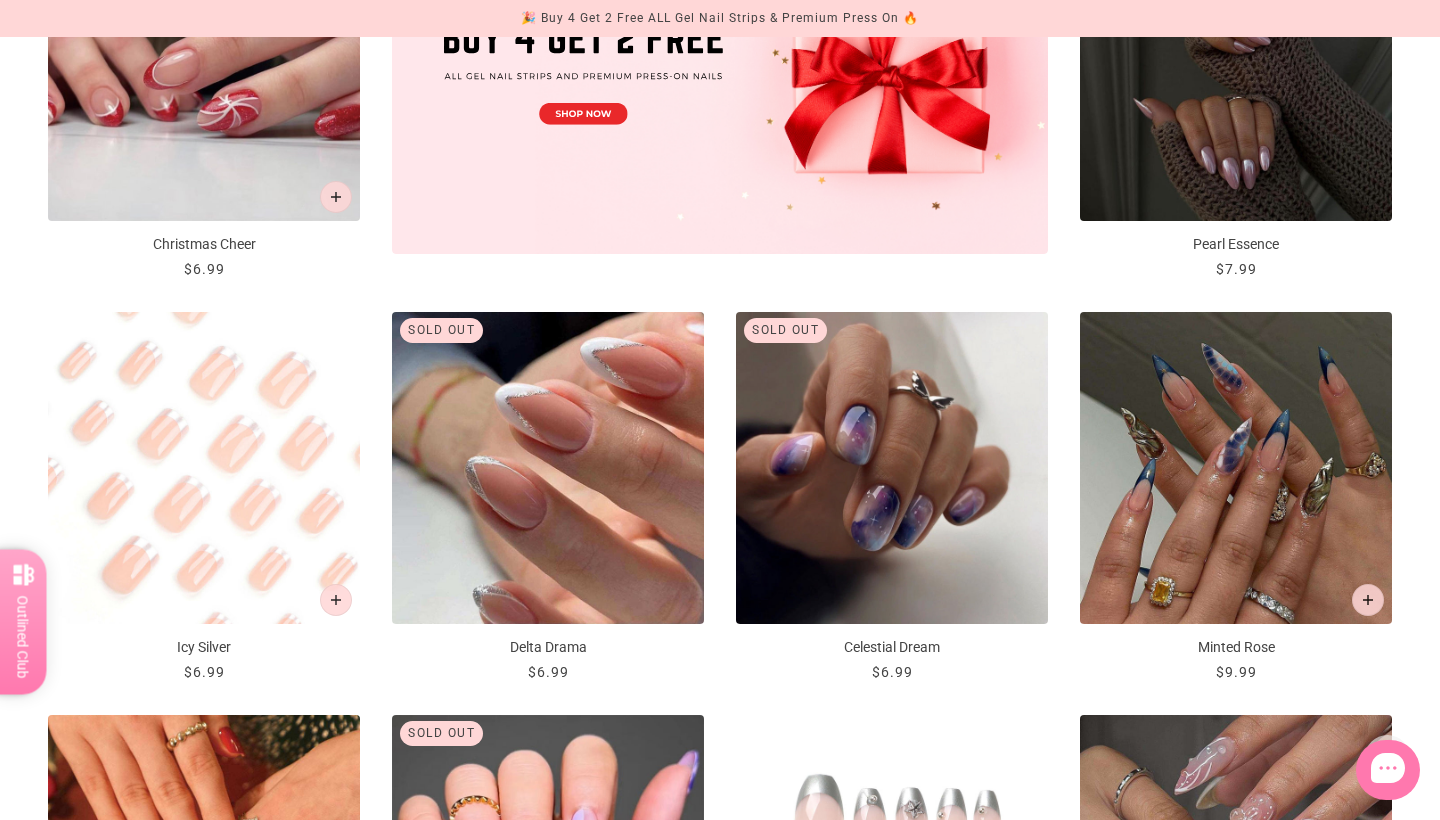 click at bounding box center [204, 468] 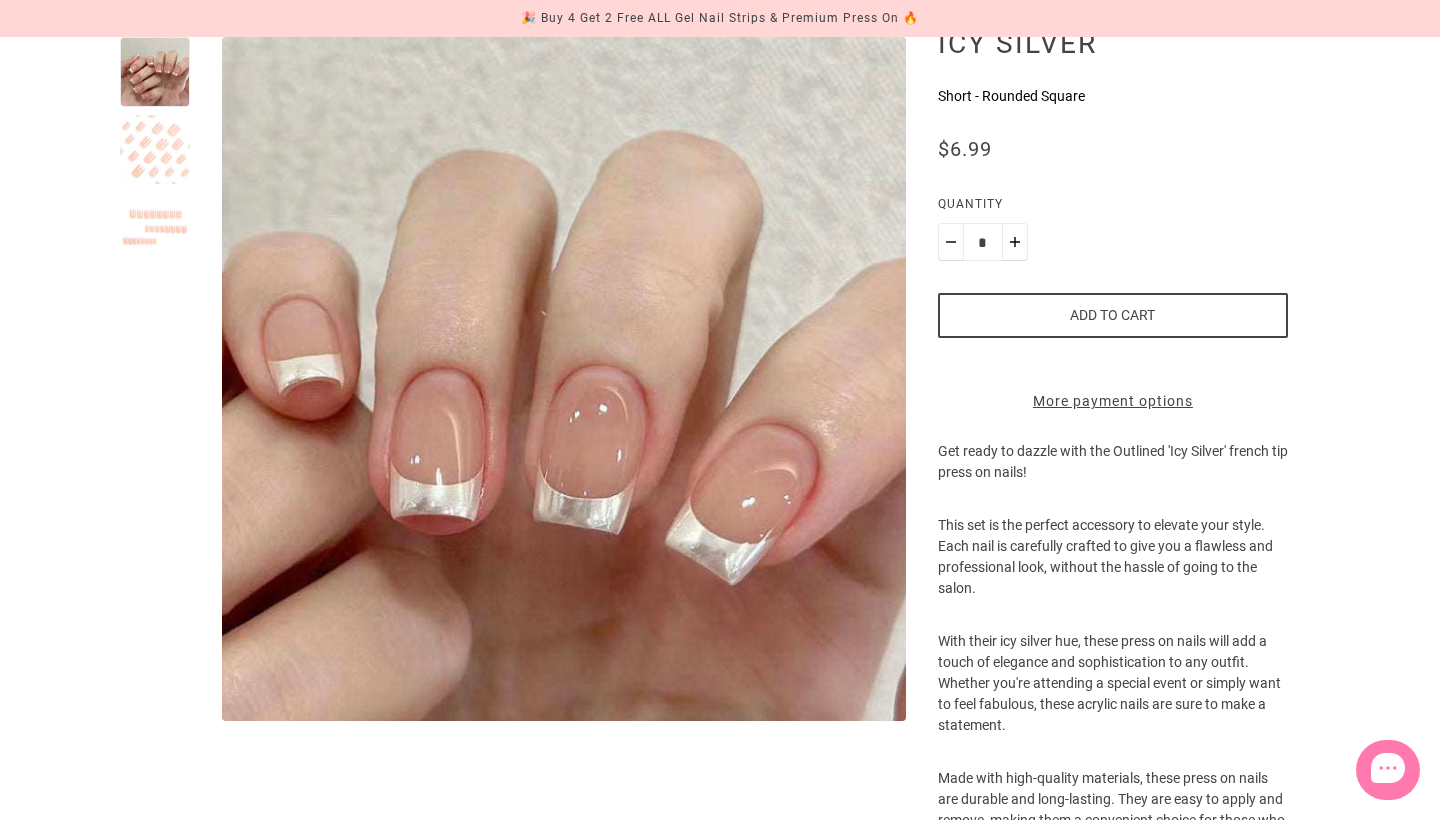 scroll, scrollTop: 305, scrollLeft: 0, axis: vertical 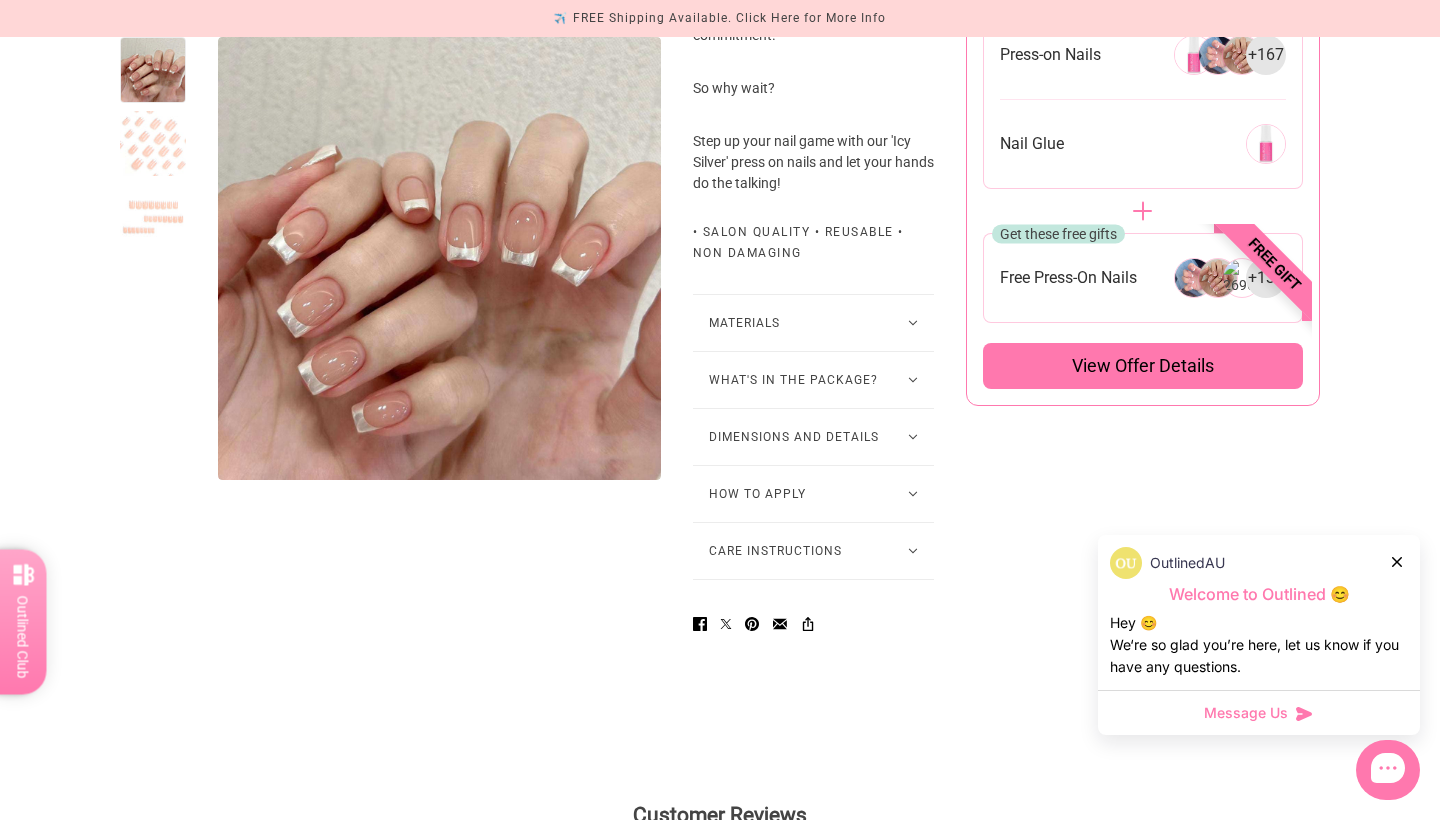 click on "Dimensions and Details" at bounding box center [813, 437] 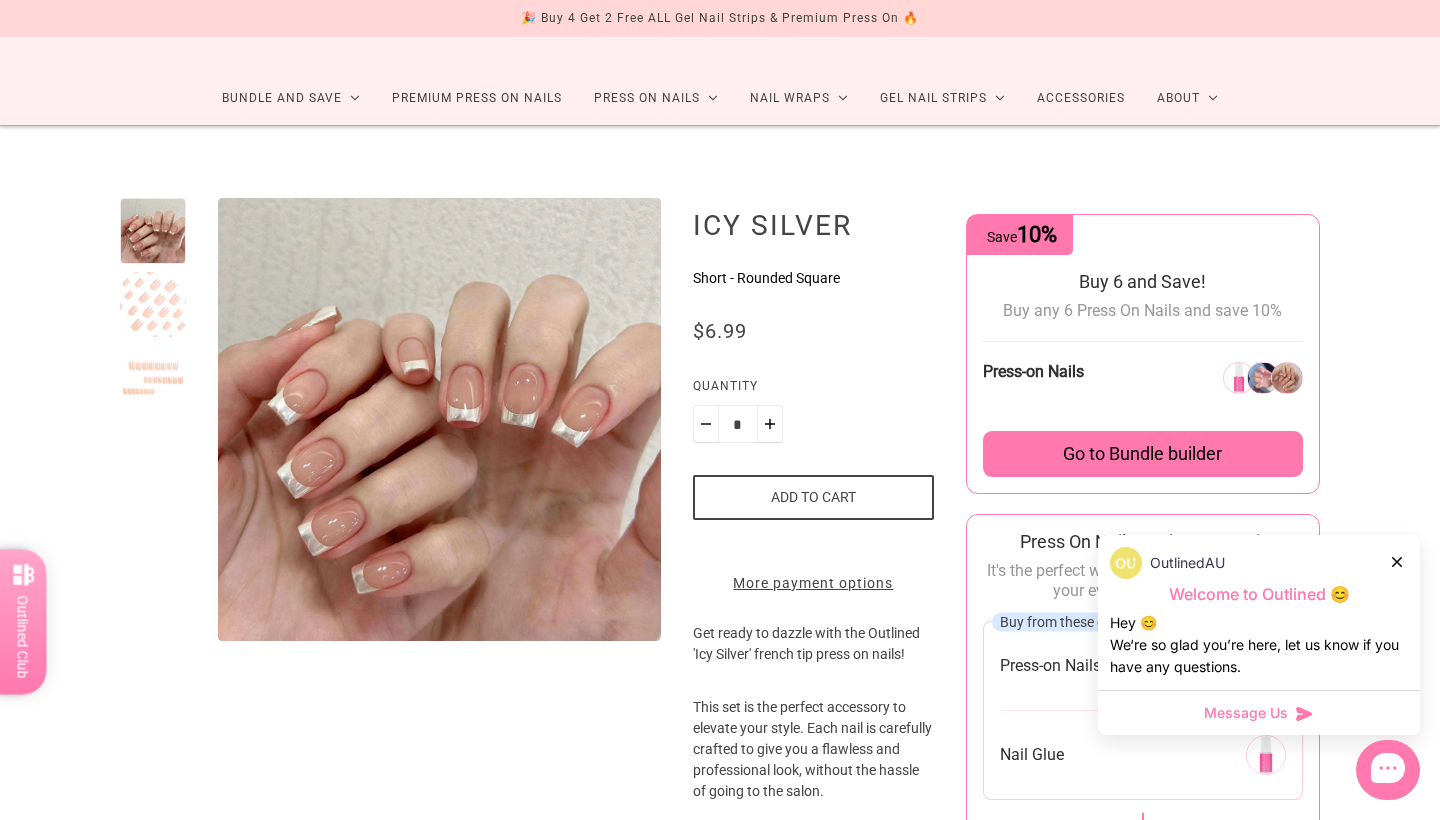 scroll, scrollTop: 95, scrollLeft: 0, axis: vertical 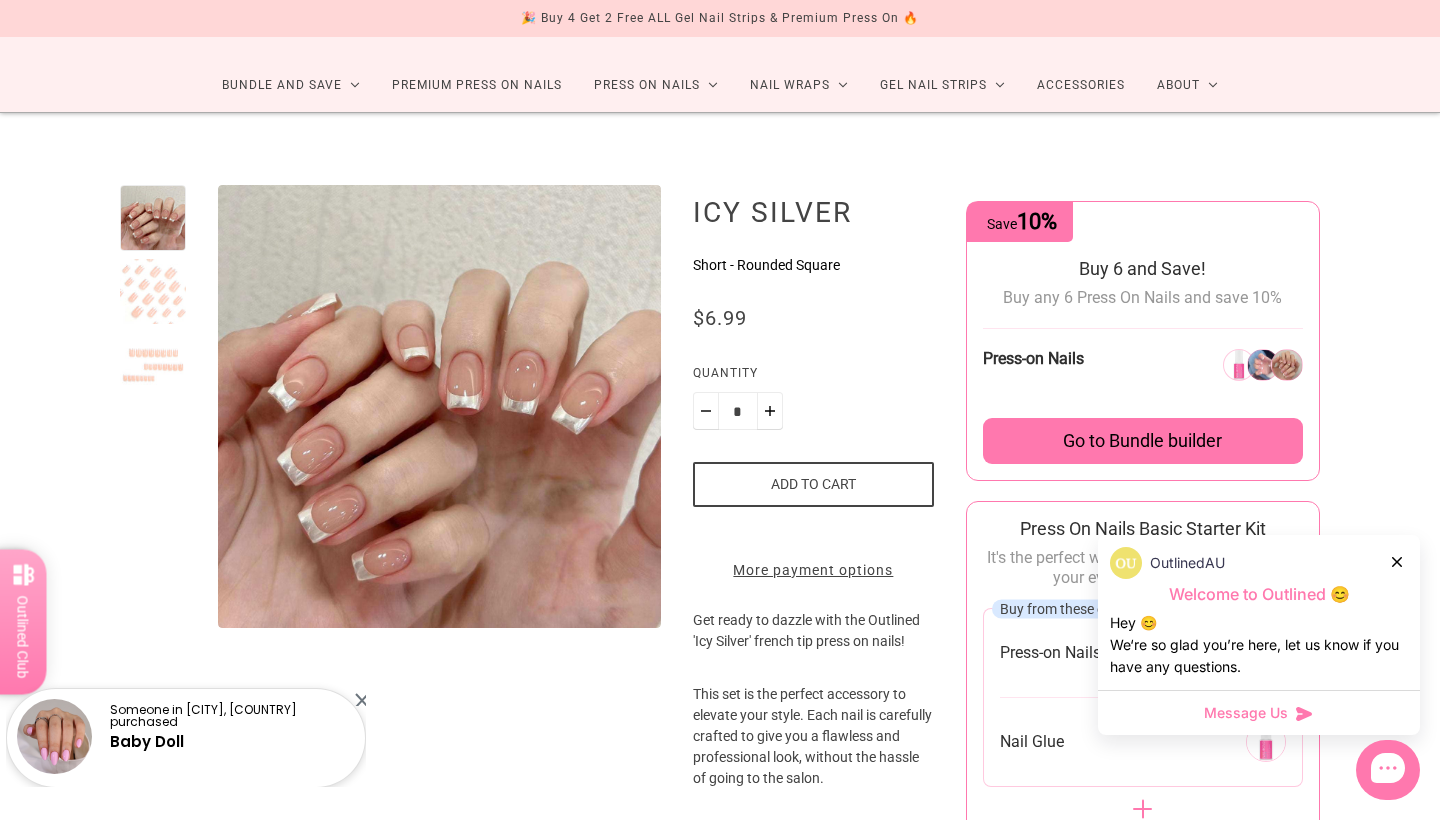 click on "Add to cart" at bounding box center (813, 484) 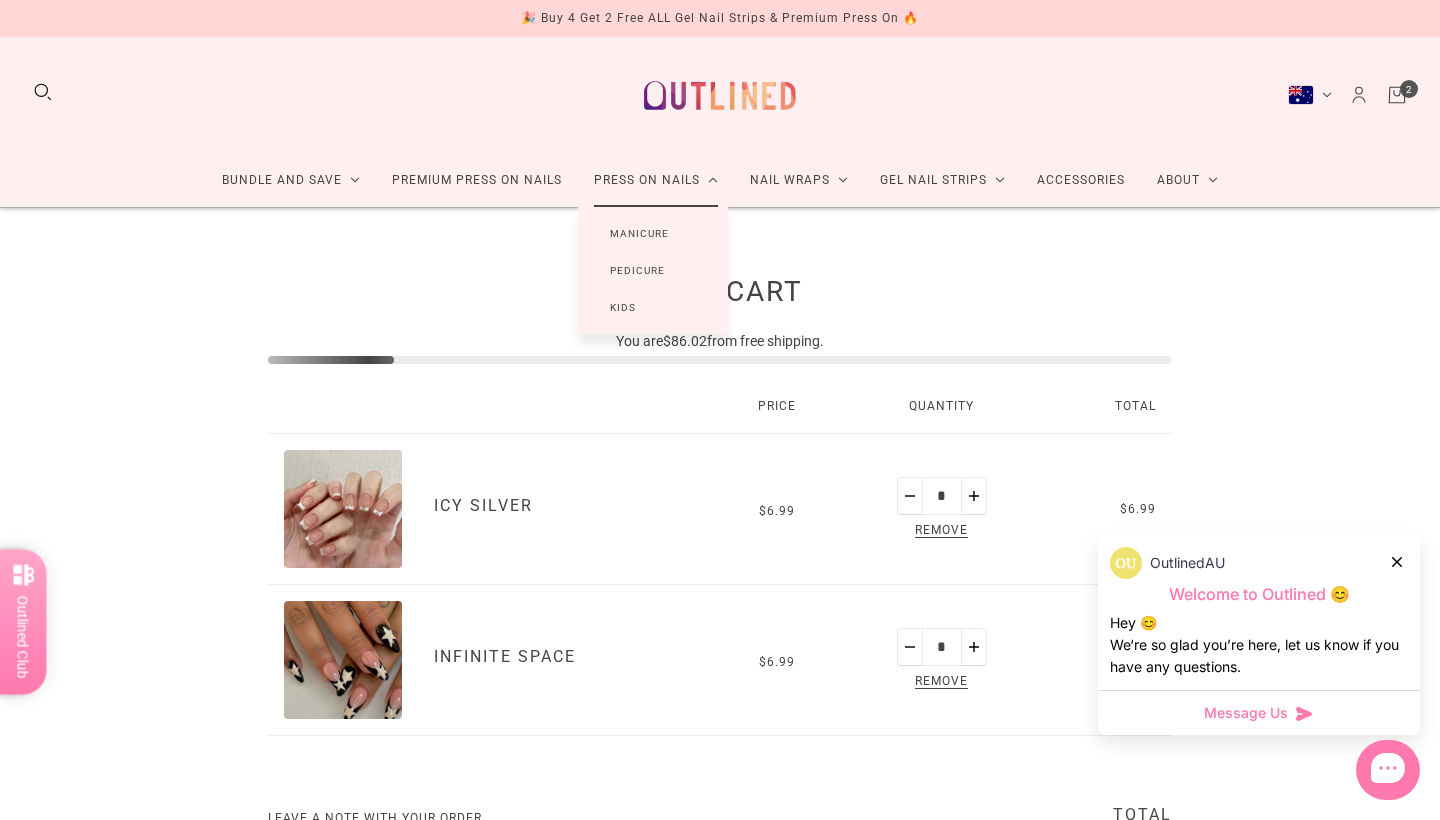 scroll, scrollTop: 0, scrollLeft: 0, axis: both 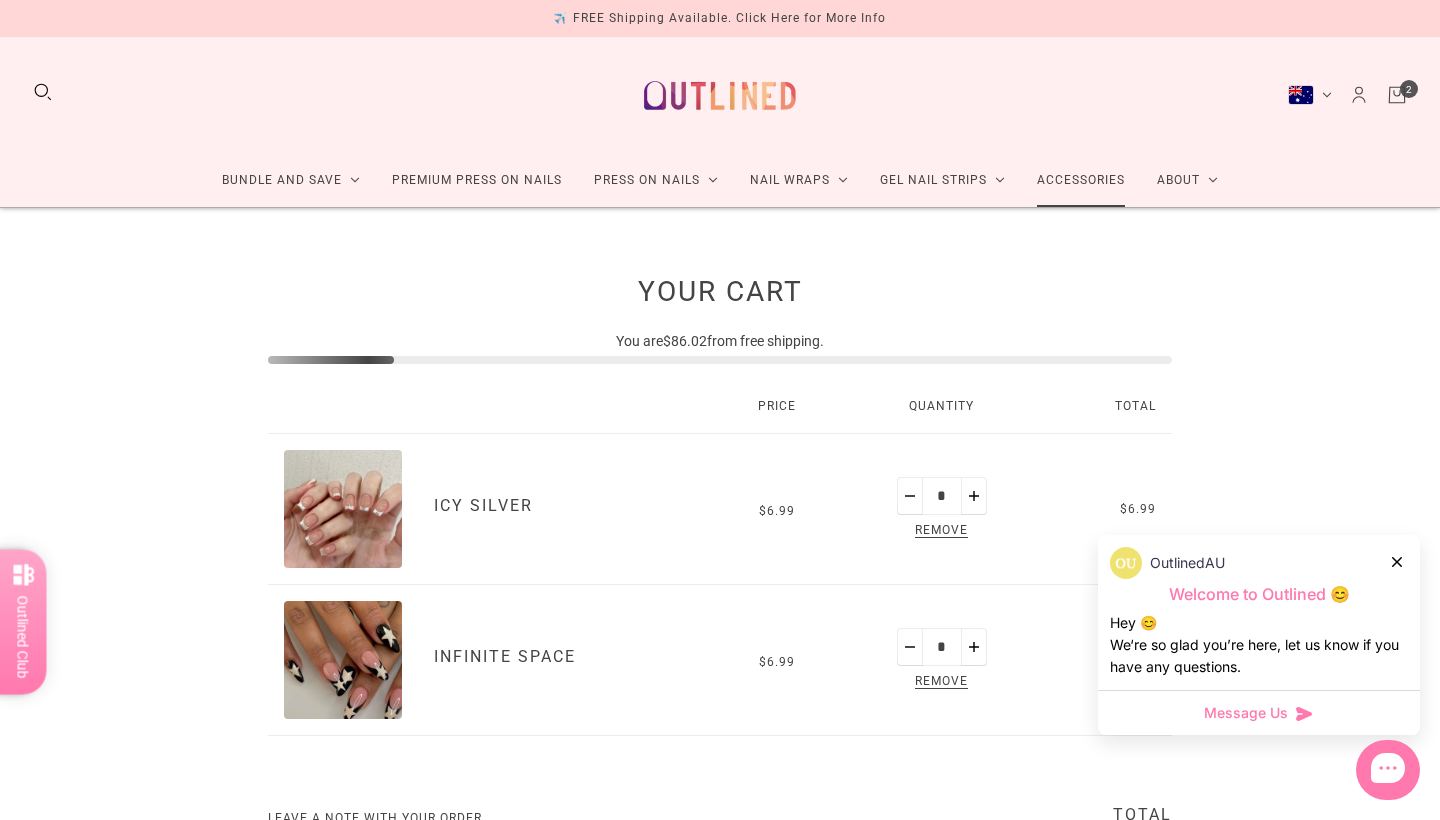 click on "Accessories" 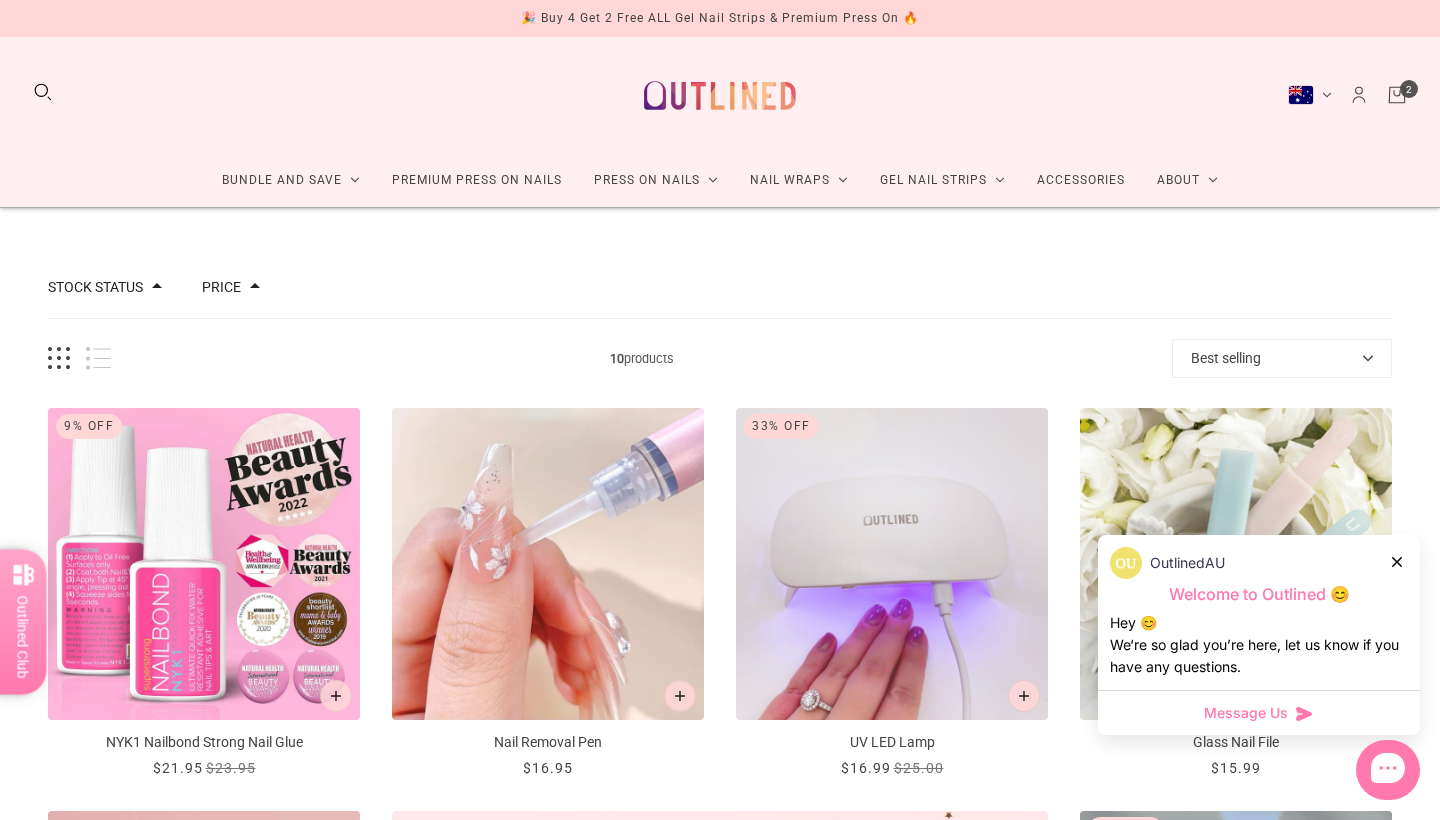 scroll, scrollTop: 0, scrollLeft: 0, axis: both 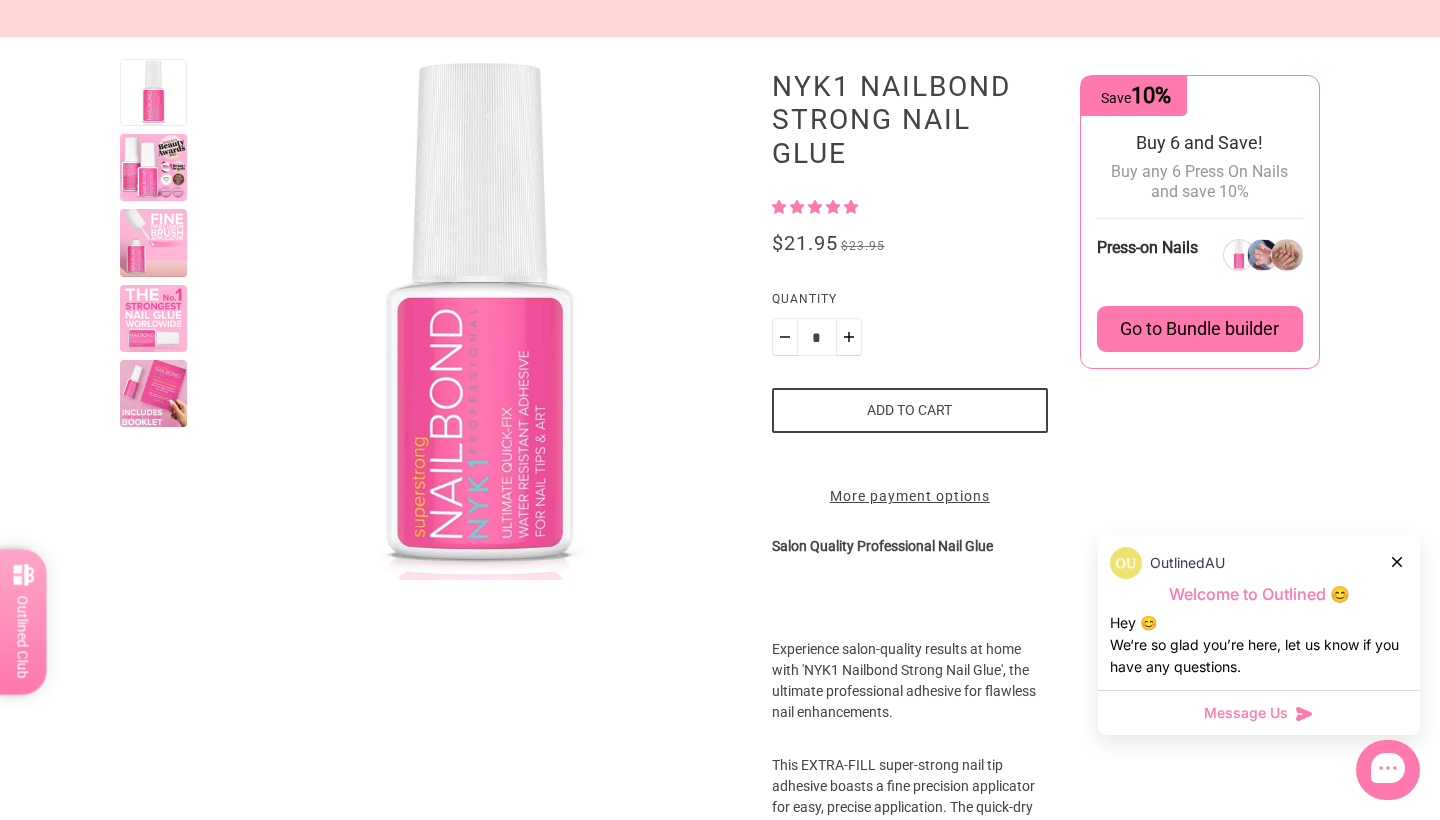 click at bounding box center (153, 319) 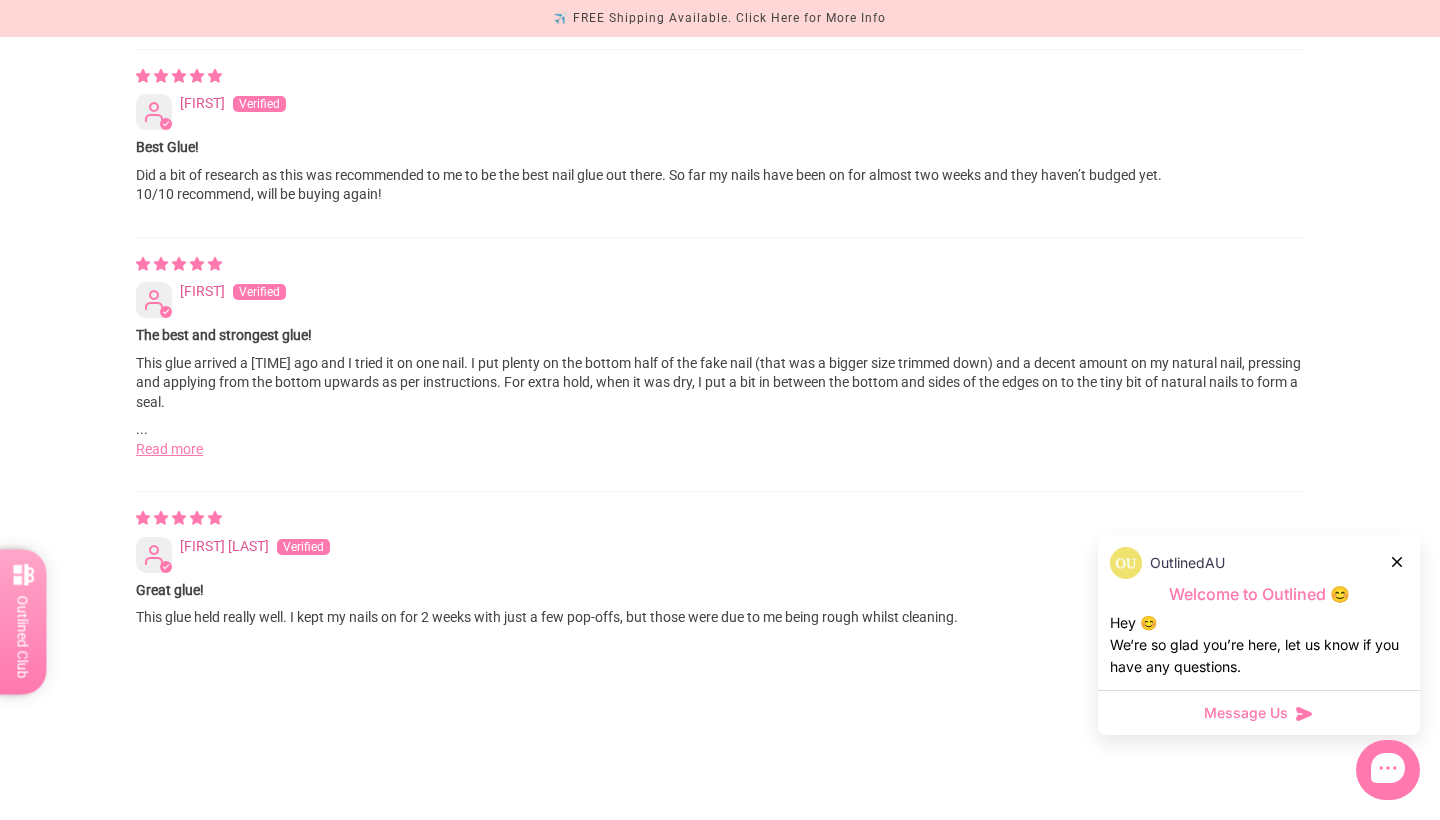 scroll, scrollTop: 2339, scrollLeft: 0, axis: vertical 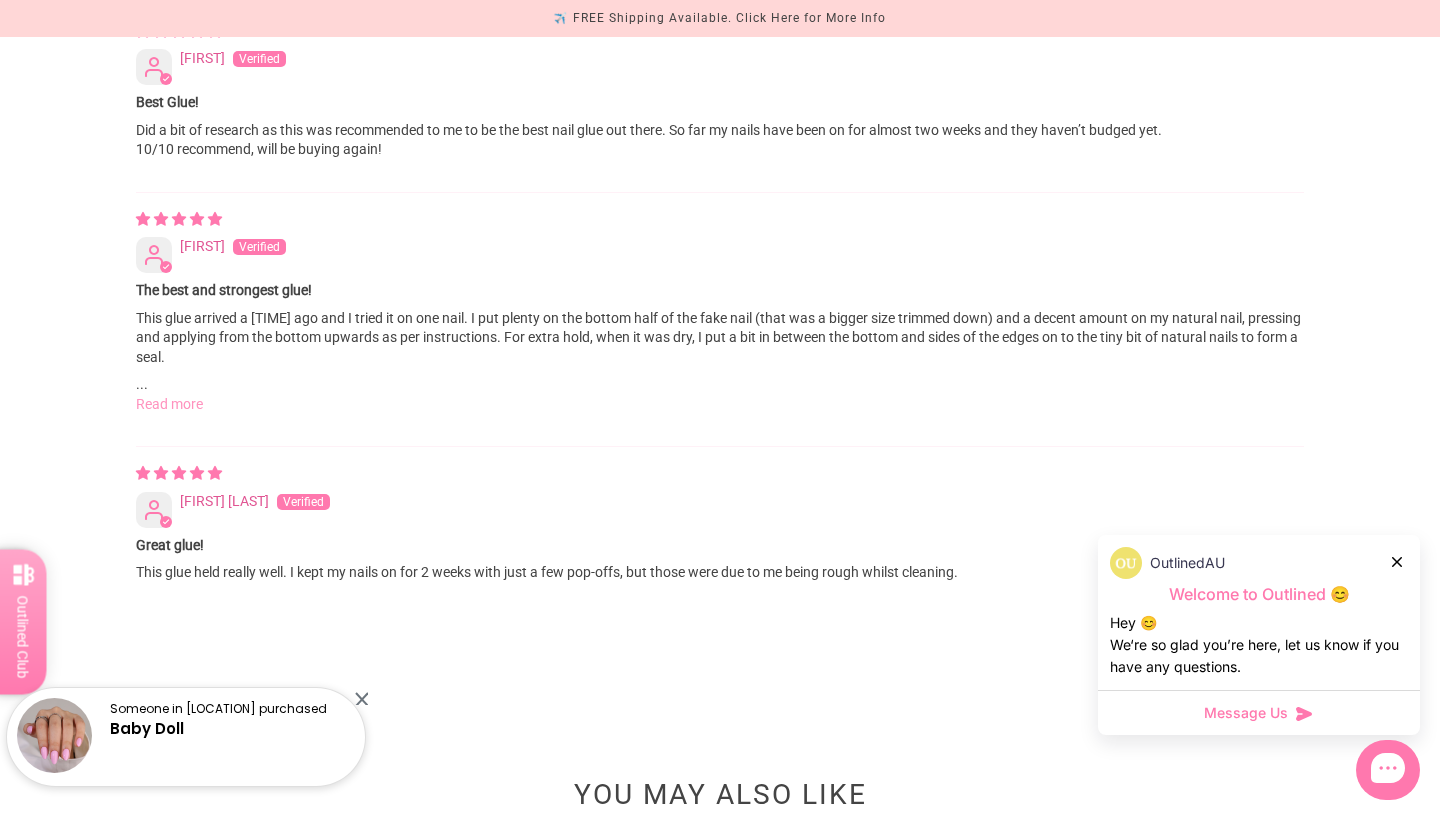 click on "Read more" at bounding box center (169, 404) 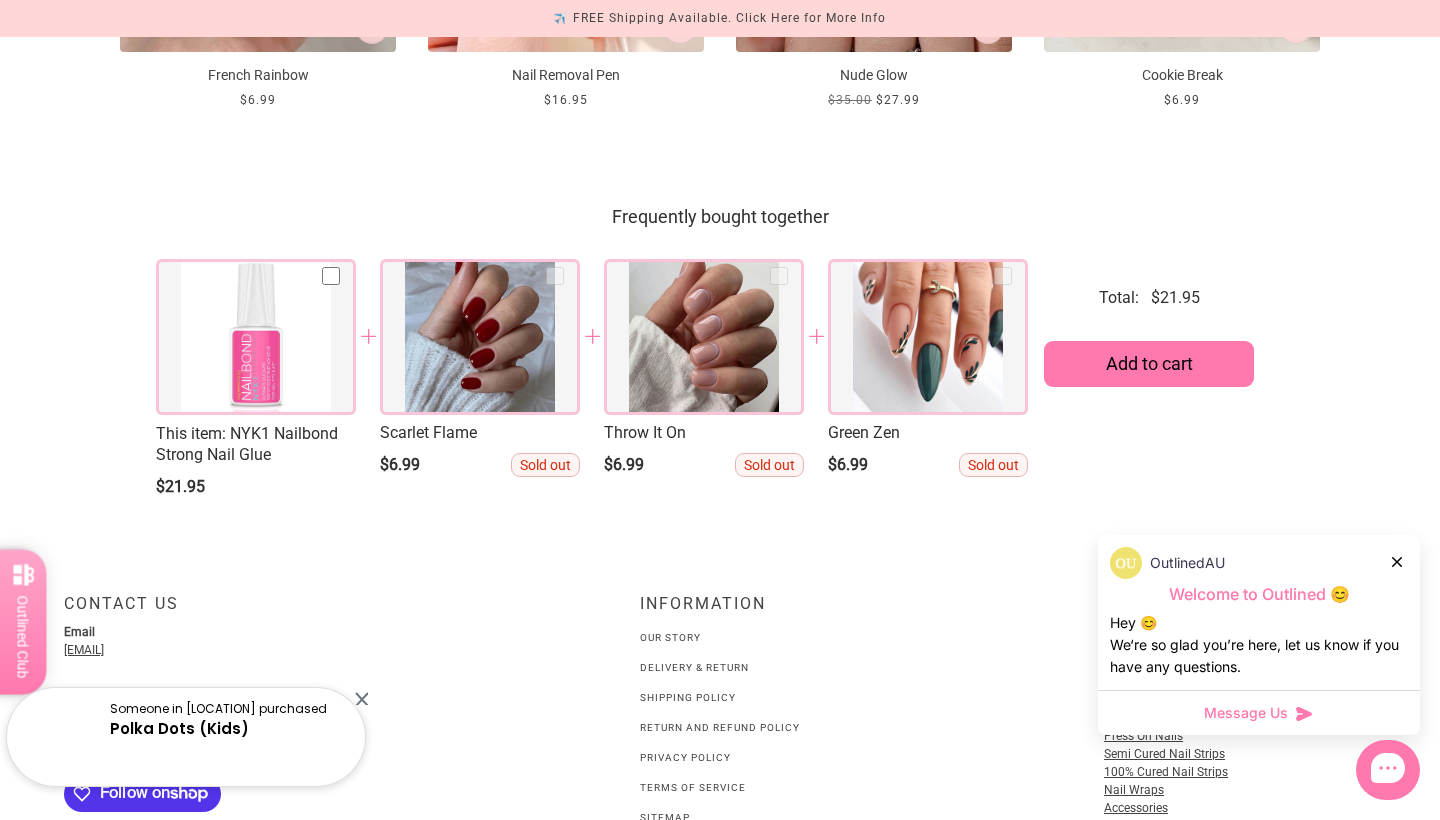 scroll, scrollTop: 3389, scrollLeft: 0, axis: vertical 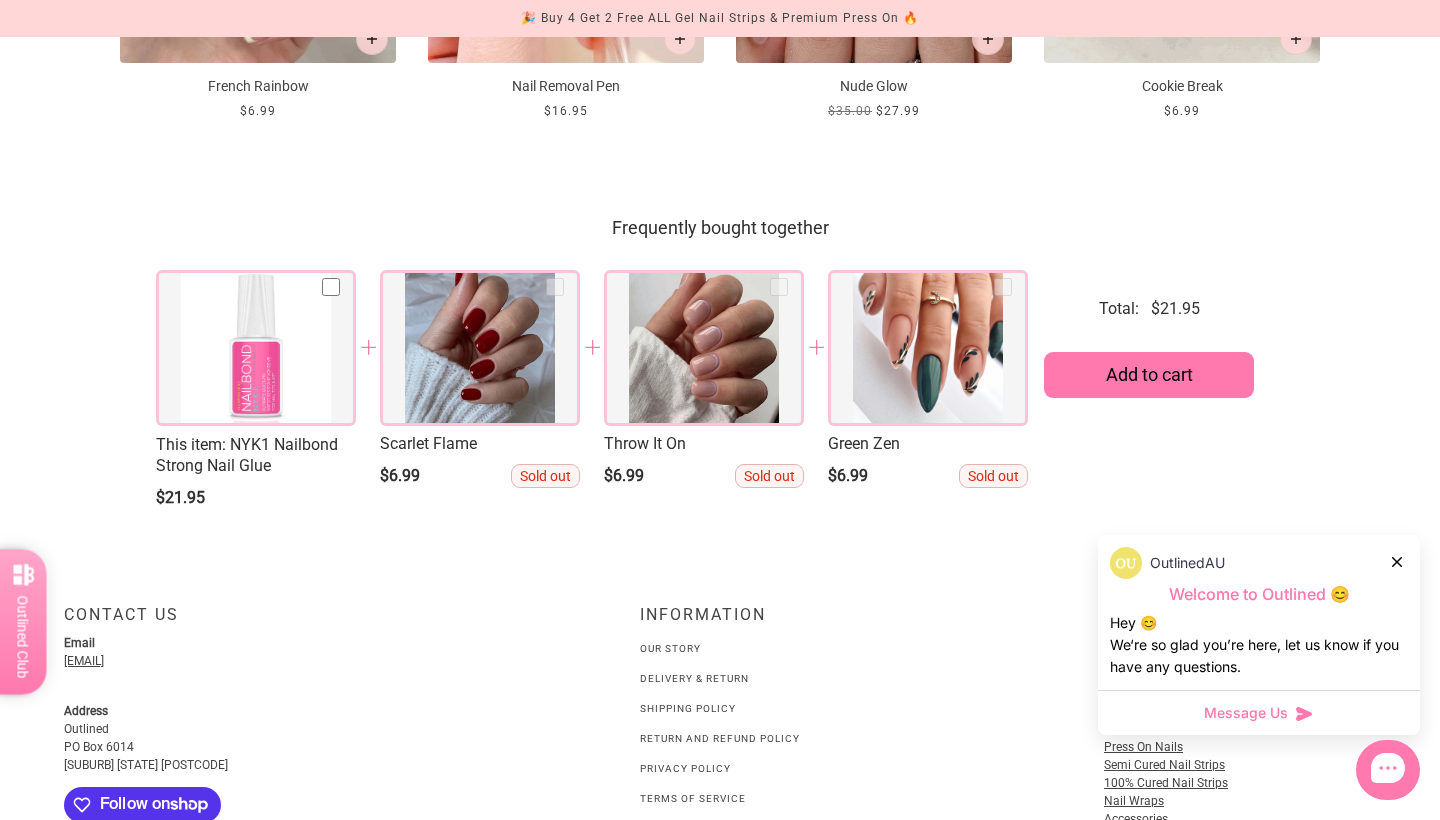 click at bounding box center (480, 348) 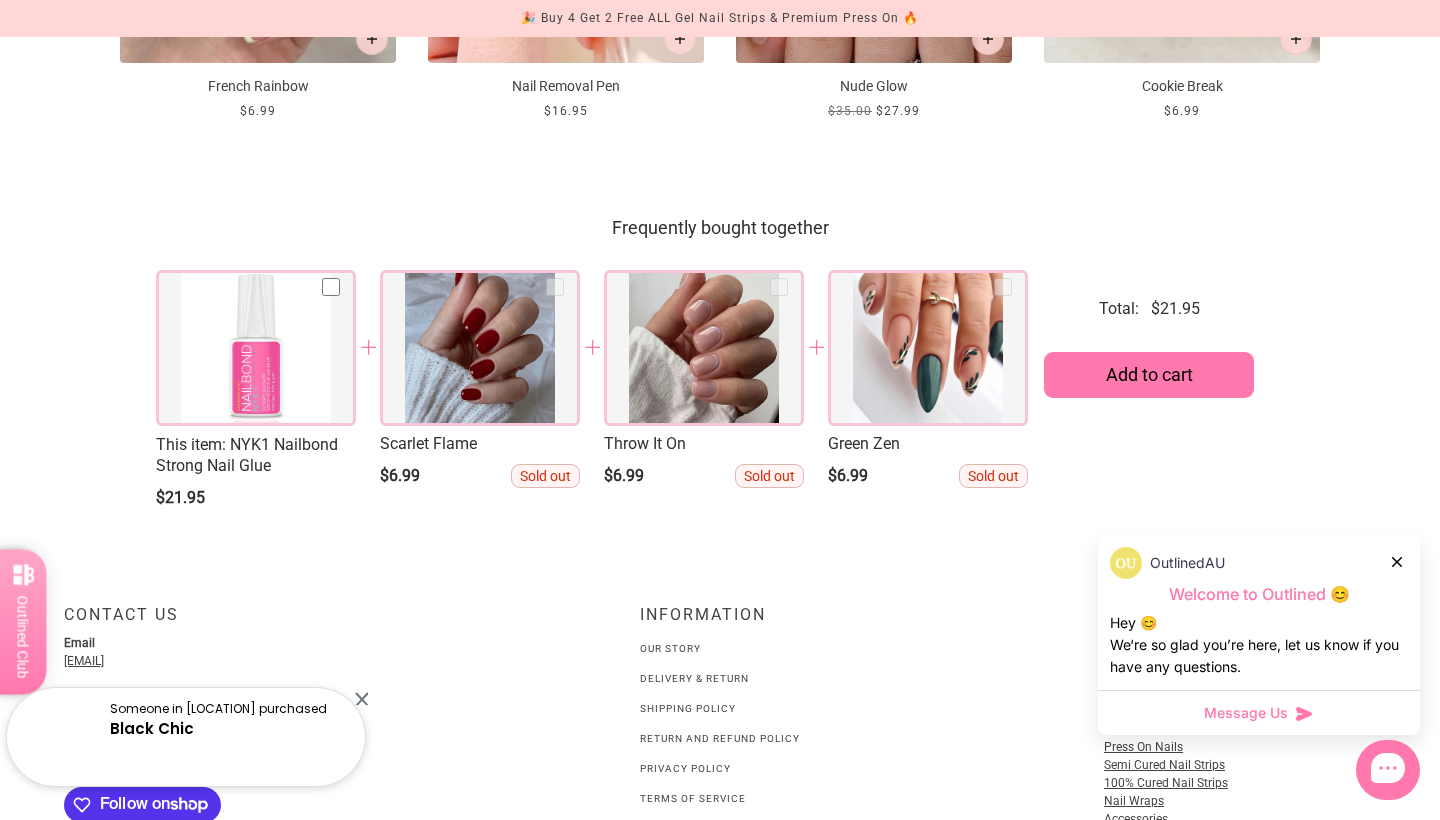 click at bounding box center [480, 348] 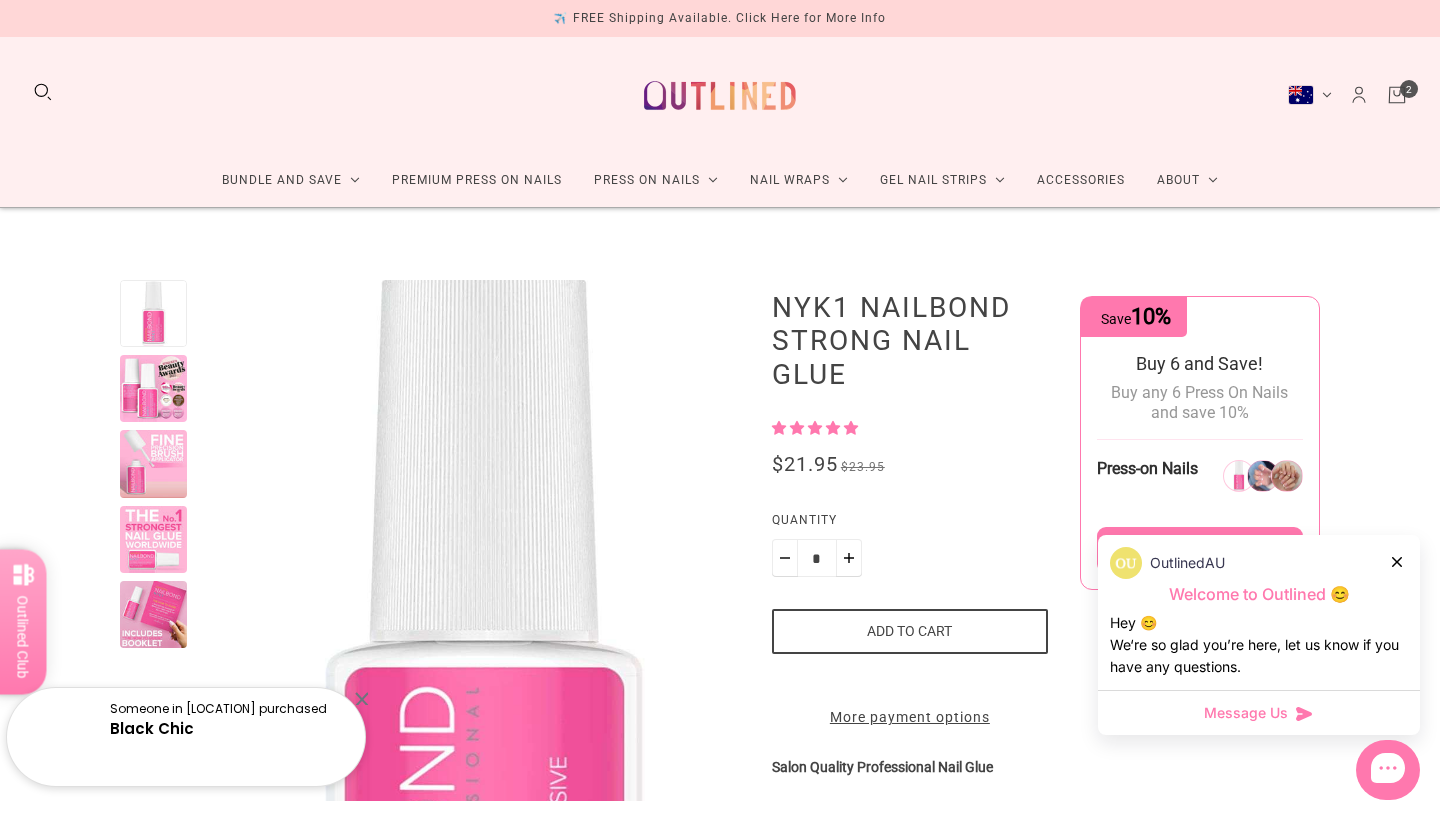 scroll, scrollTop: 0, scrollLeft: 0, axis: both 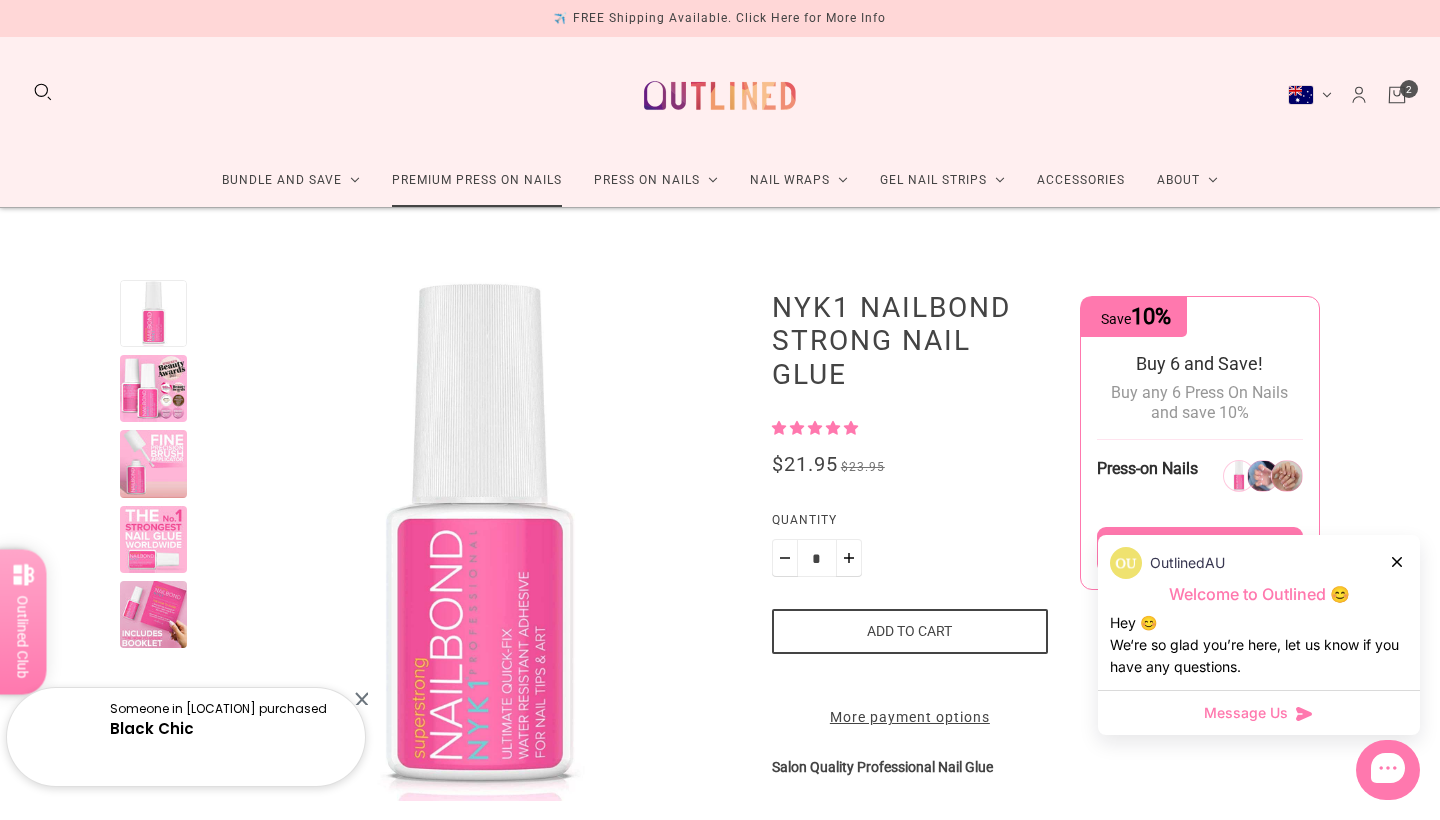 click on "Premium Press On Nails" 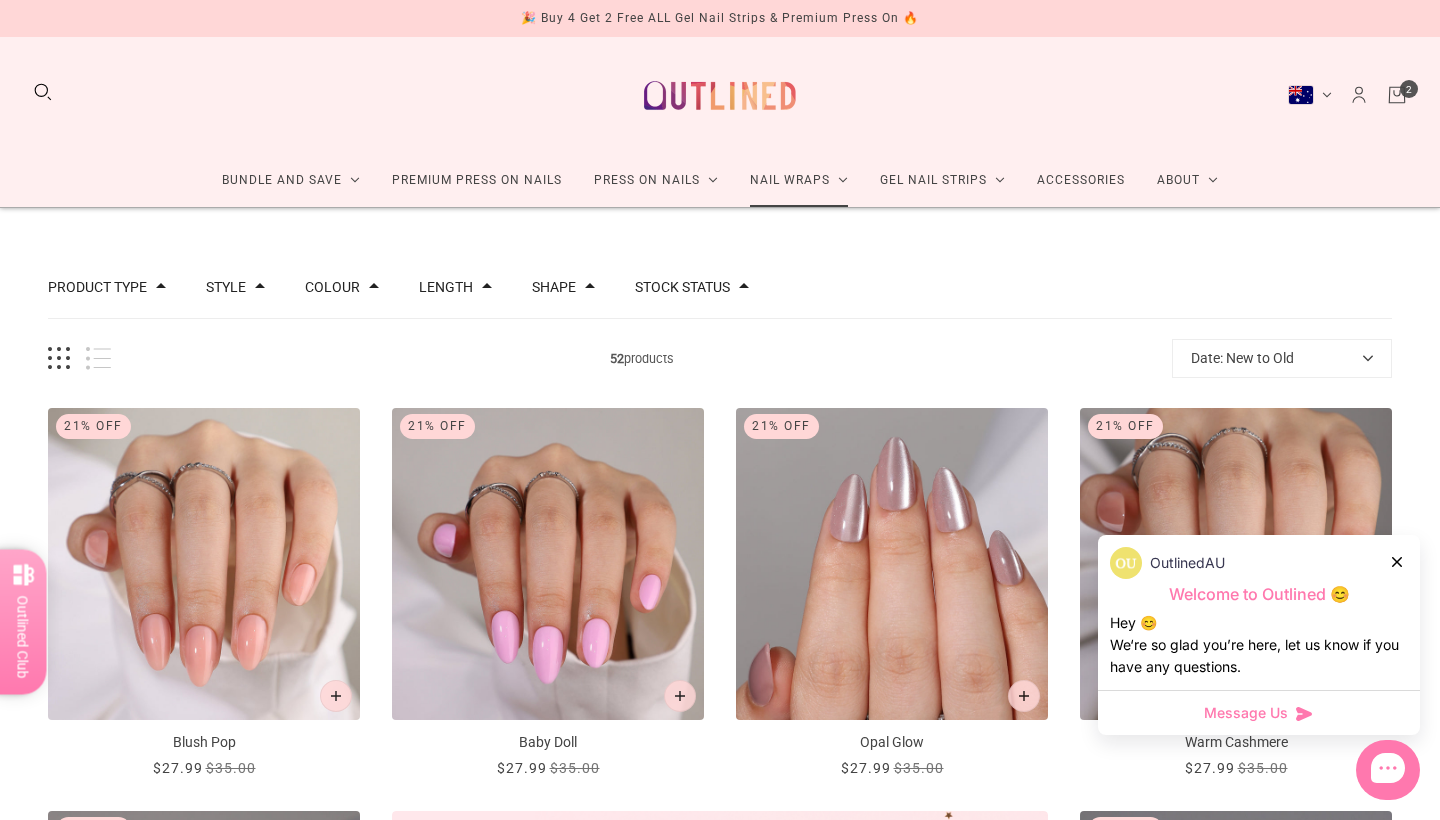 scroll, scrollTop: 0, scrollLeft: 0, axis: both 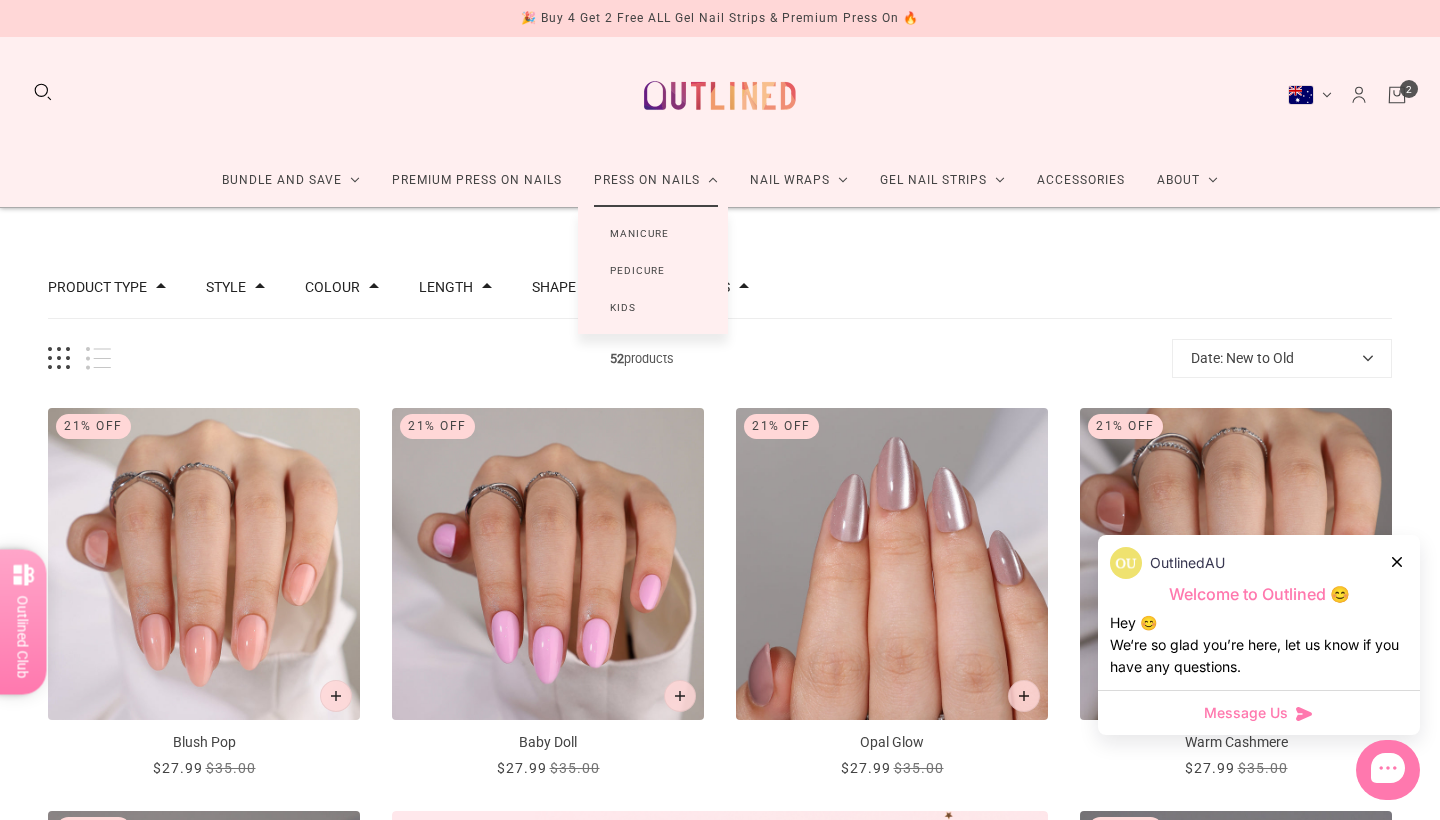 click on "Manicure" at bounding box center [639, 233] 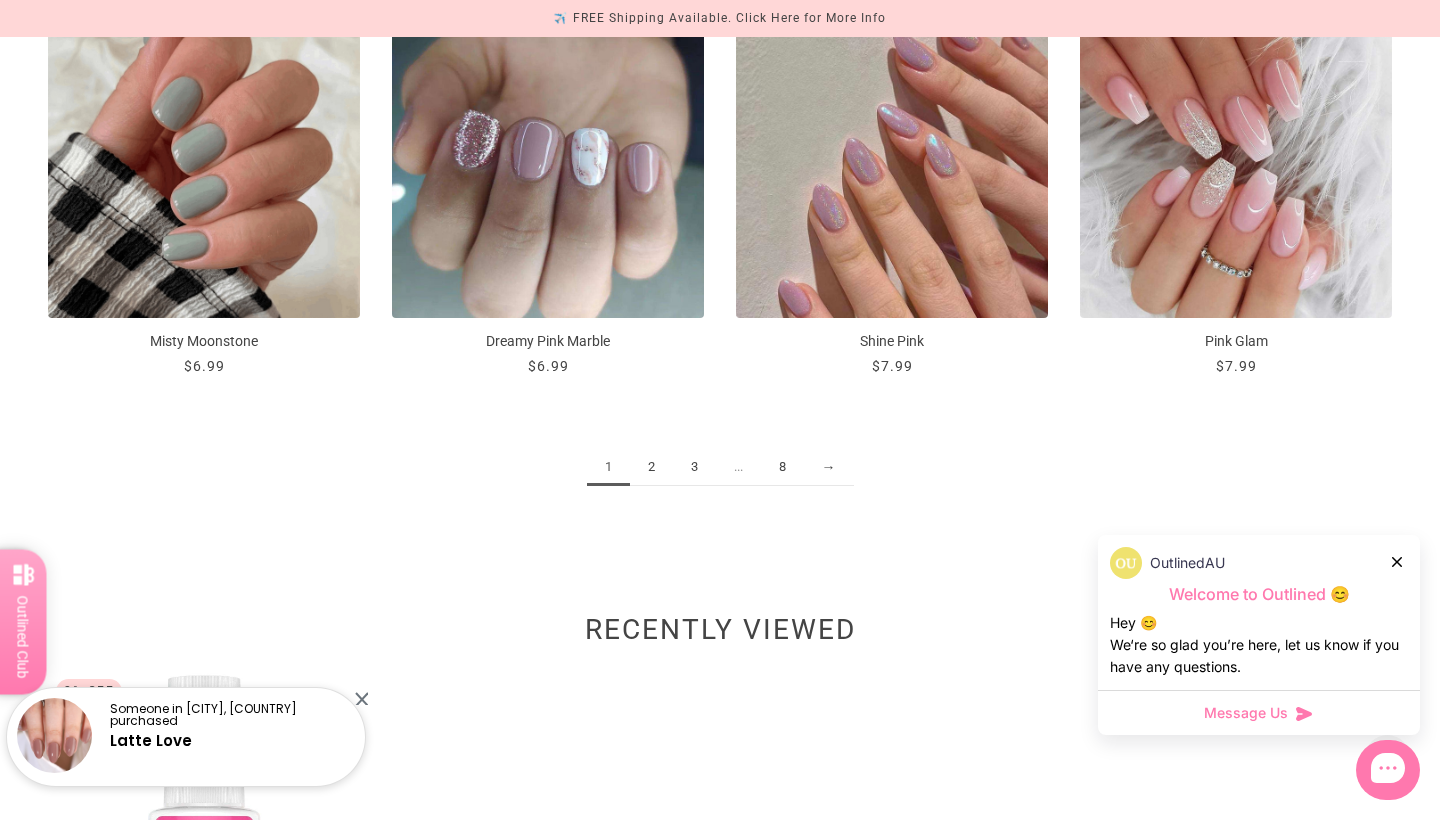 scroll, scrollTop: 2415, scrollLeft: 0, axis: vertical 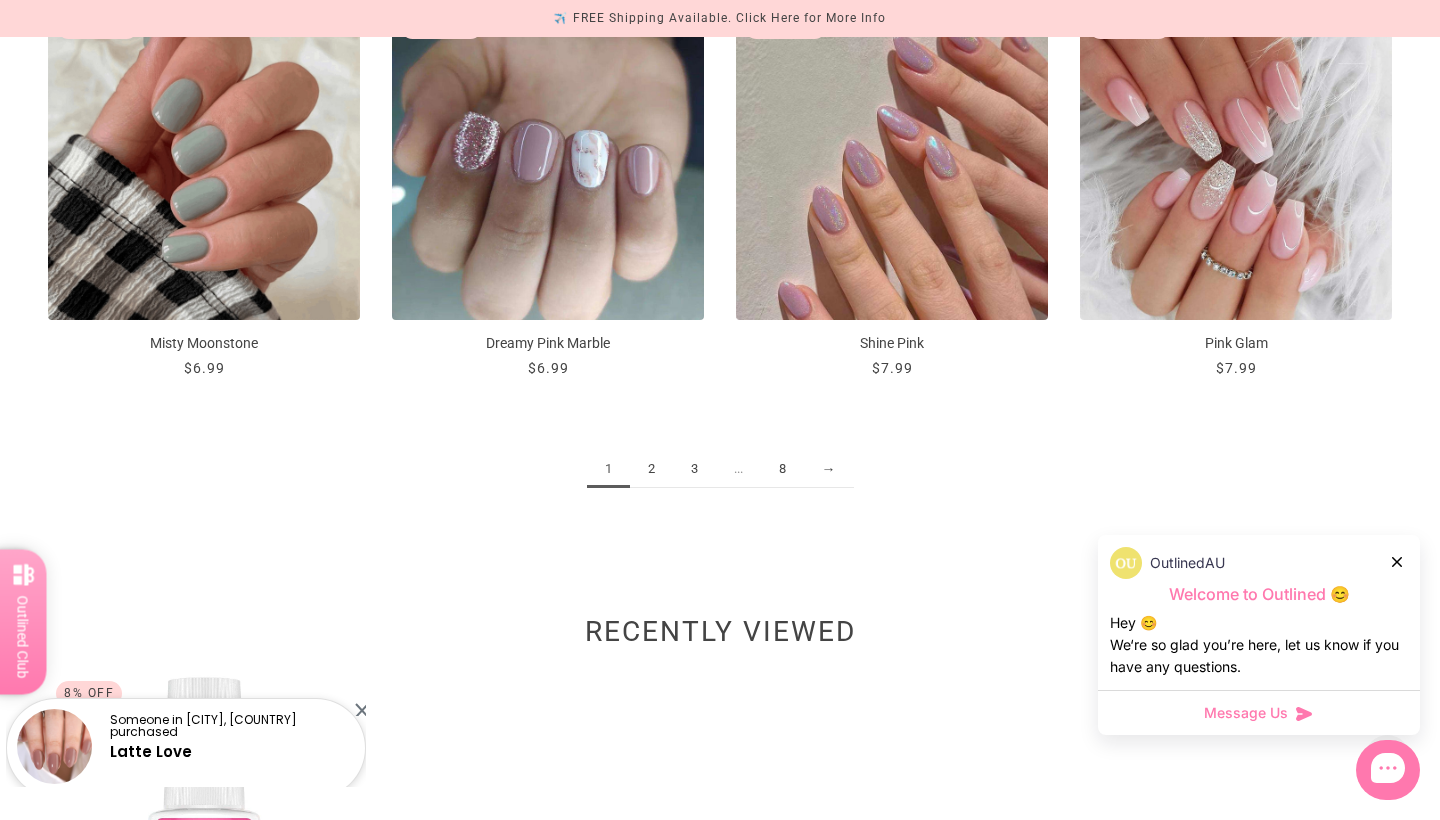 click on "2" at bounding box center (651, 469) 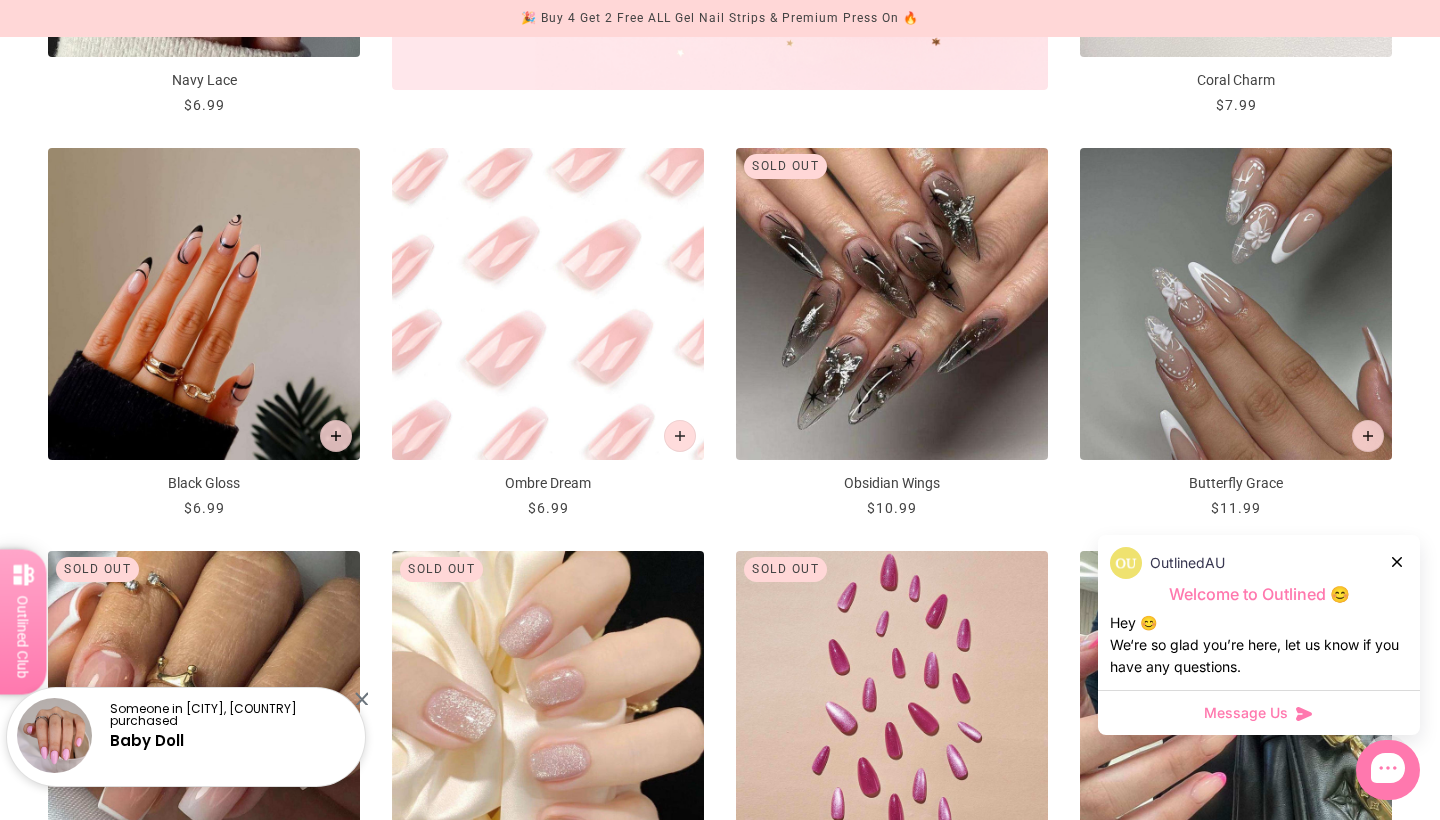 scroll, scrollTop: 1065, scrollLeft: 0, axis: vertical 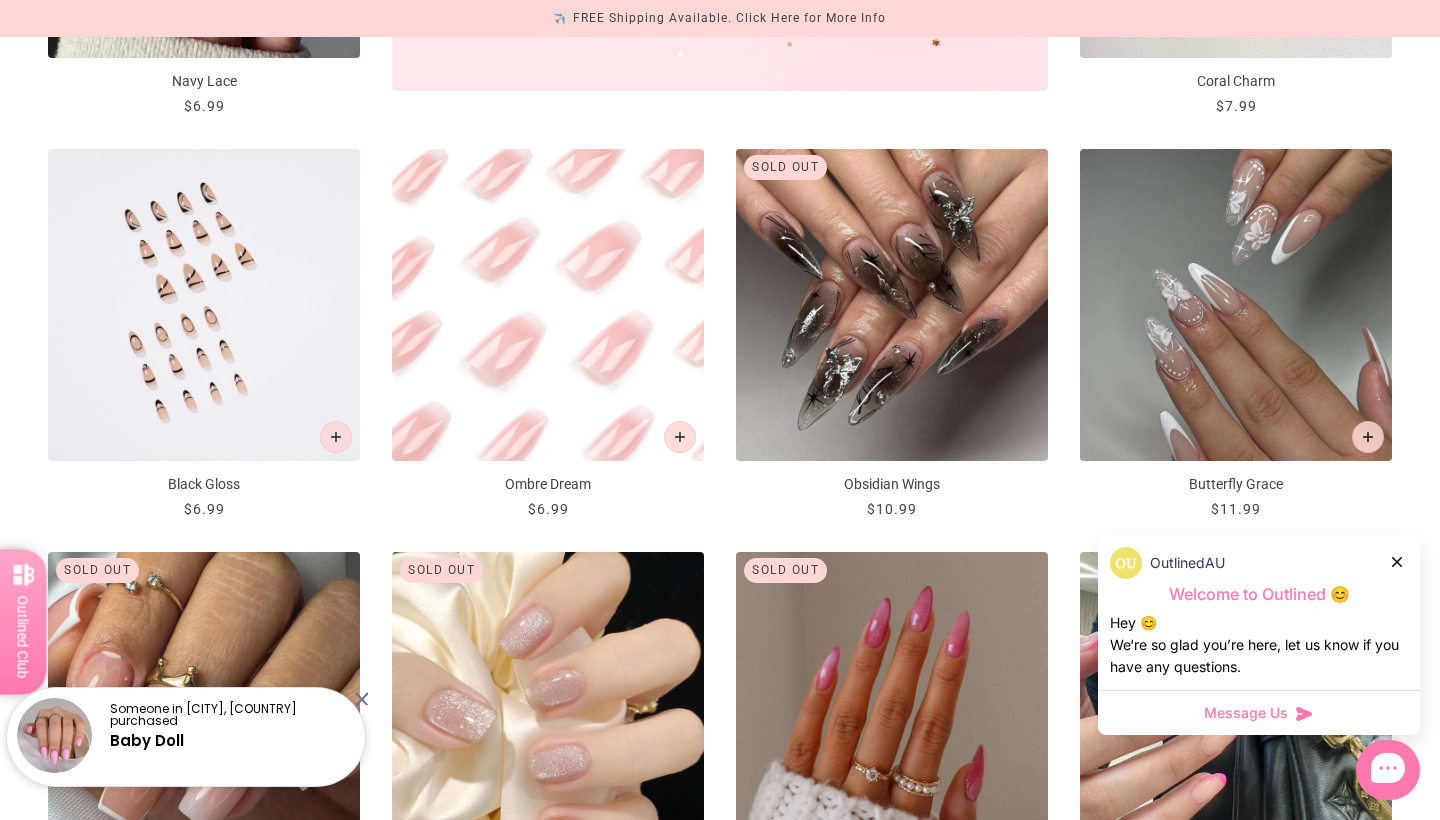 click at bounding box center (204, 305) 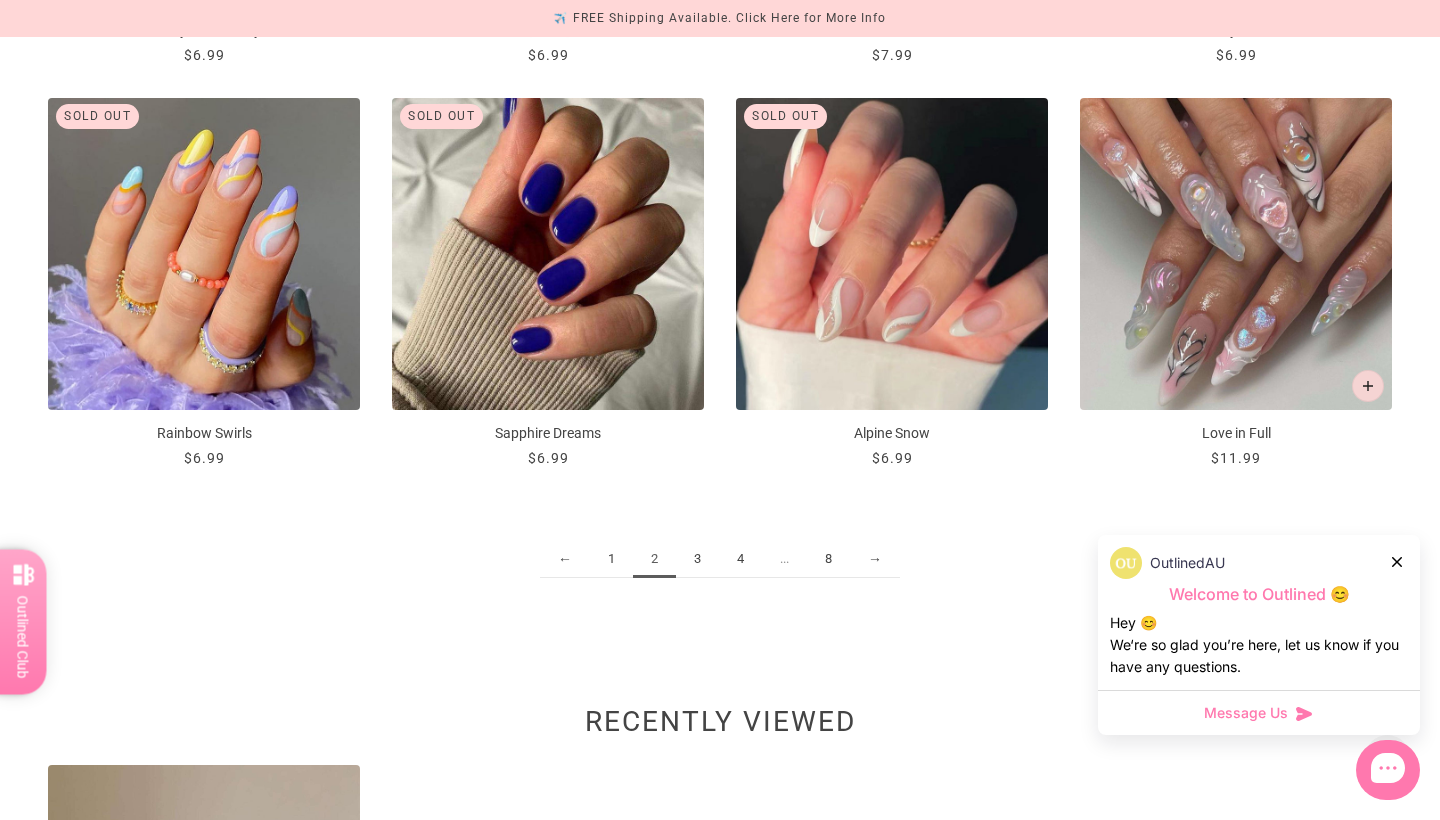 scroll, scrollTop: 2328, scrollLeft: 0, axis: vertical 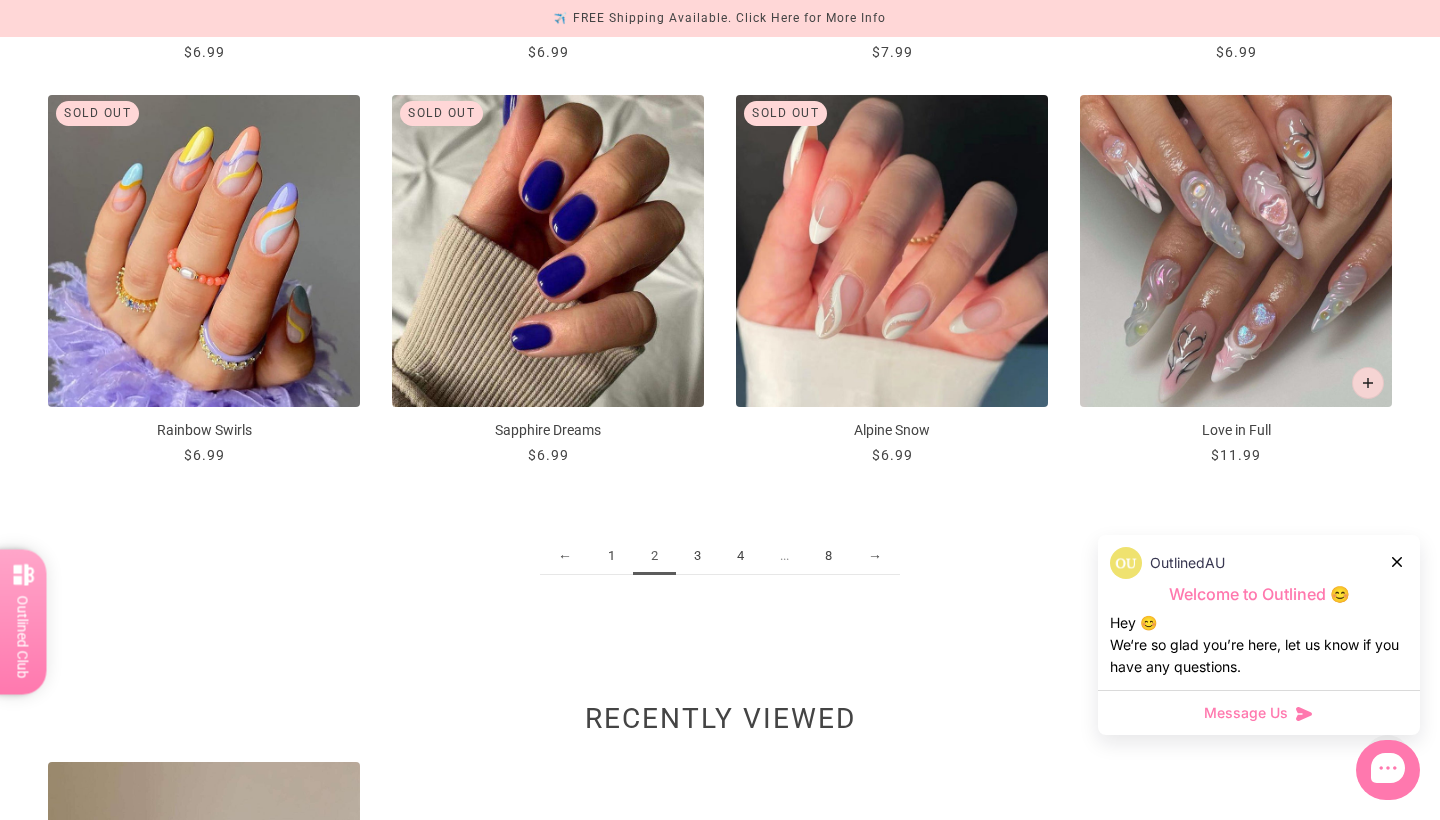 click on "3" at bounding box center [697, 556] 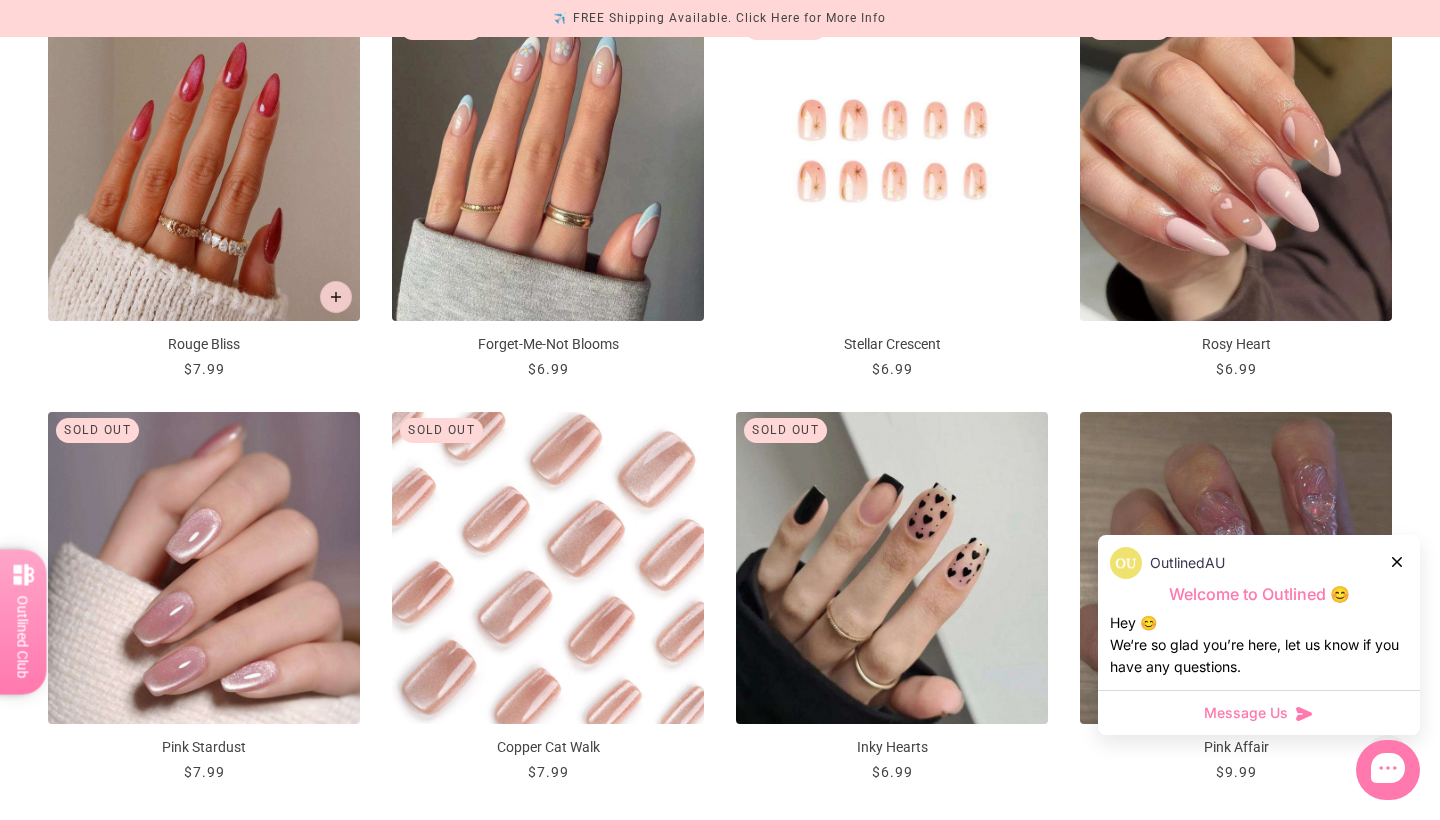 scroll, scrollTop: 2010, scrollLeft: 0, axis: vertical 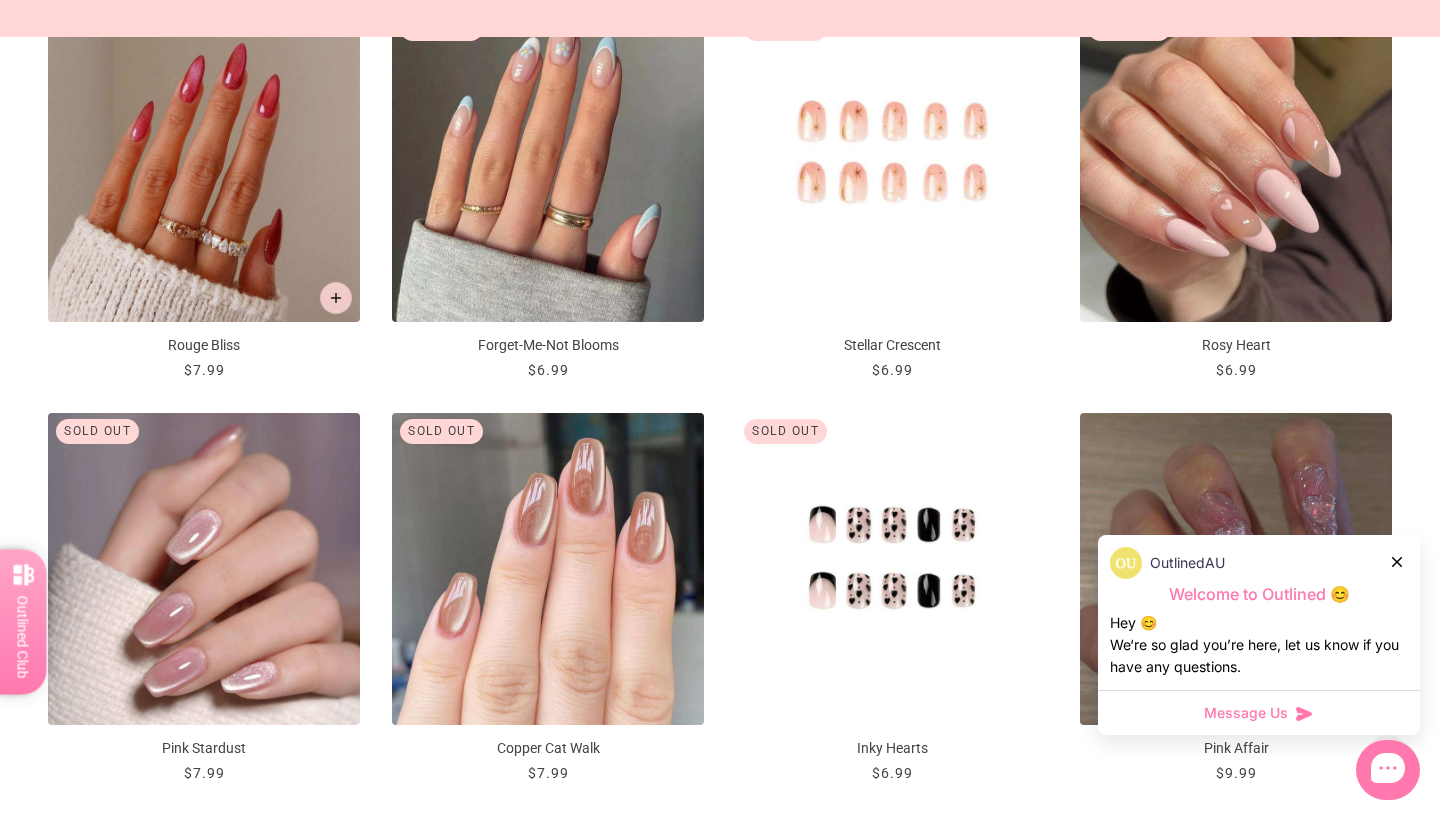 click at bounding box center (892, 569) 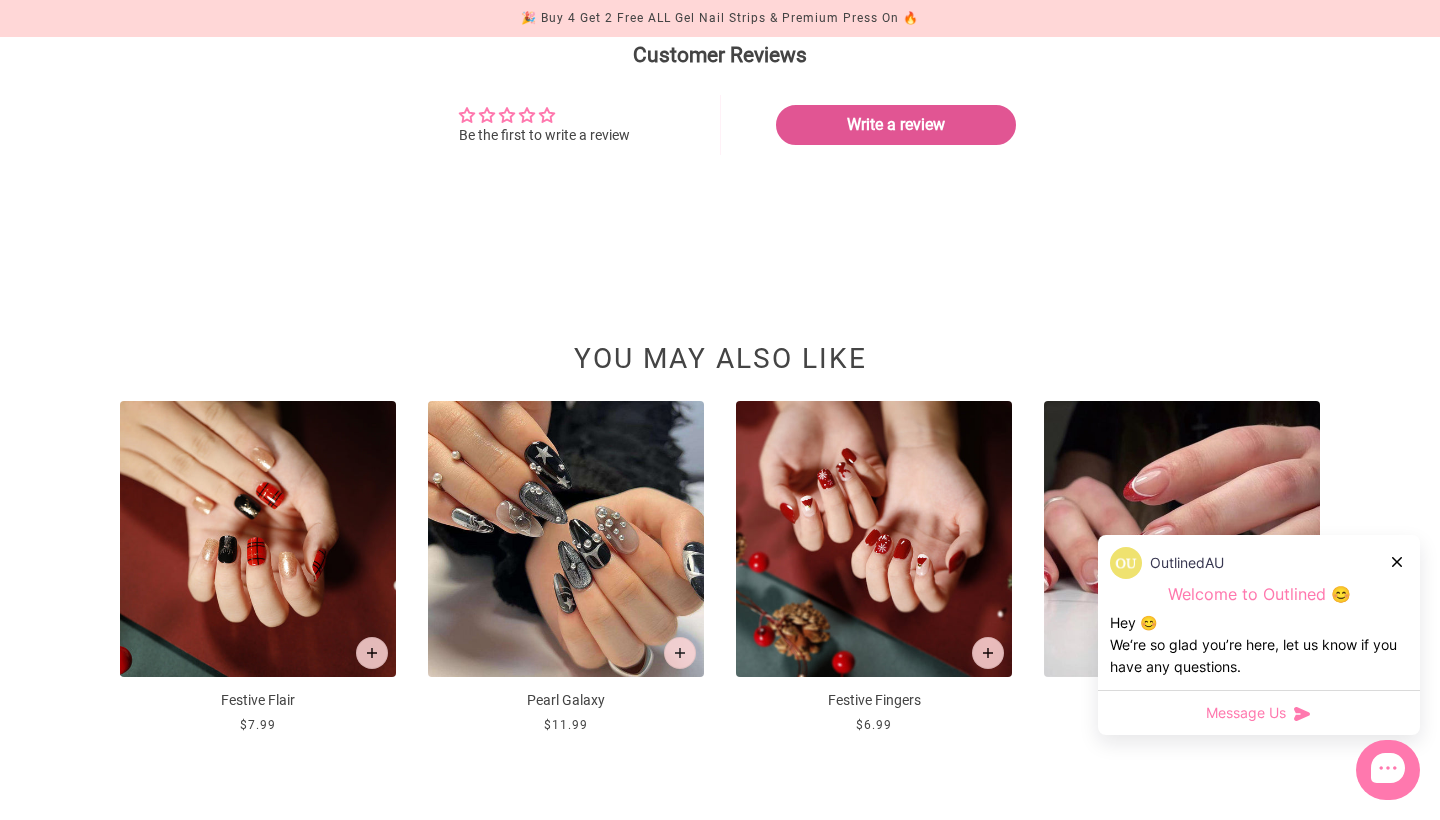 scroll, scrollTop: 1871, scrollLeft: 0, axis: vertical 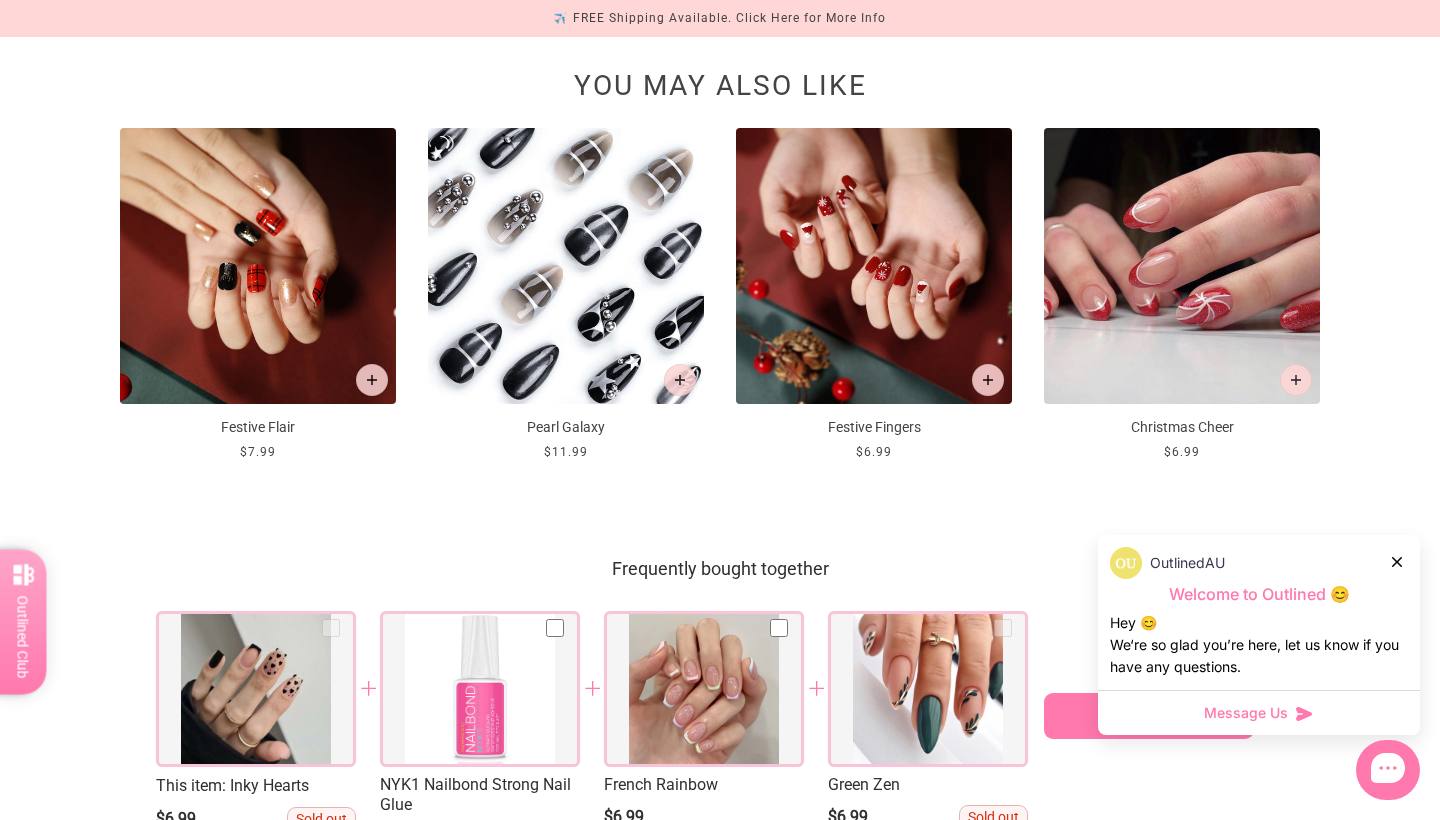 click at bounding box center (566, 266) 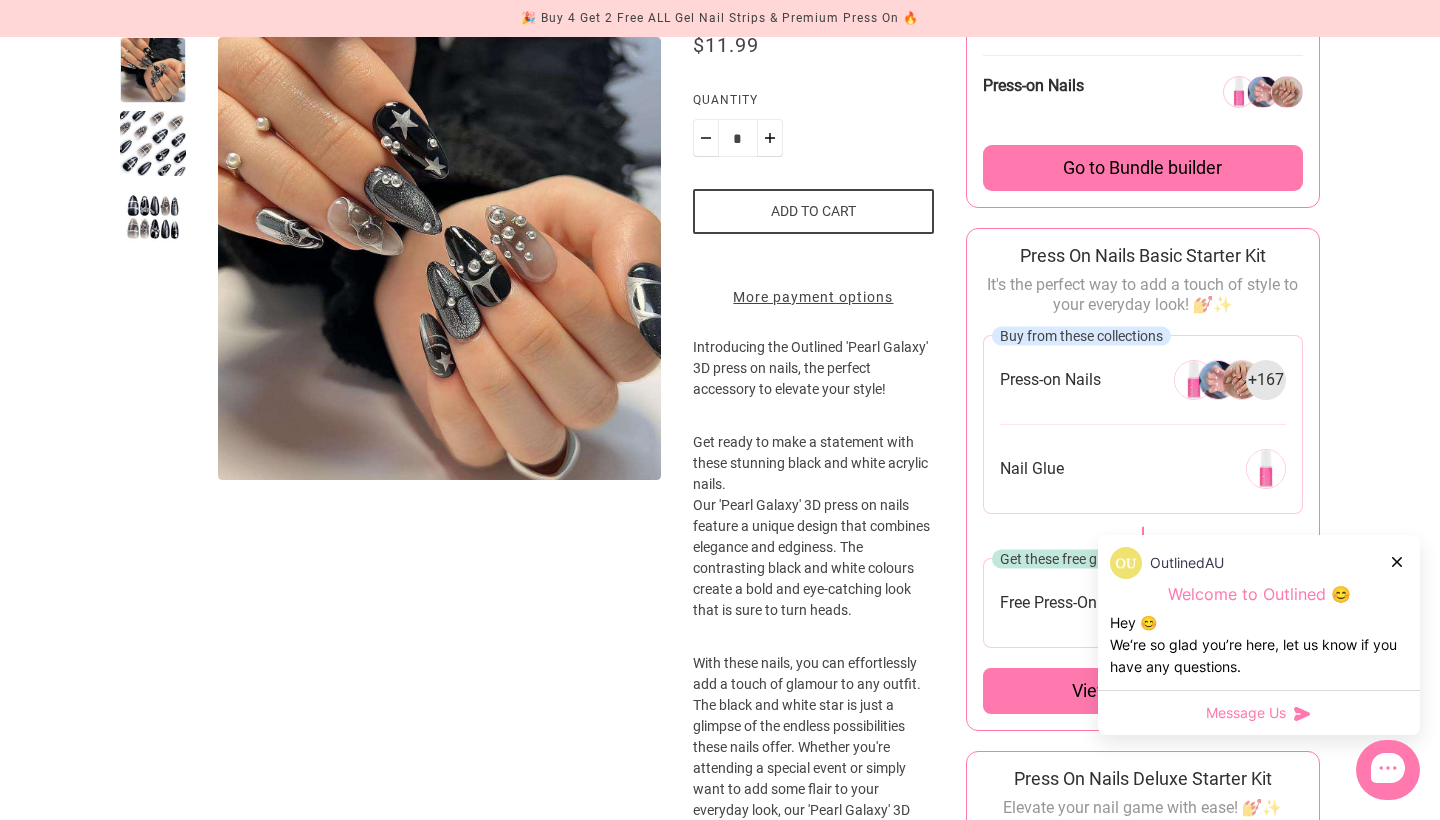 scroll, scrollTop: 1321, scrollLeft: 0, axis: vertical 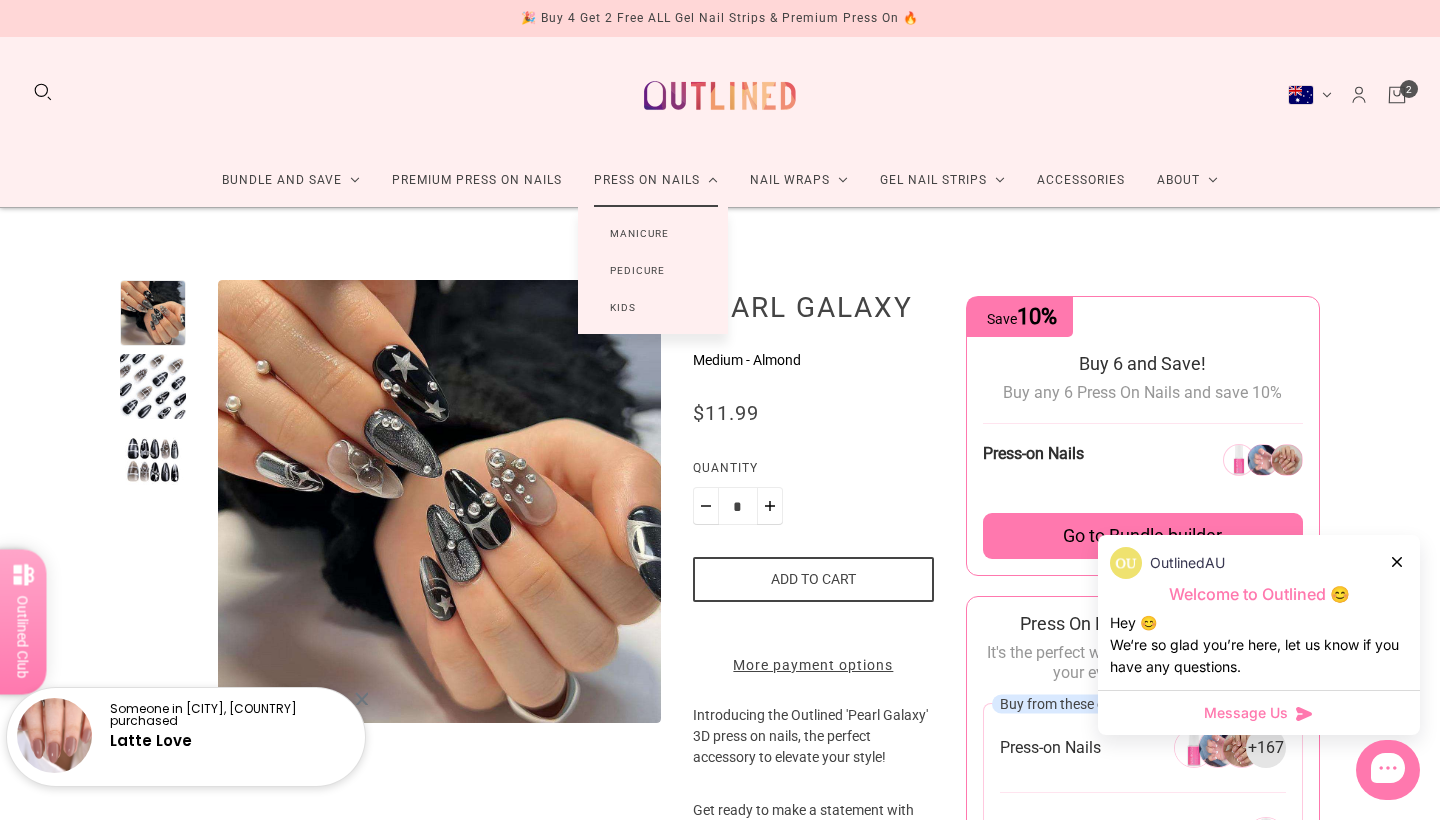 click on "Manicure" at bounding box center (639, 233) 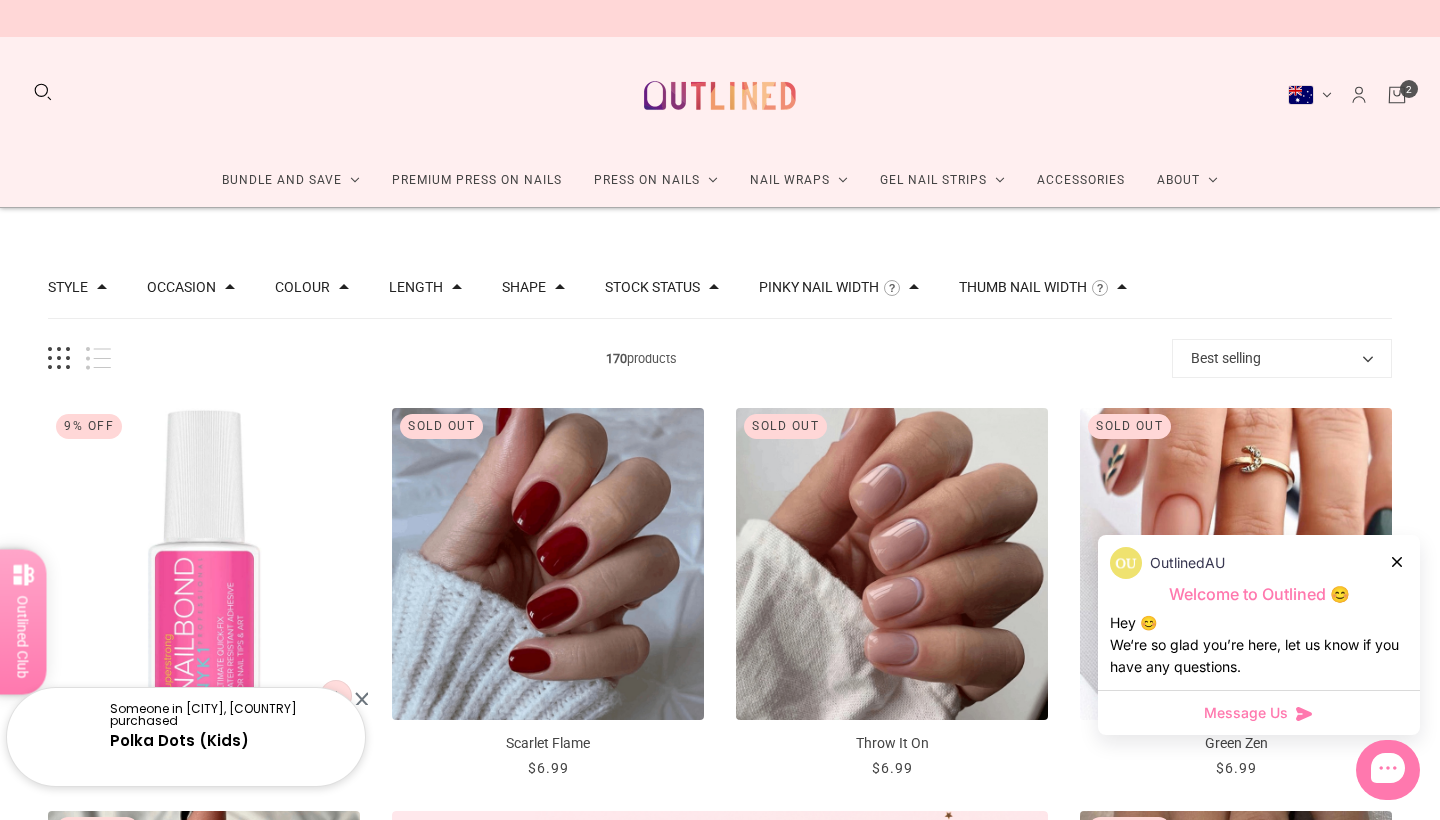 scroll, scrollTop: 0, scrollLeft: 0, axis: both 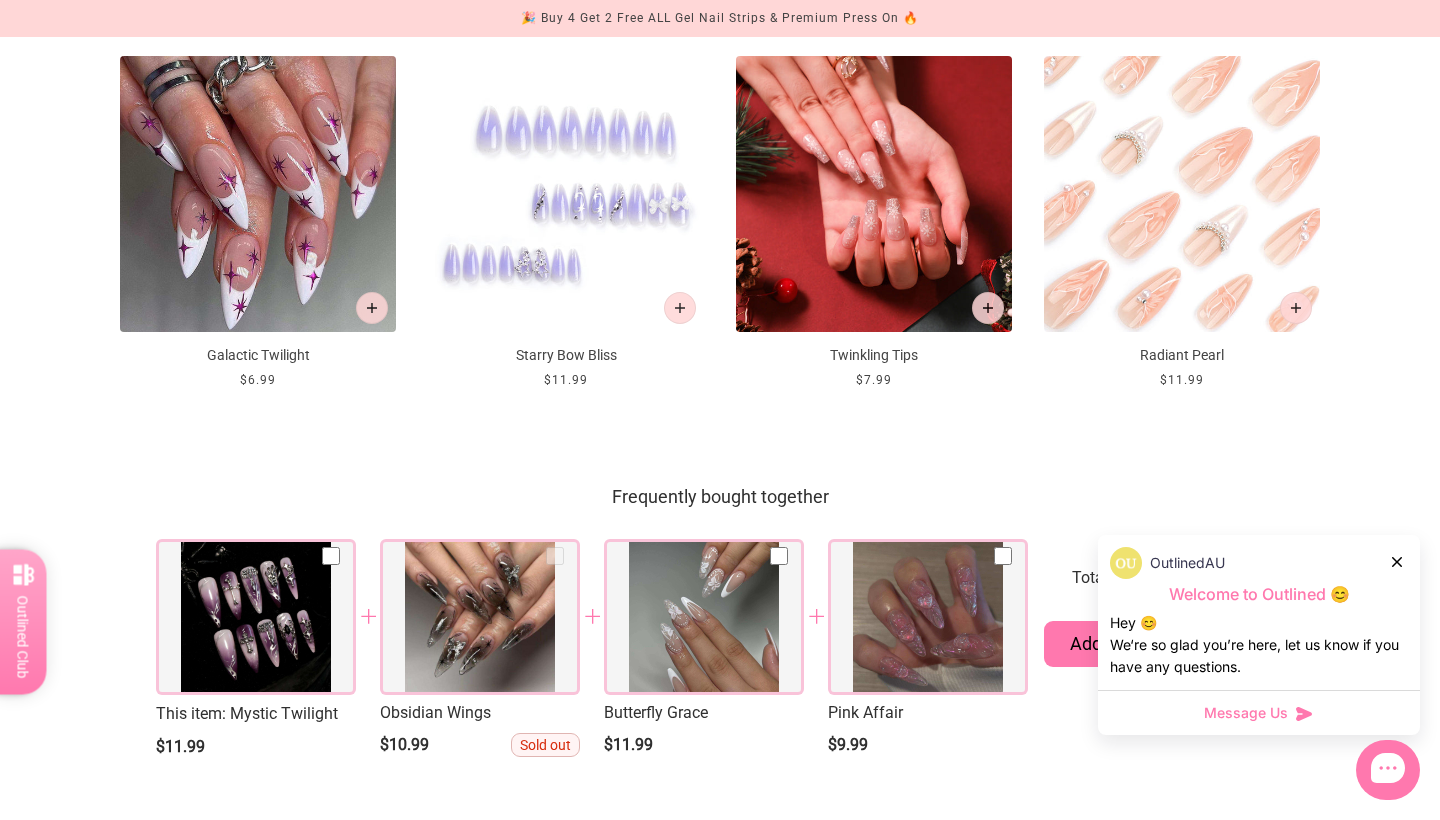click at bounding box center (566, 194) 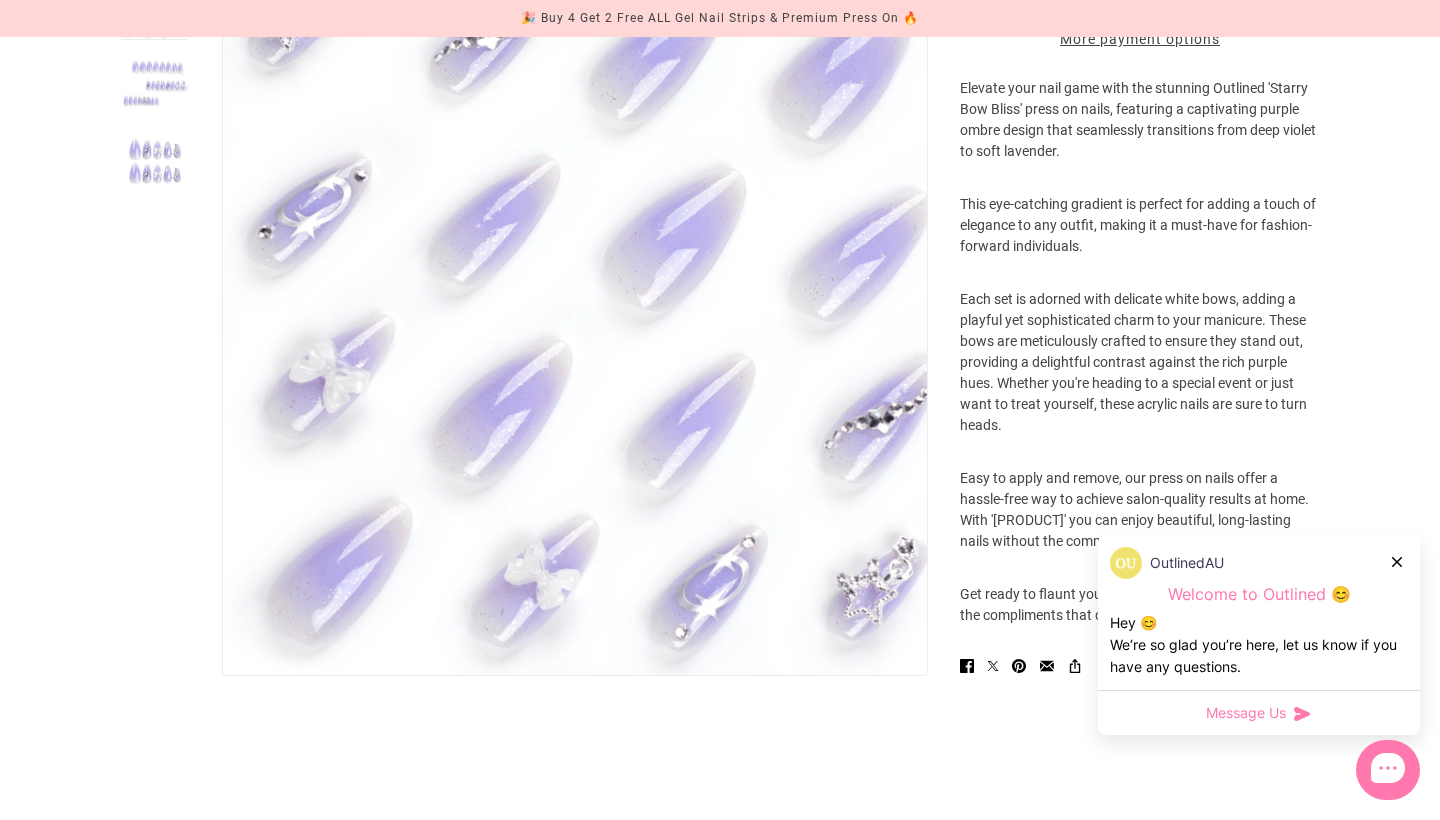 scroll, scrollTop: 0, scrollLeft: 0, axis: both 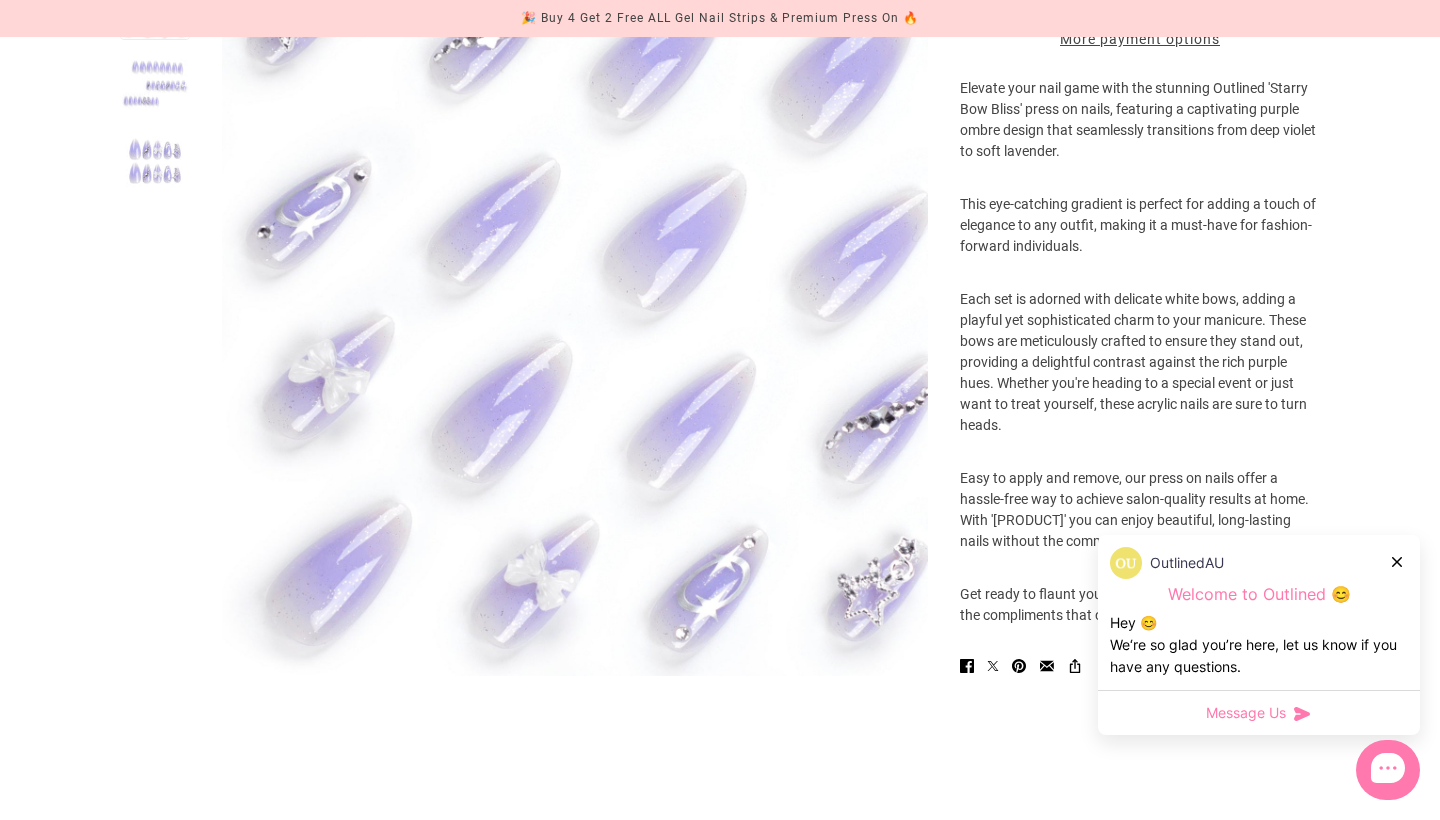 click at bounding box center (155, 161) 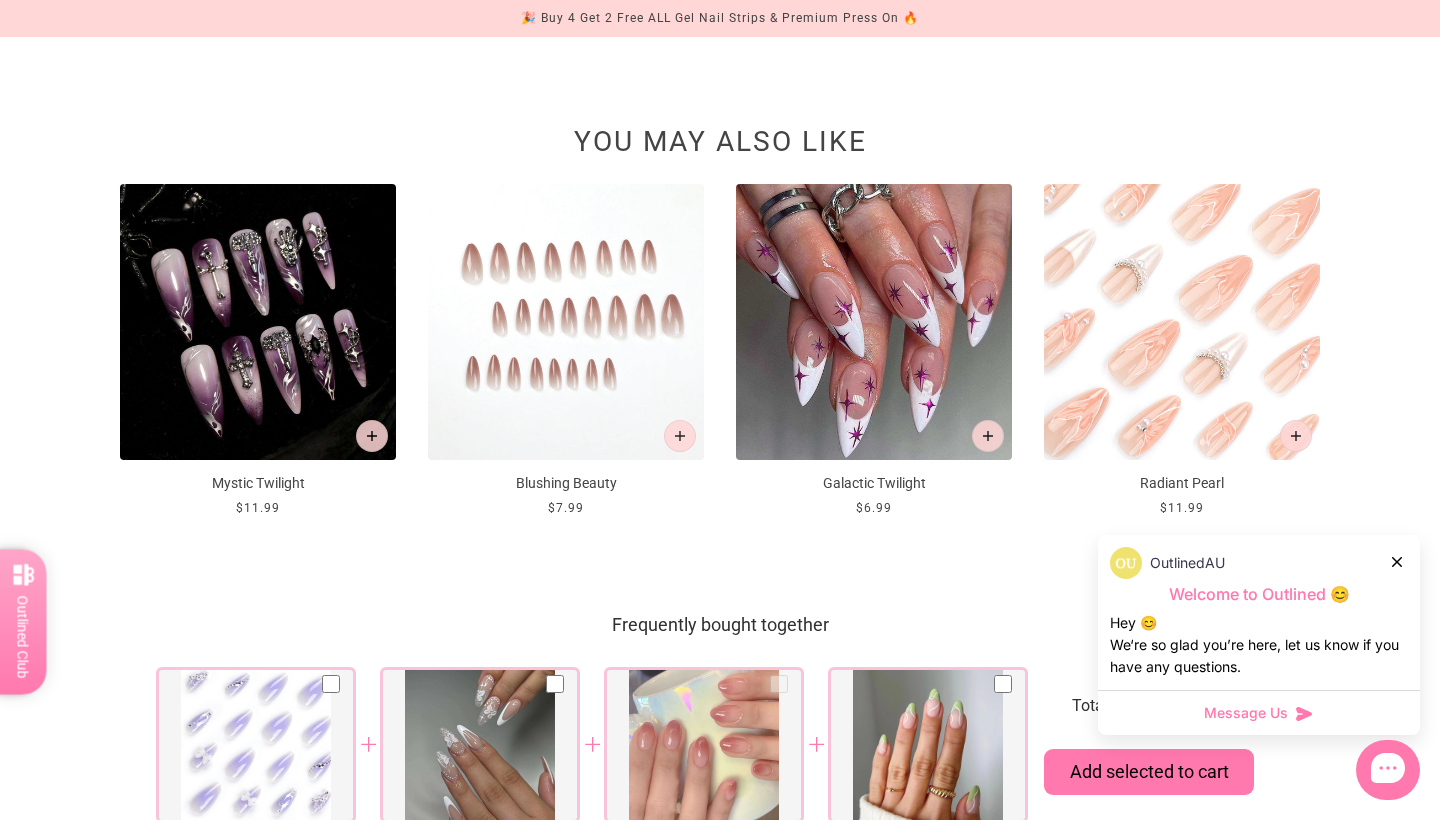 scroll, scrollTop: 1875, scrollLeft: 0, axis: vertical 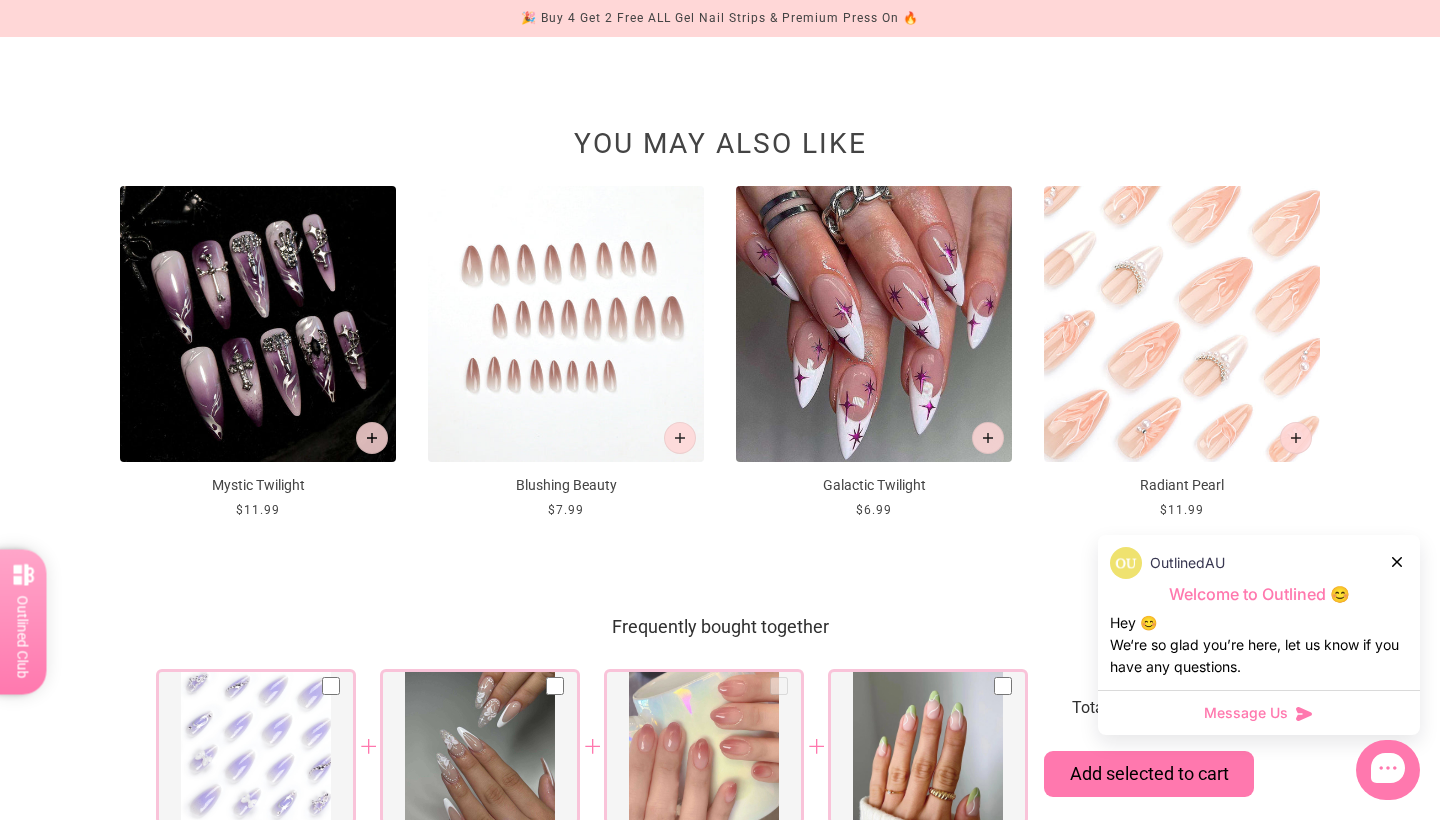 click at bounding box center [566, 324] 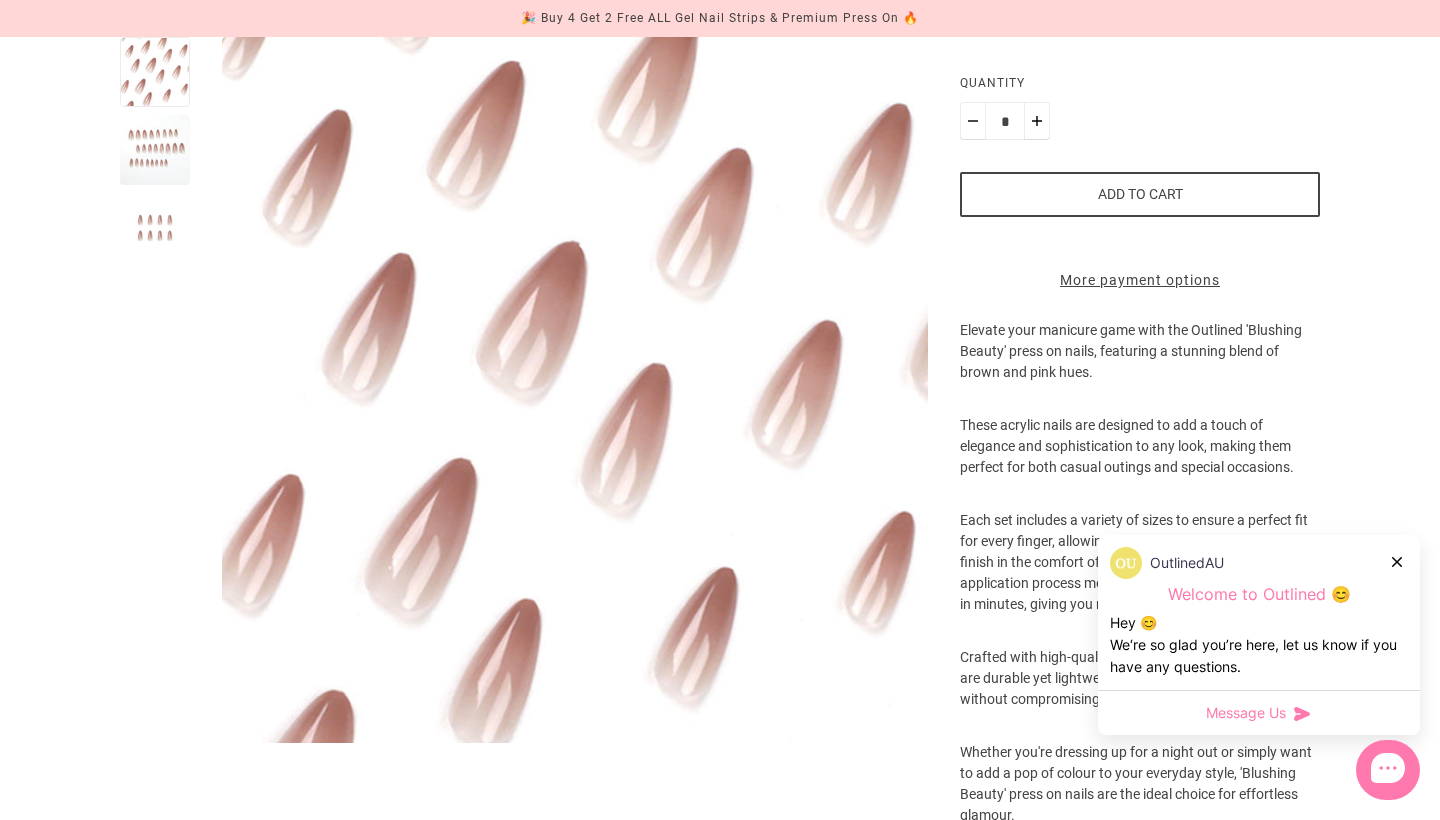click at bounding box center (155, 228) 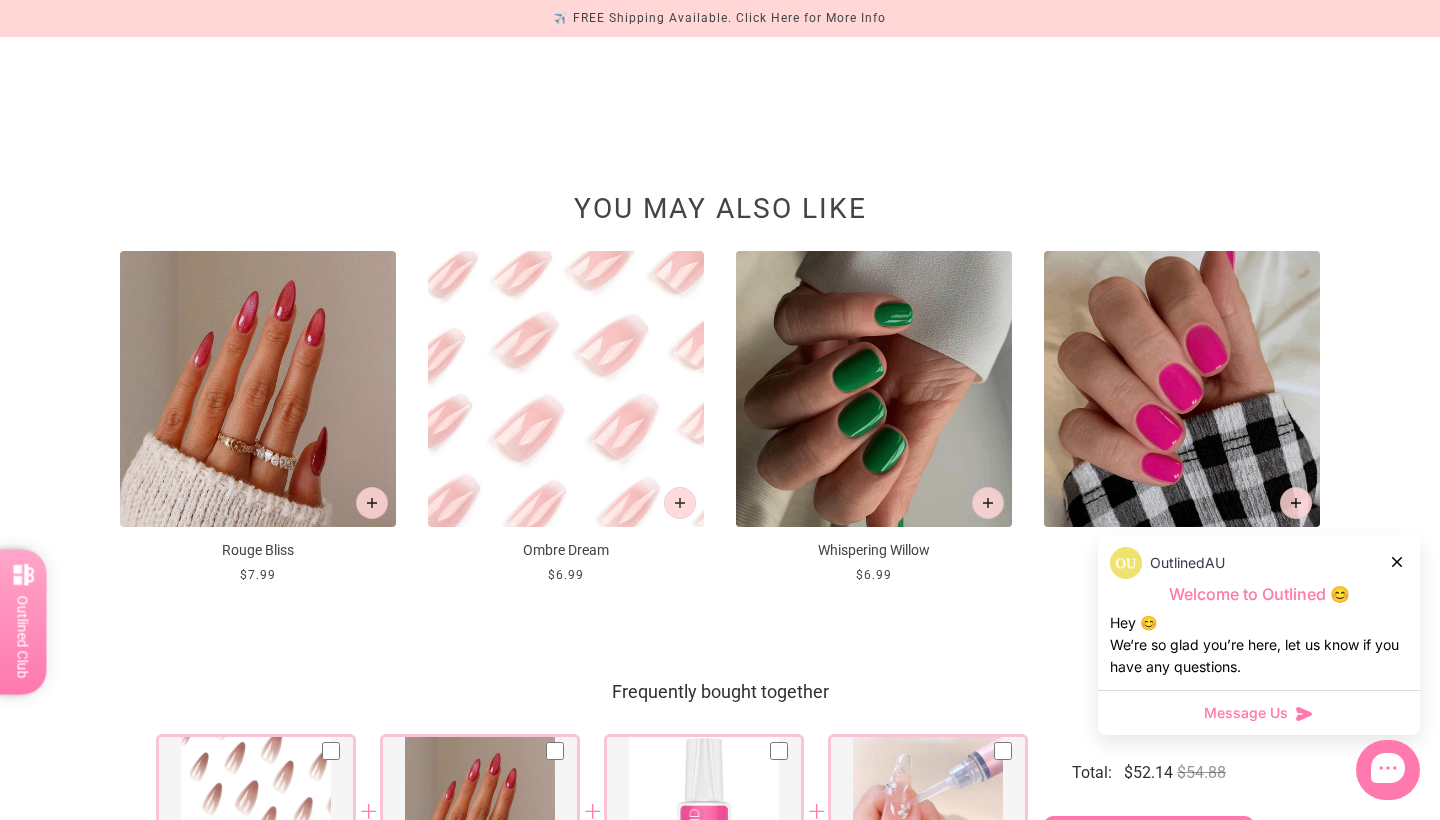 scroll, scrollTop: 1488, scrollLeft: 0, axis: vertical 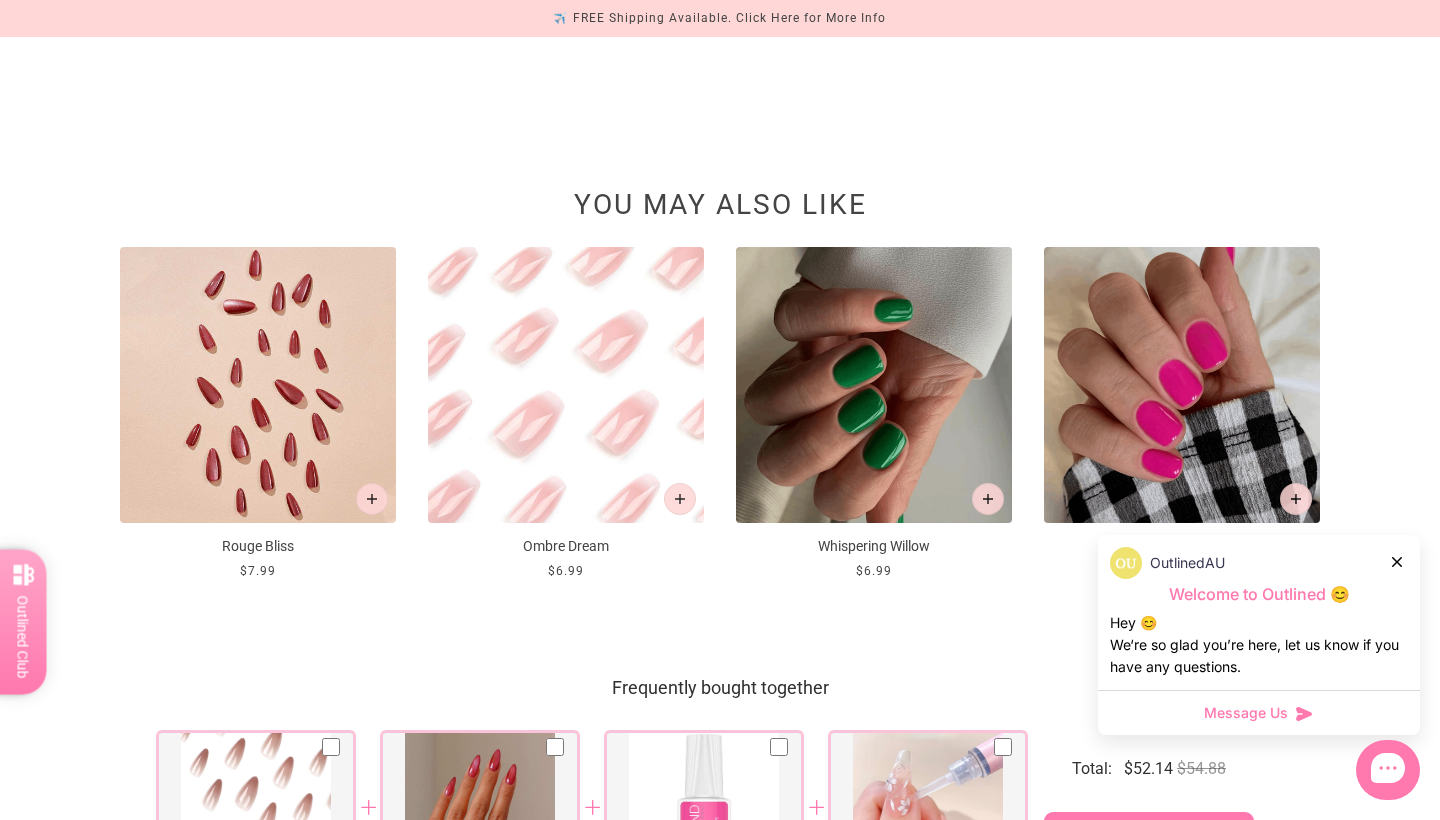 click at bounding box center (258, 385) 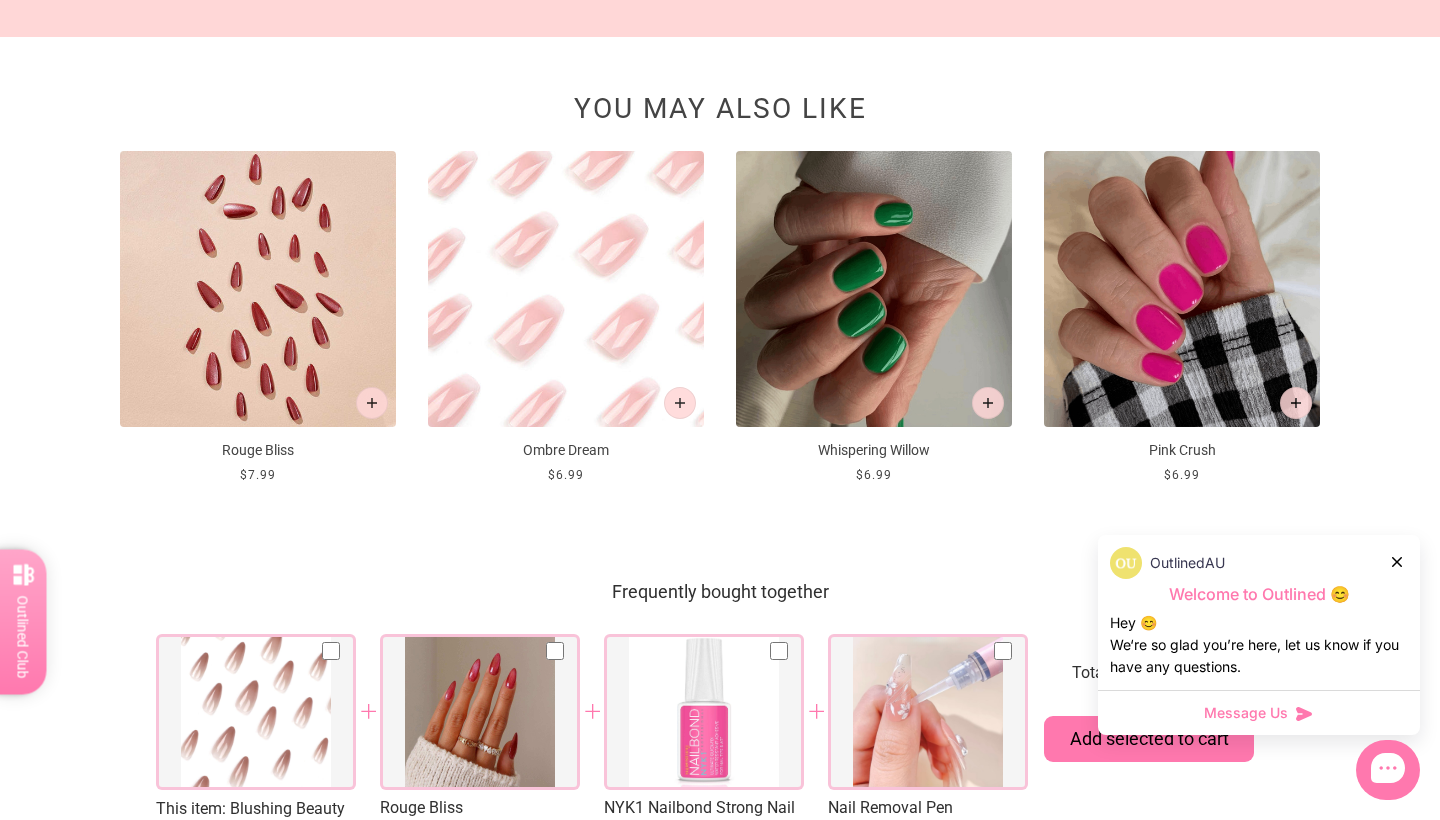 scroll, scrollTop: 1583, scrollLeft: 0, axis: vertical 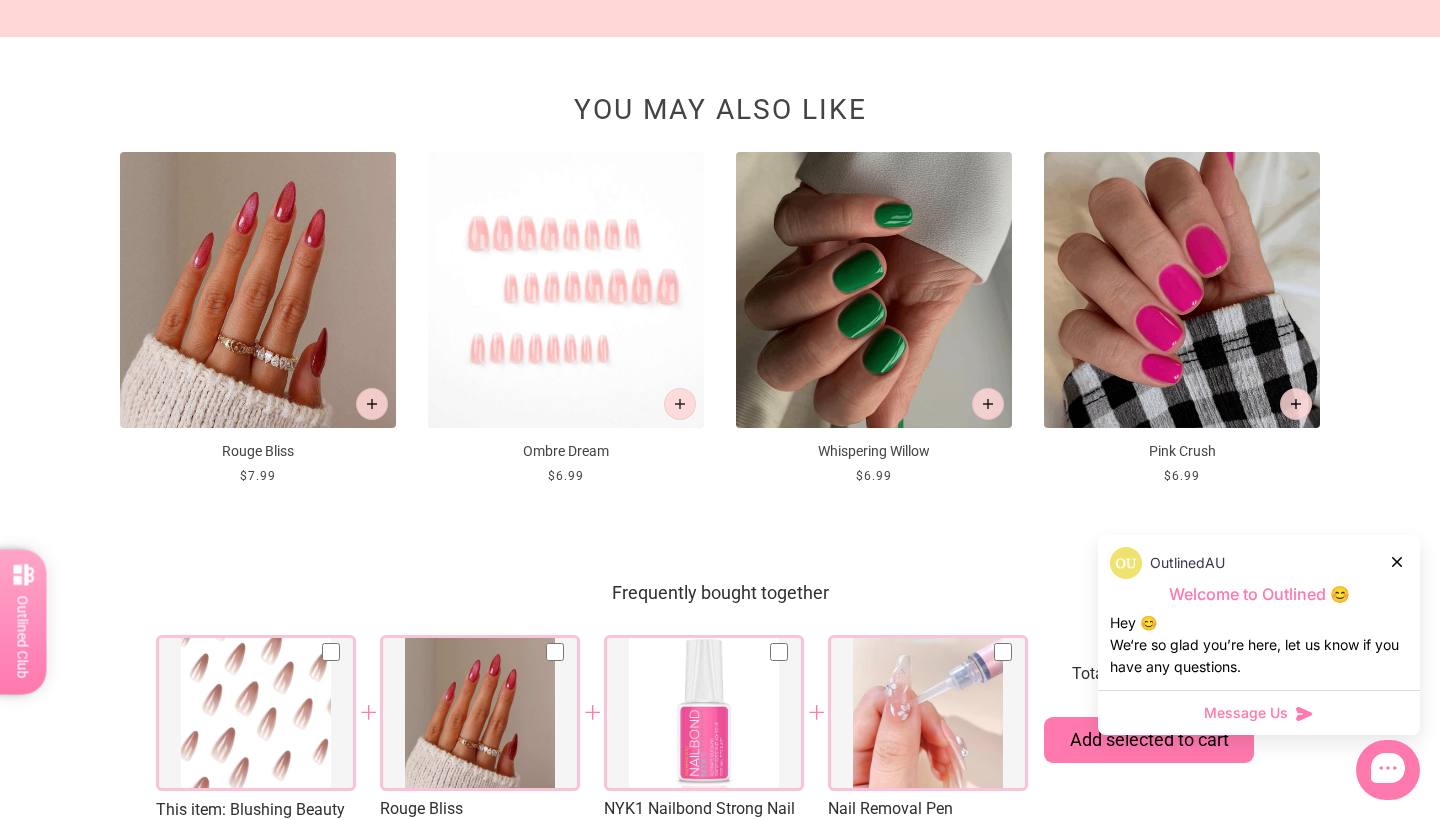 click at bounding box center (566, 290) 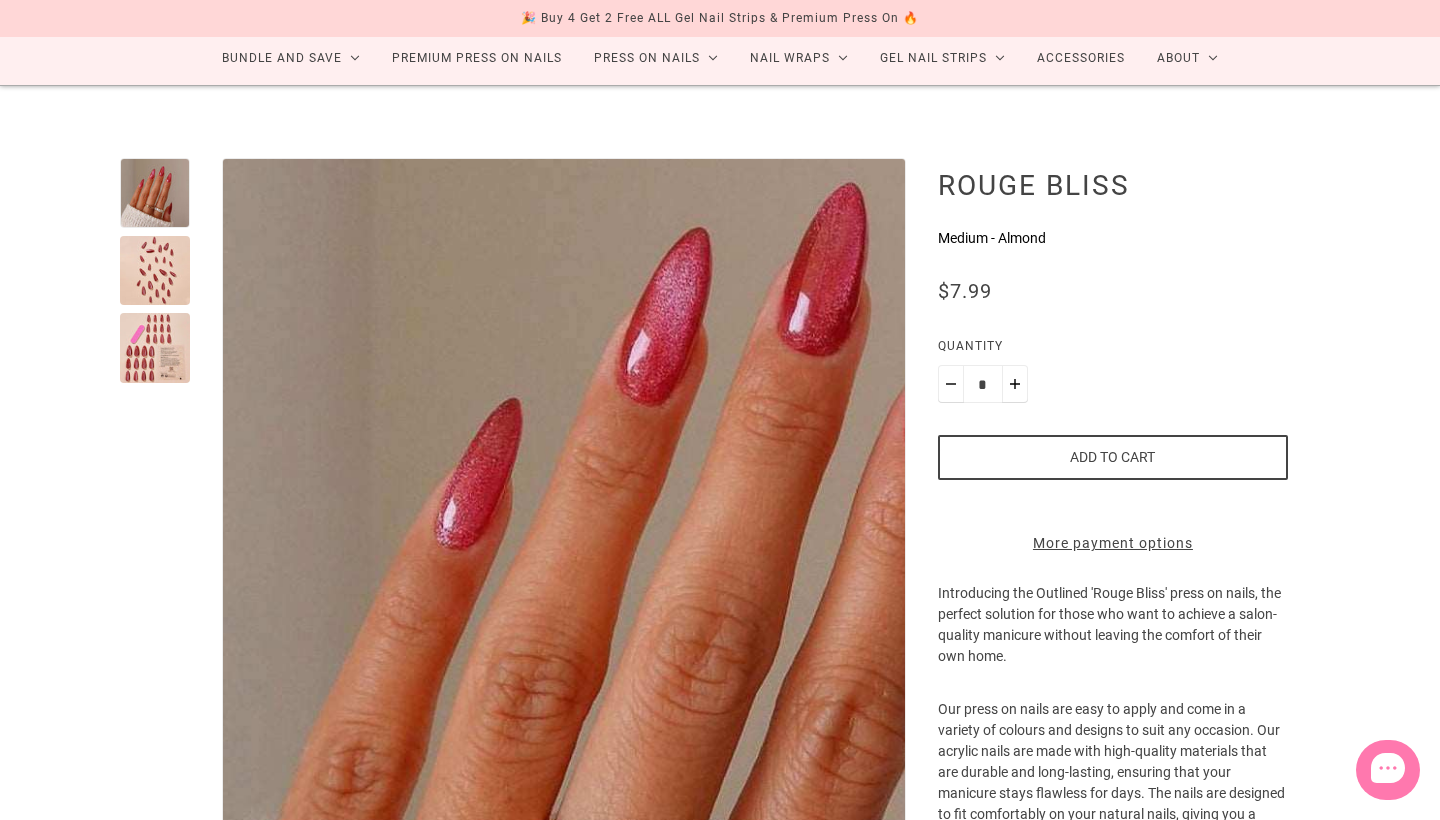 scroll, scrollTop: 122, scrollLeft: 0, axis: vertical 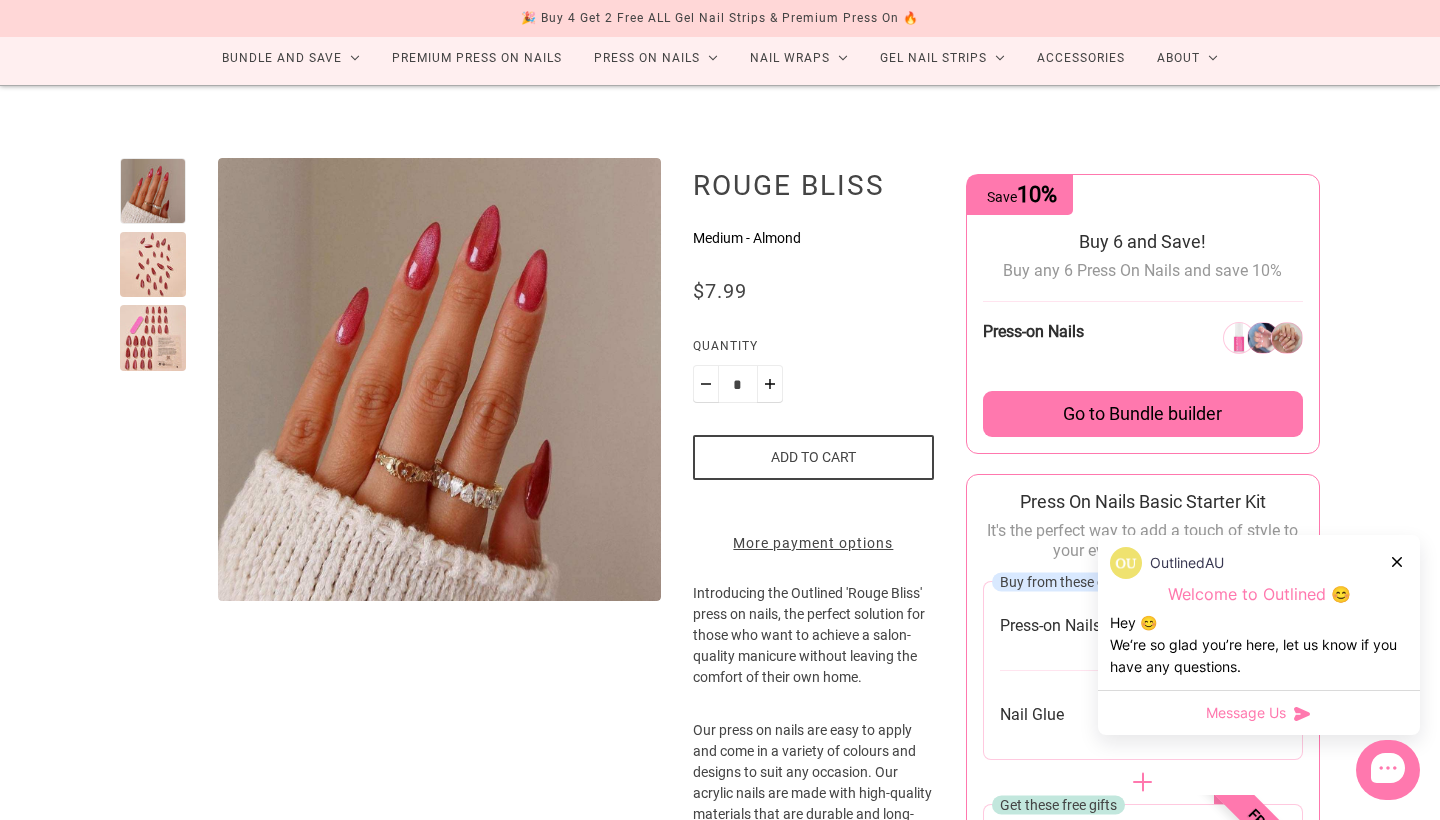 click at bounding box center (153, 265) 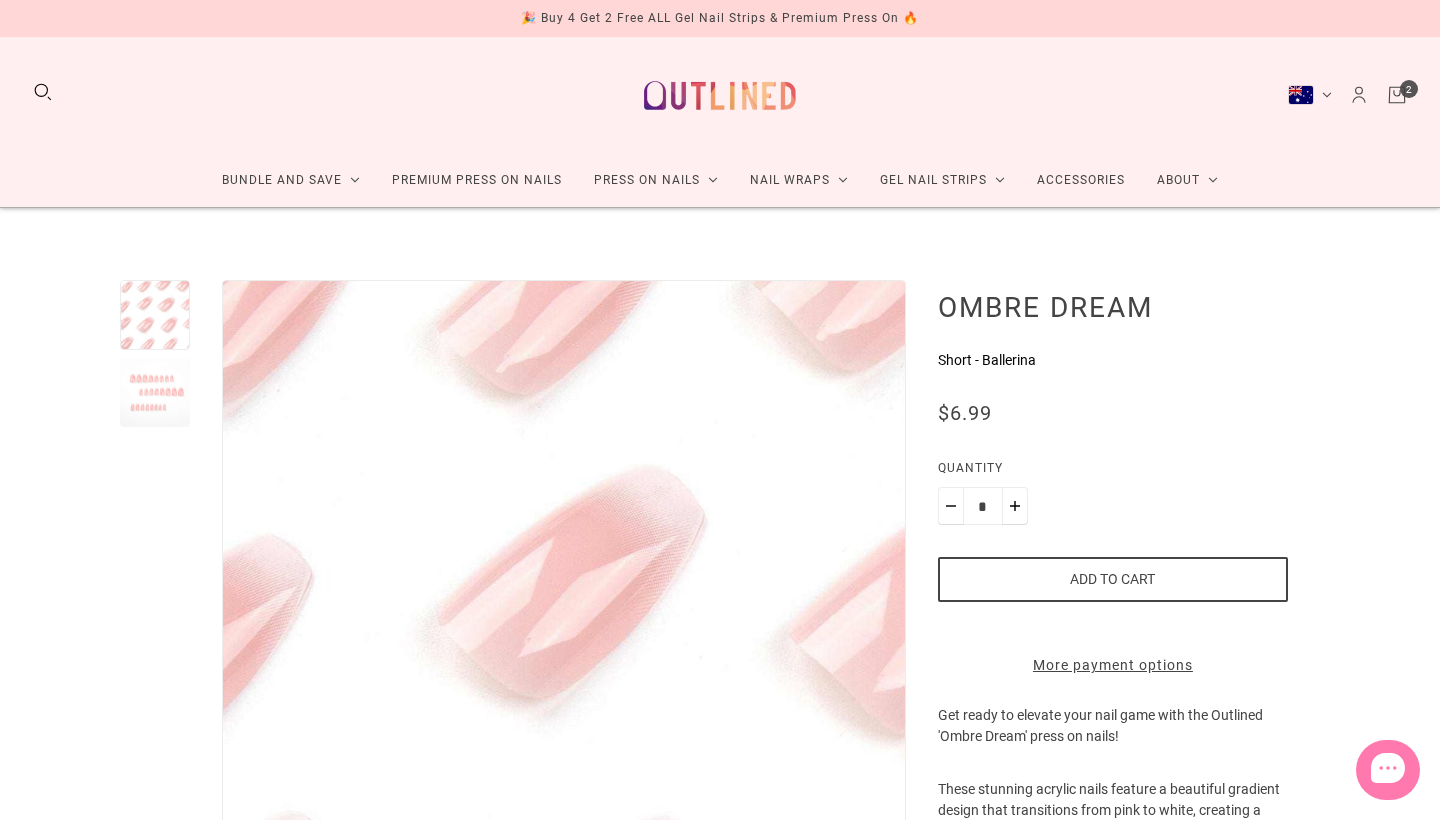 scroll, scrollTop: 0, scrollLeft: 0, axis: both 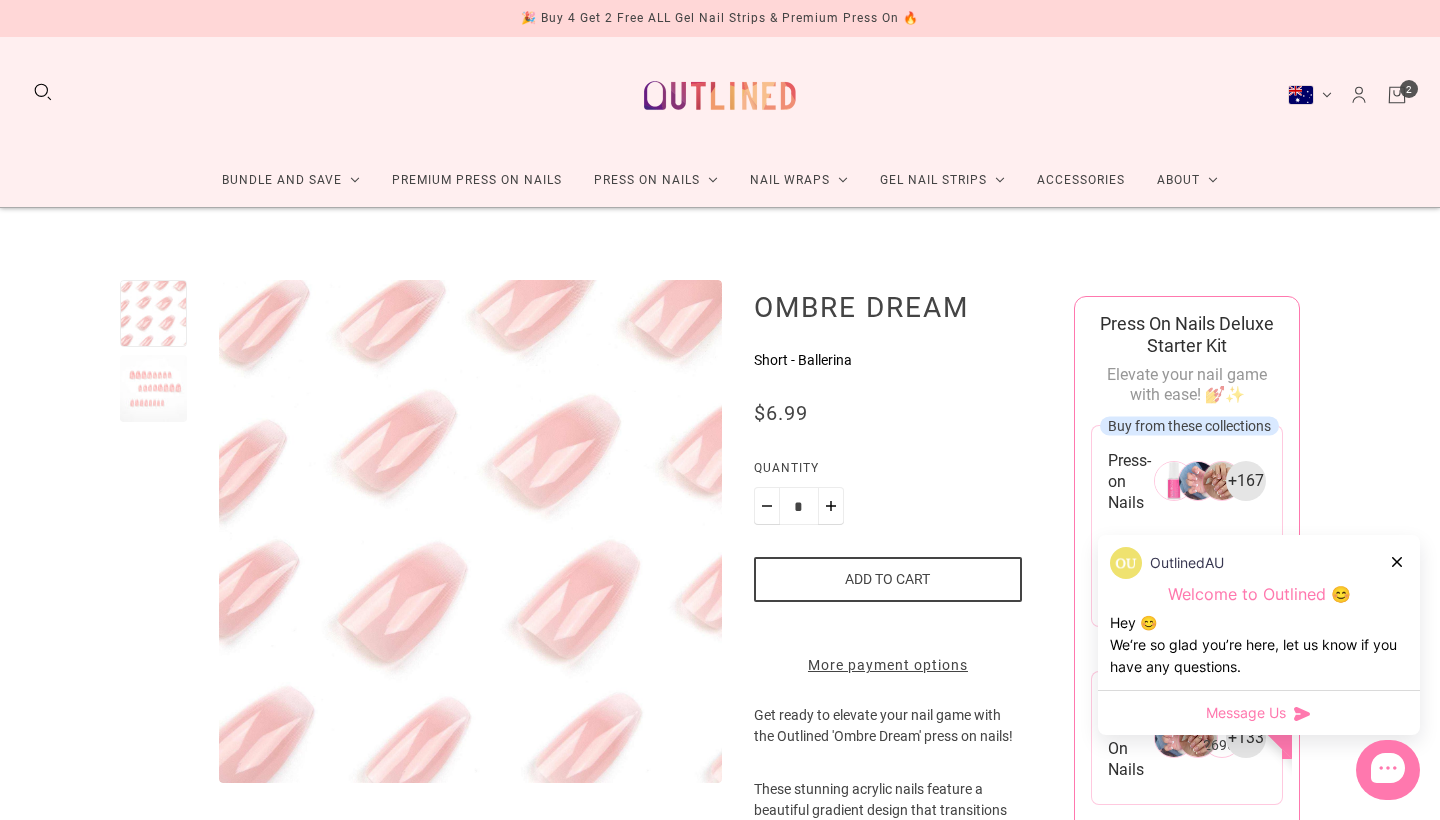 click at bounding box center (153, 388) 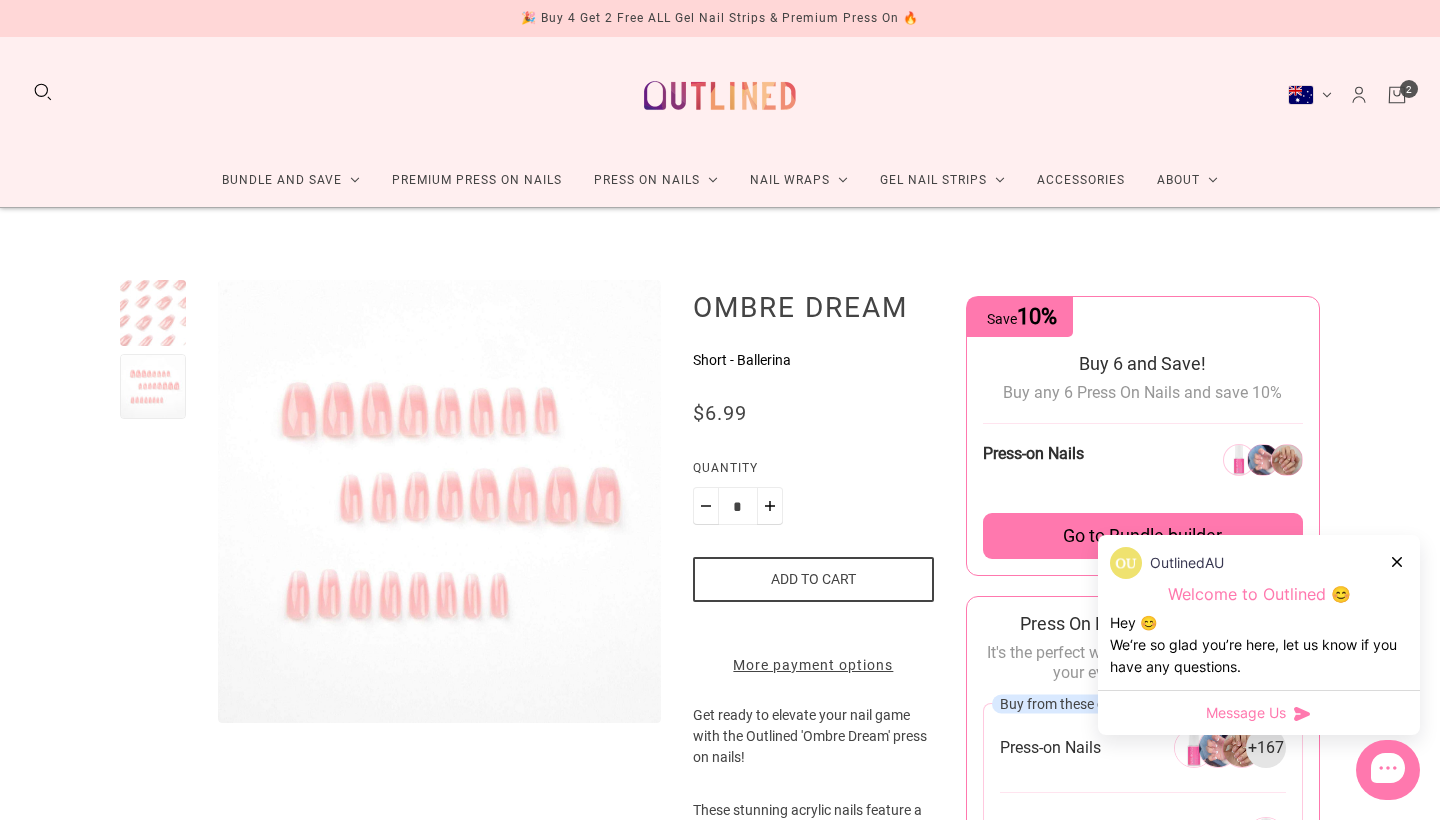 scroll, scrollTop: 0, scrollLeft: 0, axis: both 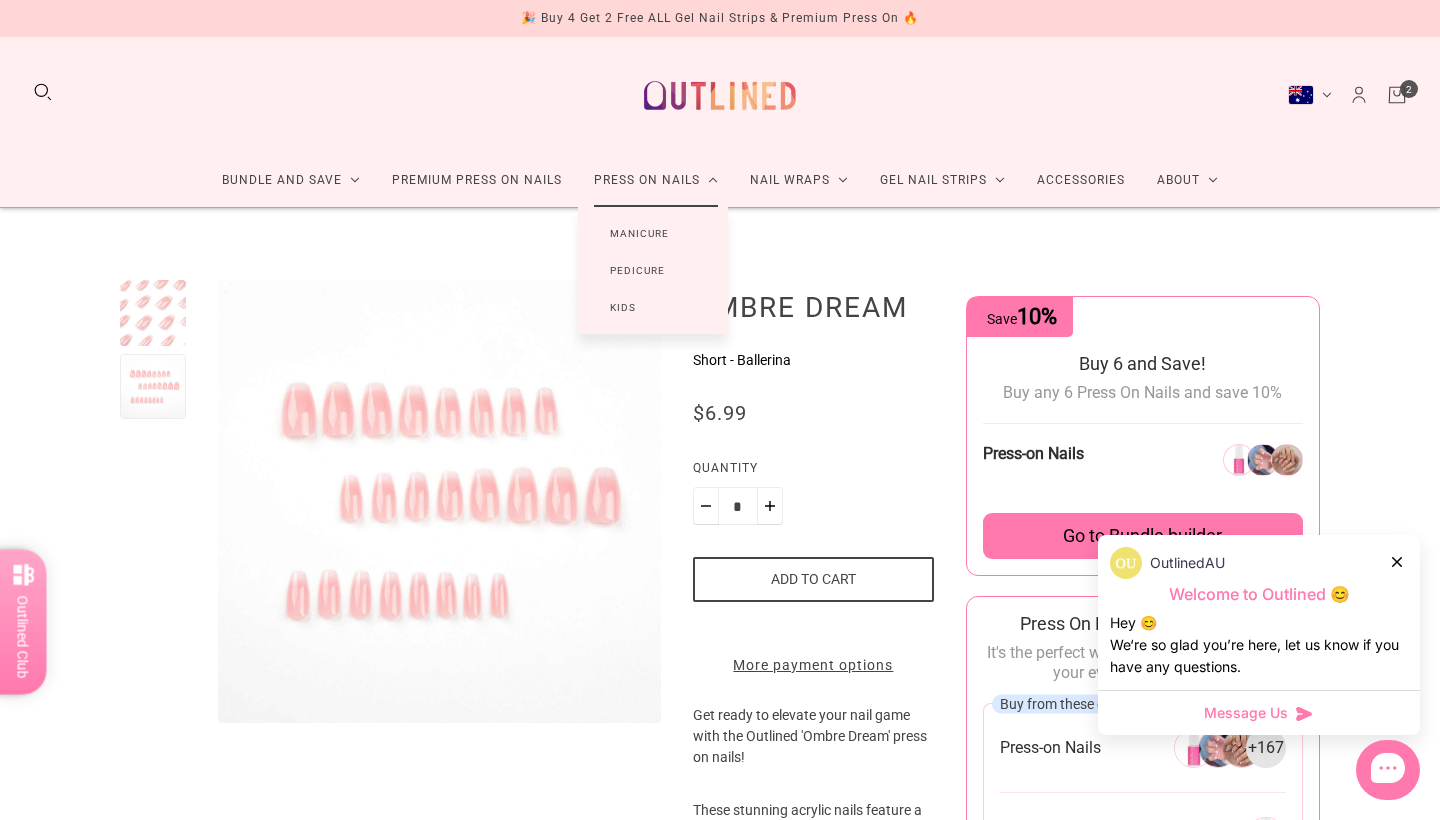 click on "Manicure" at bounding box center [639, 233] 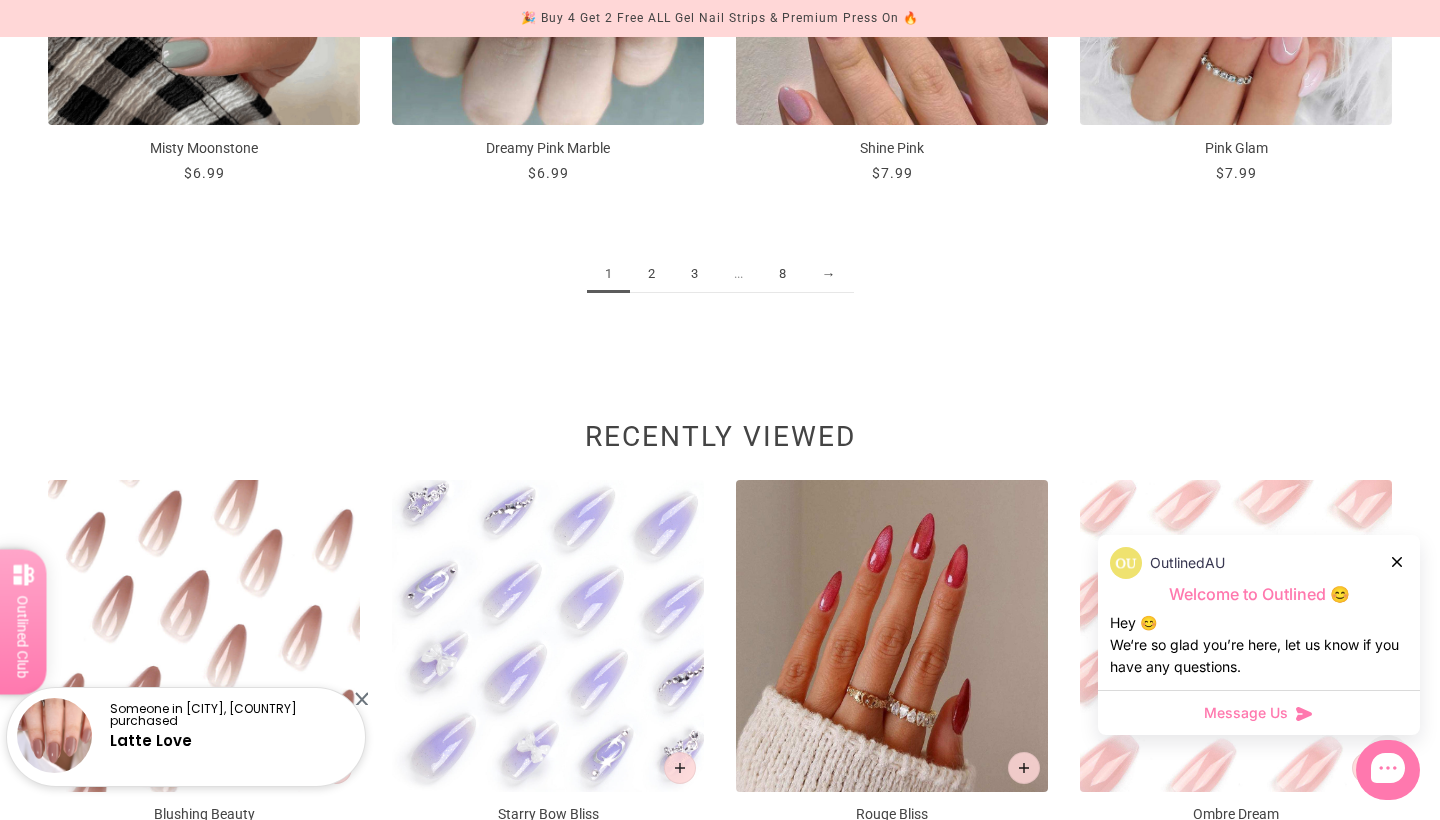 scroll, scrollTop: 2622, scrollLeft: 0, axis: vertical 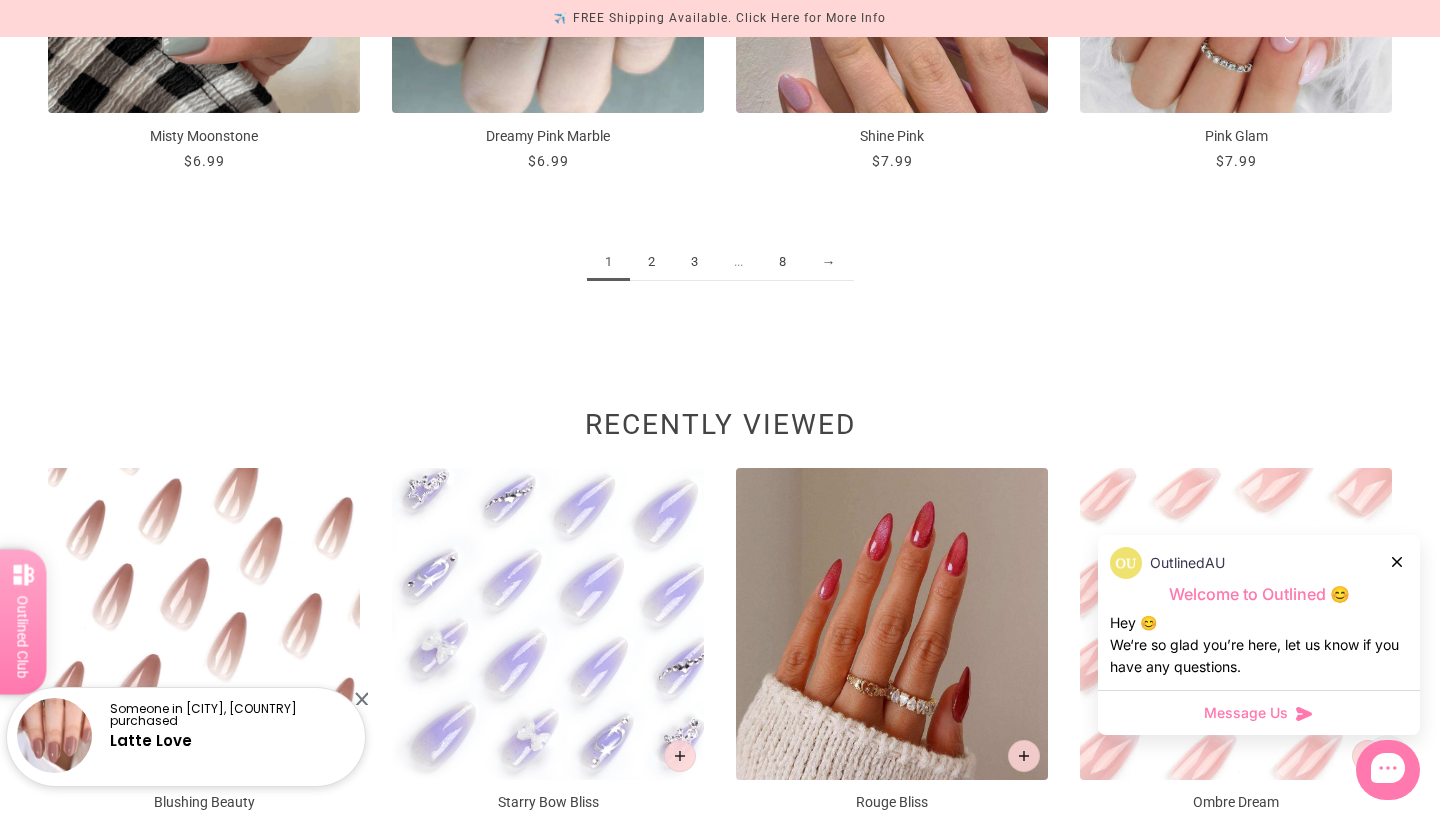 click on "8" at bounding box center [782, 262] 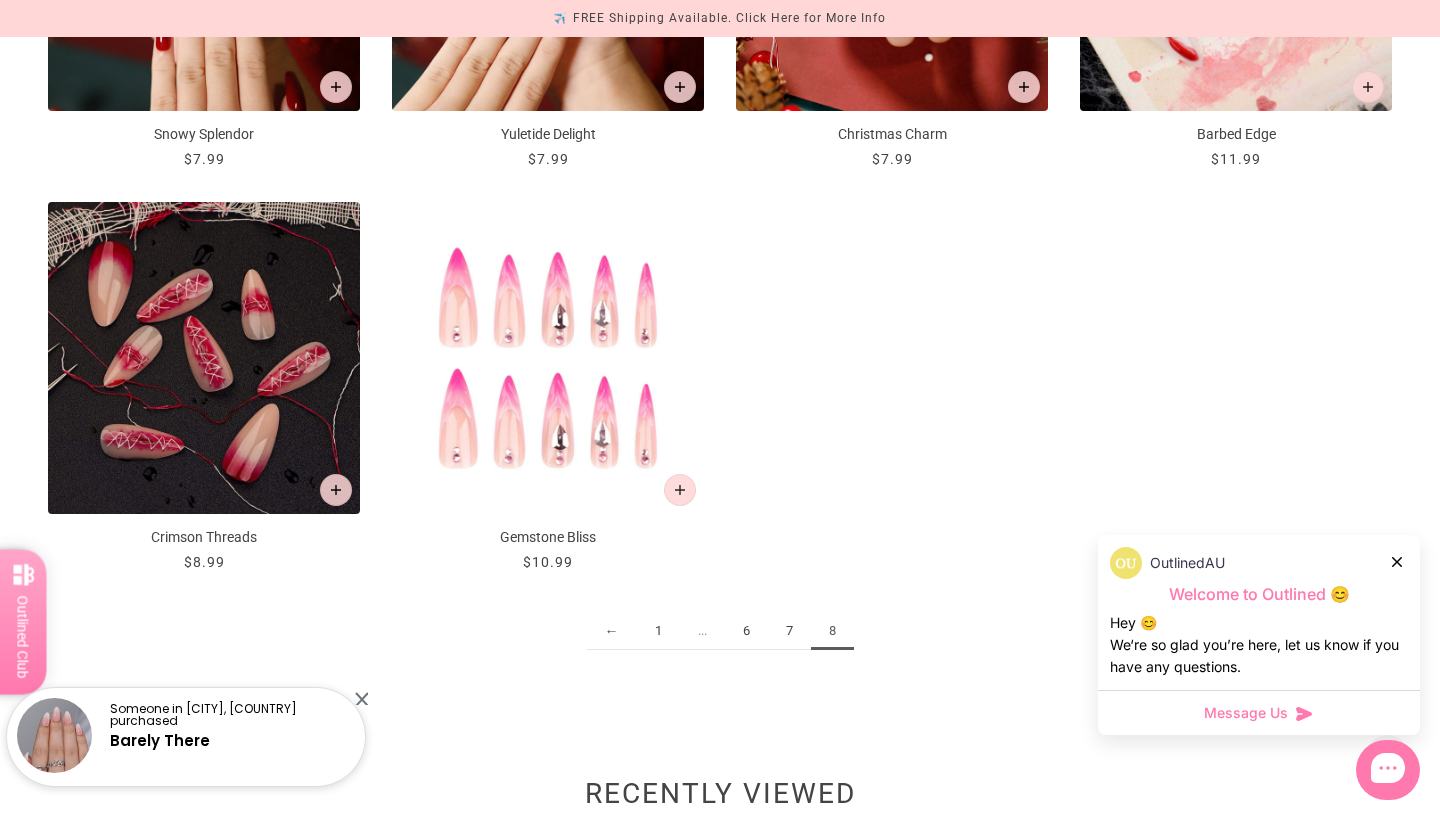 scroll, scrollTop: 1814, scrollLeft: 0, axis: vertical 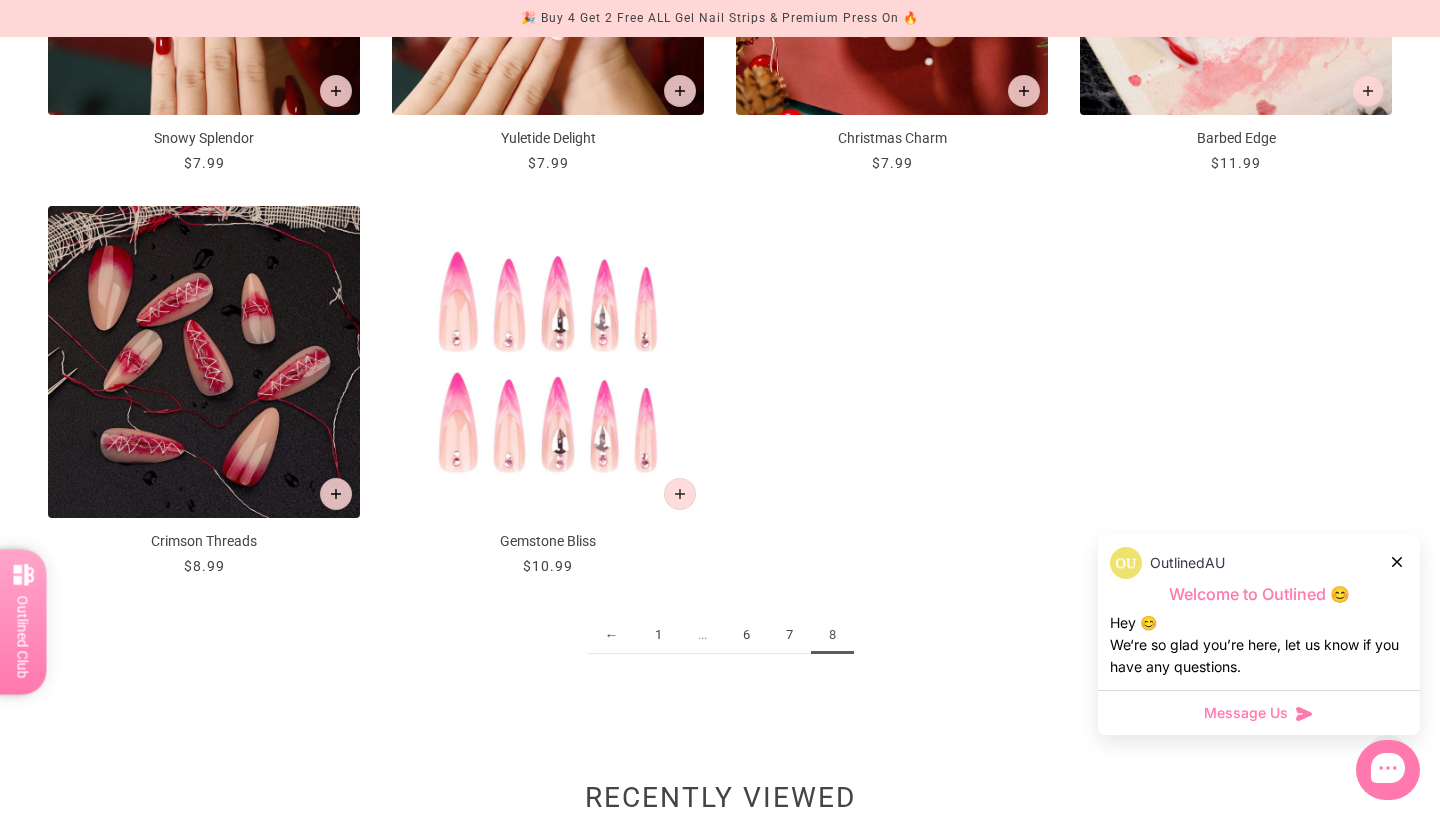 click on "7" at bounding box center (789, 635) 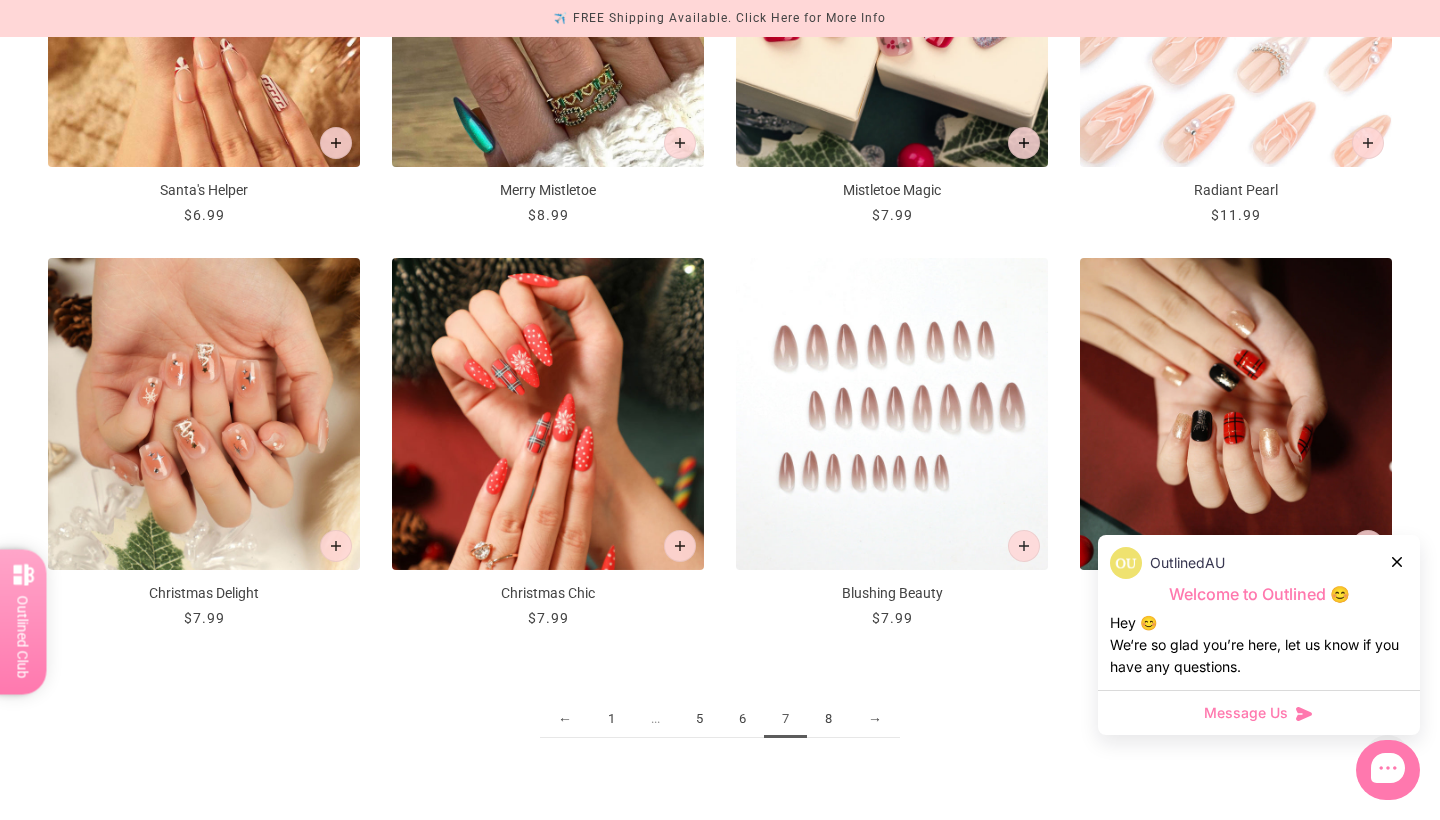 scroll, scrollTop: 2177, scrollLeft: 0, axis: vertical 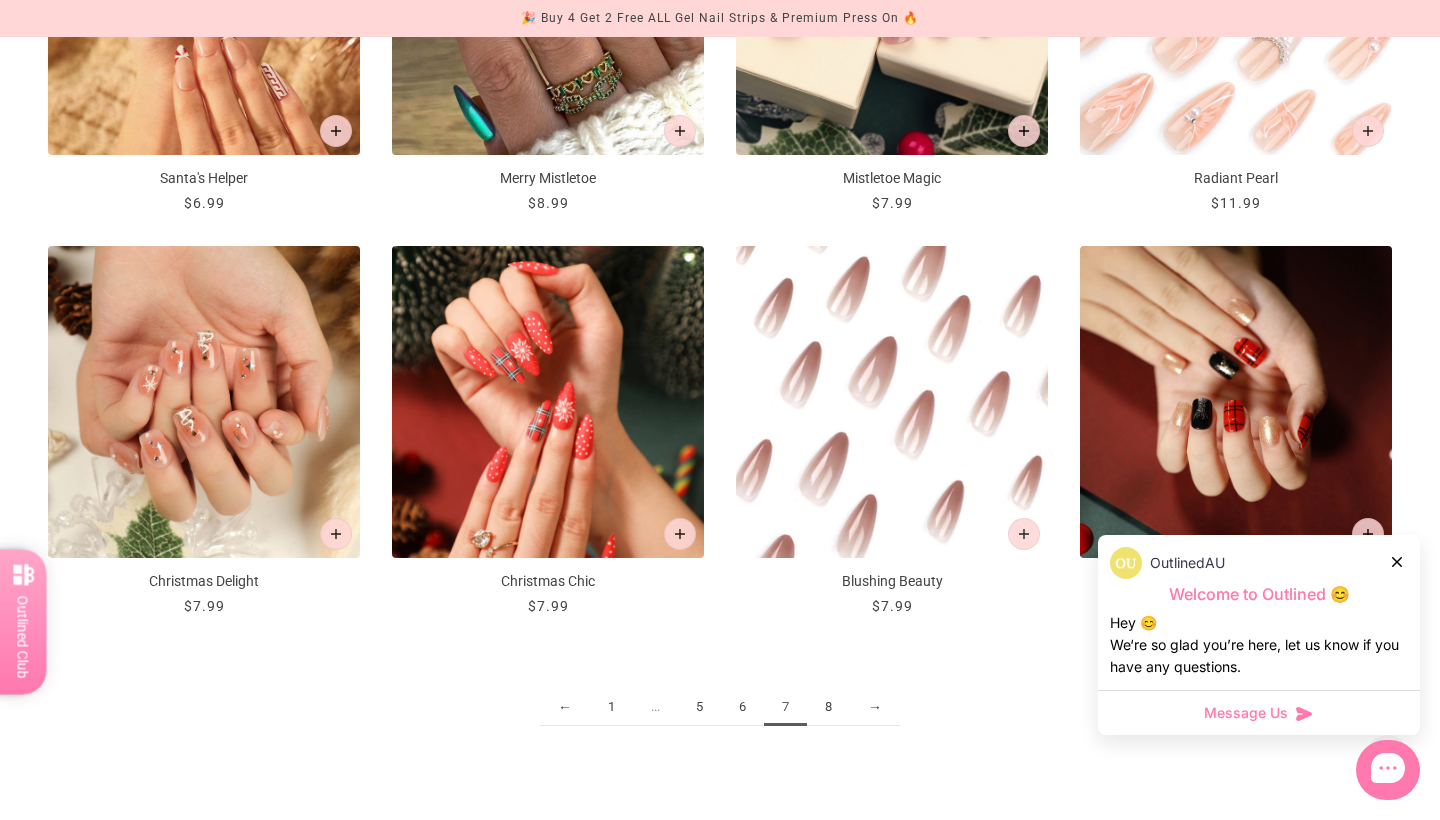 click on "6" at bounding box center (742, 707) 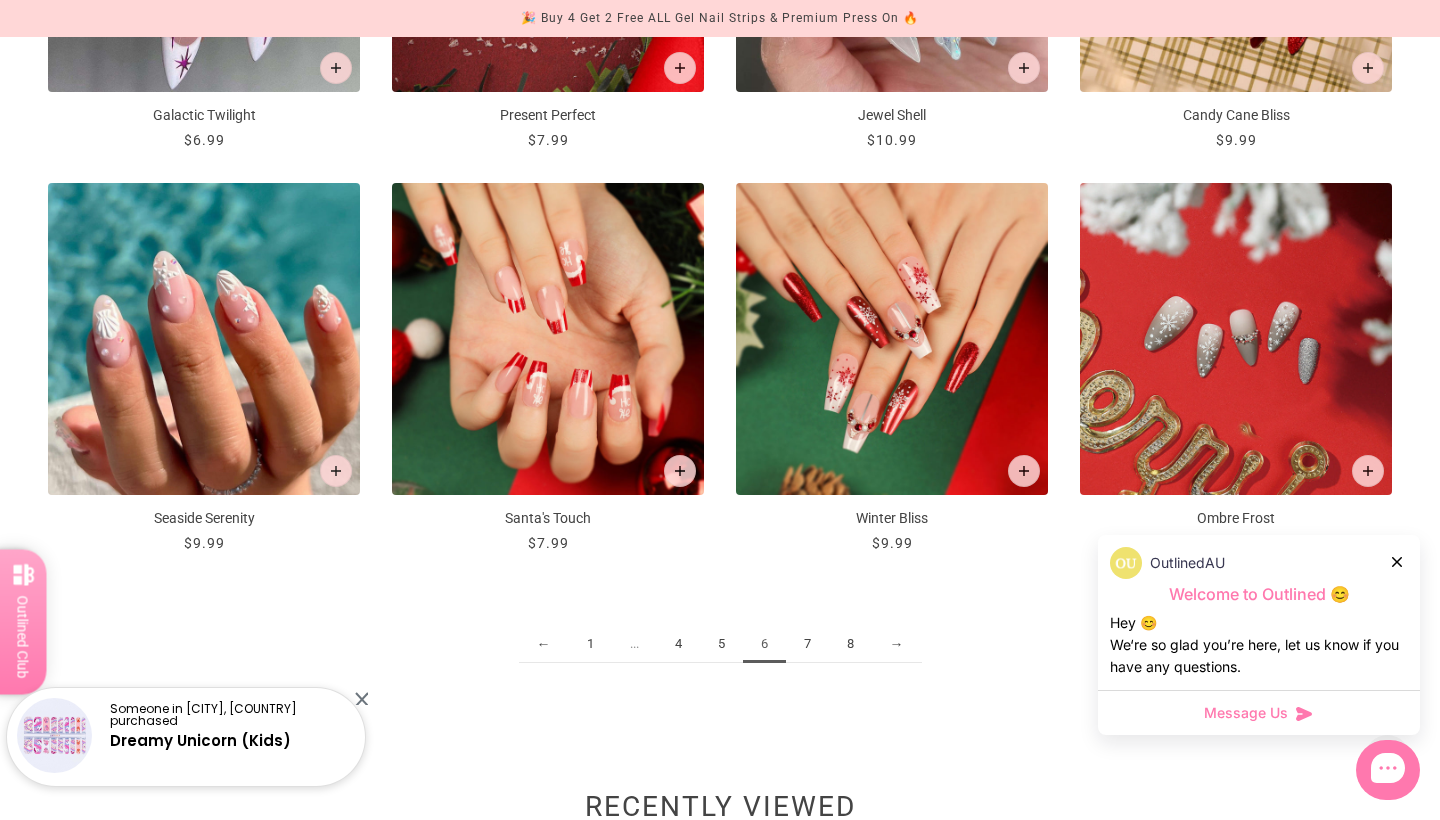scroll, scrollTop: 2223, scrollLeft: 0, axis: vertical 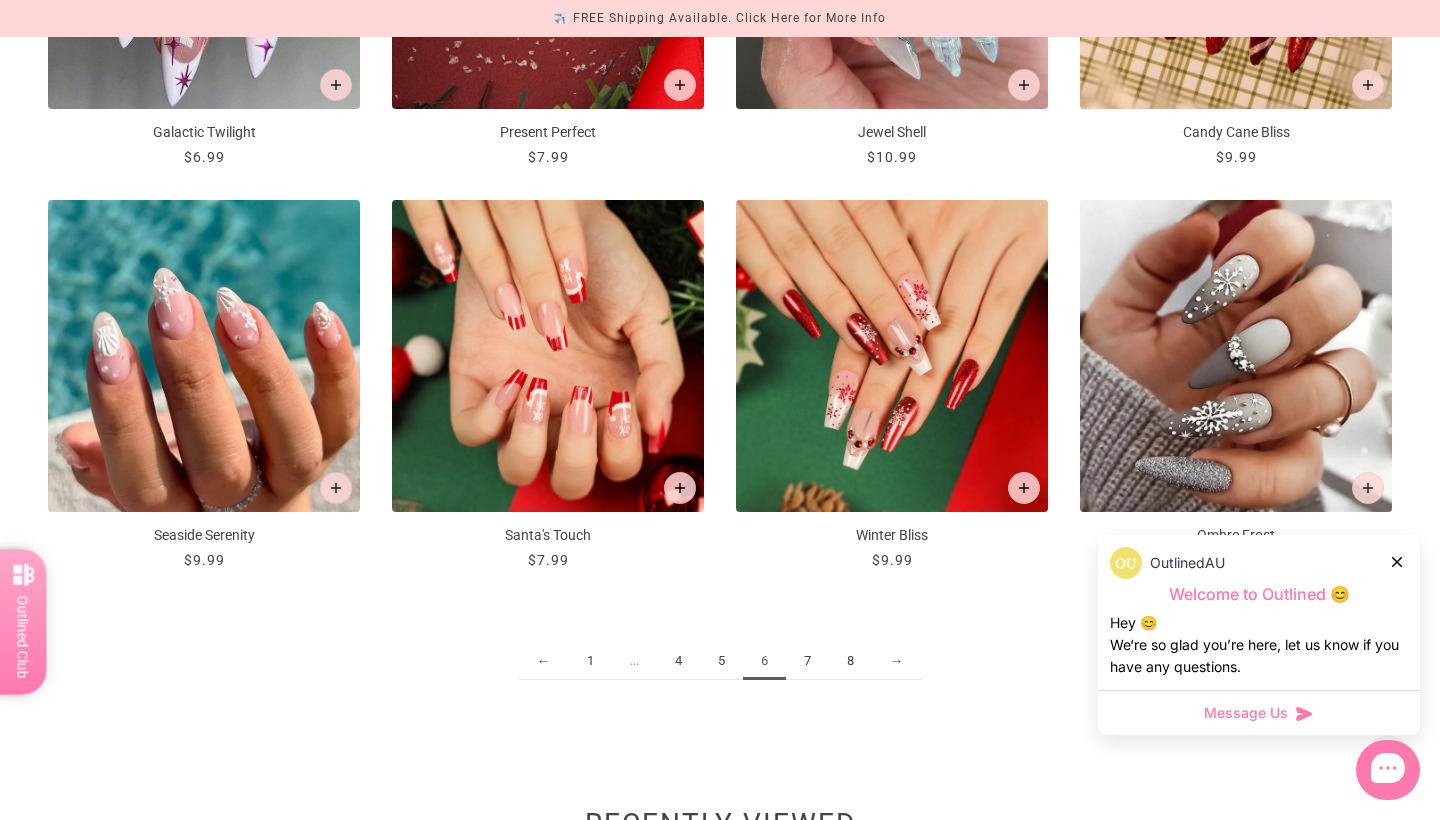 click on "5" at bounding box center [721, 661] 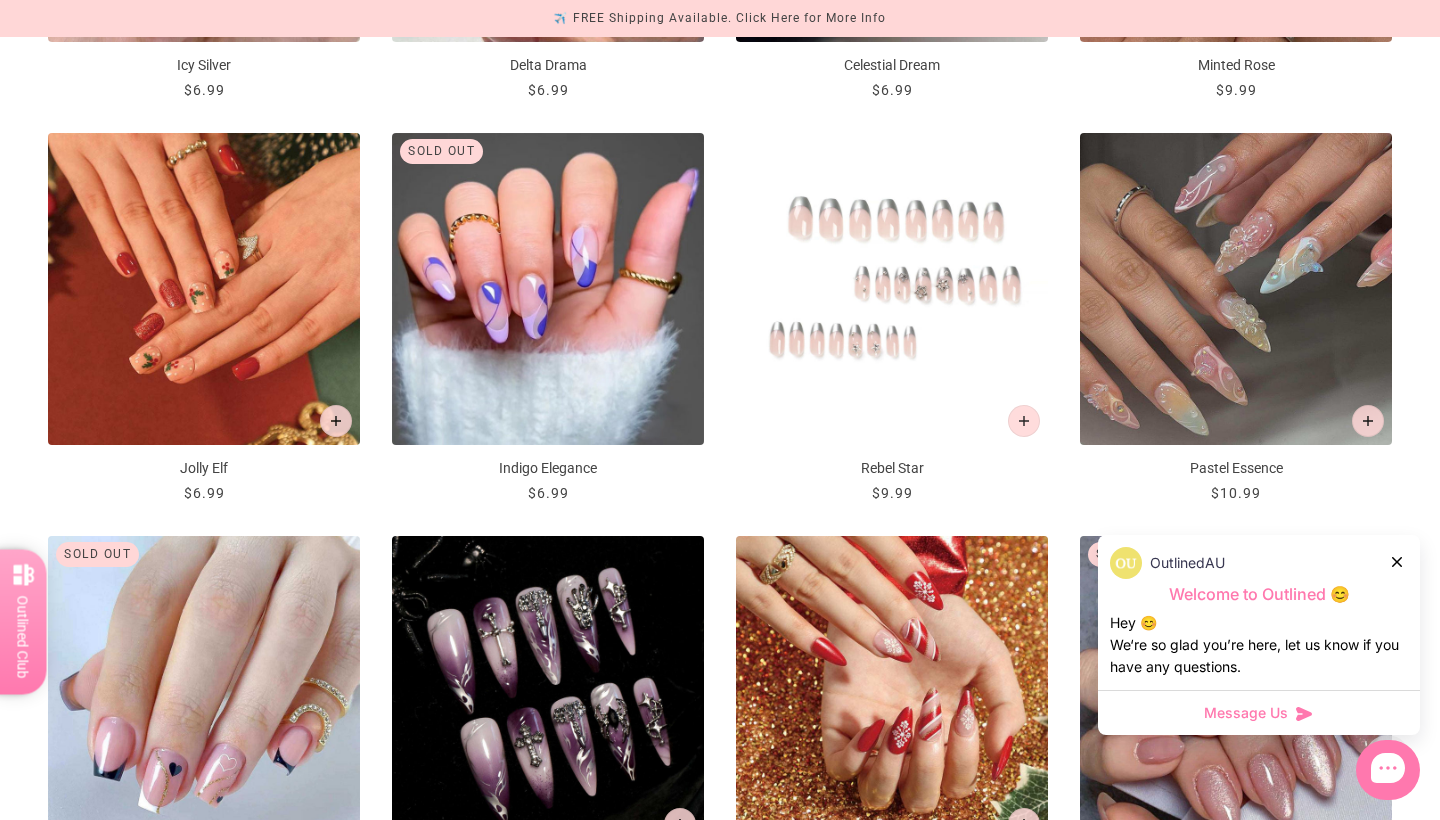 scroll, scrollTop: 1493, scrollLeft: 0, axis: vertical 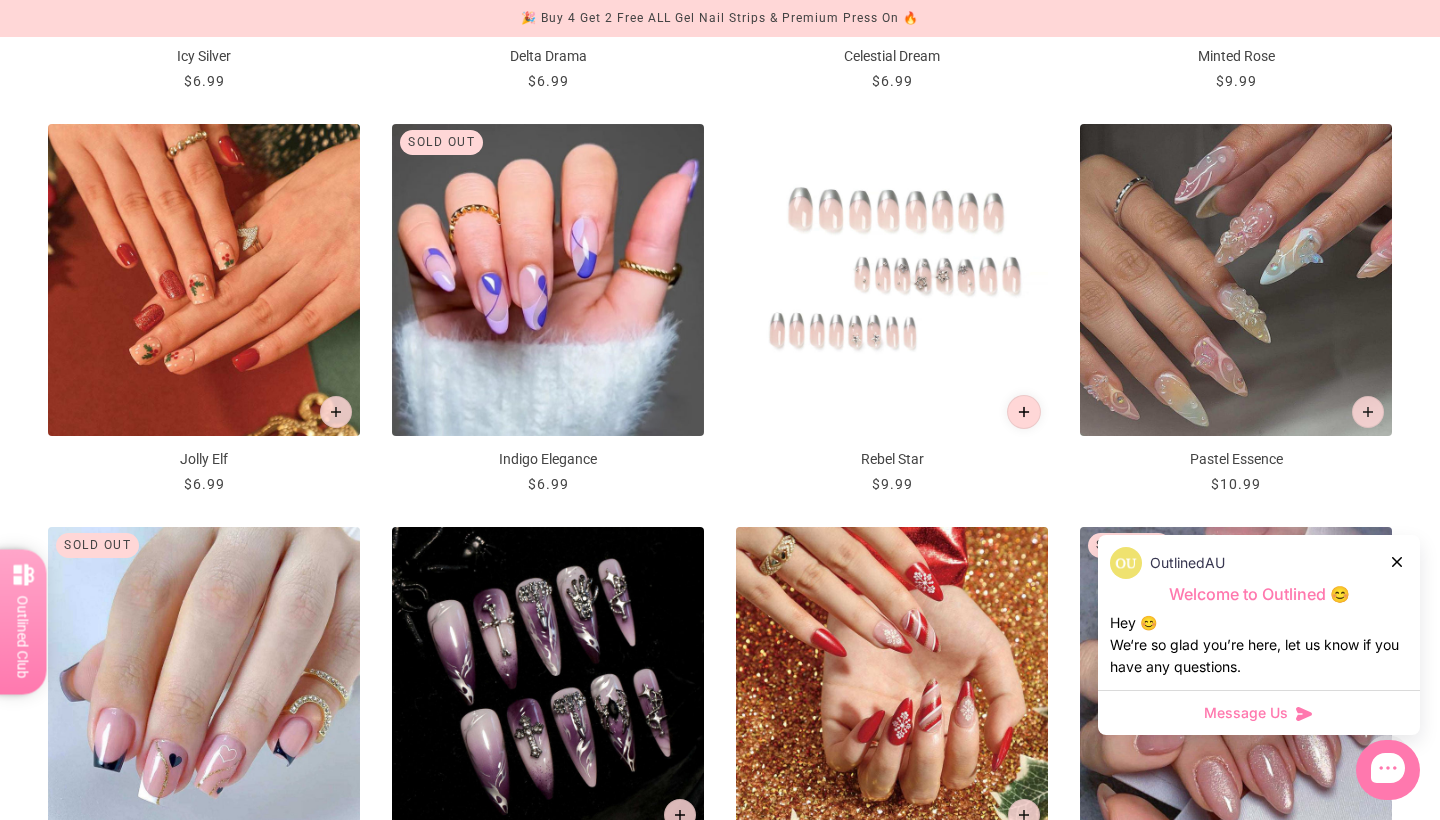 click 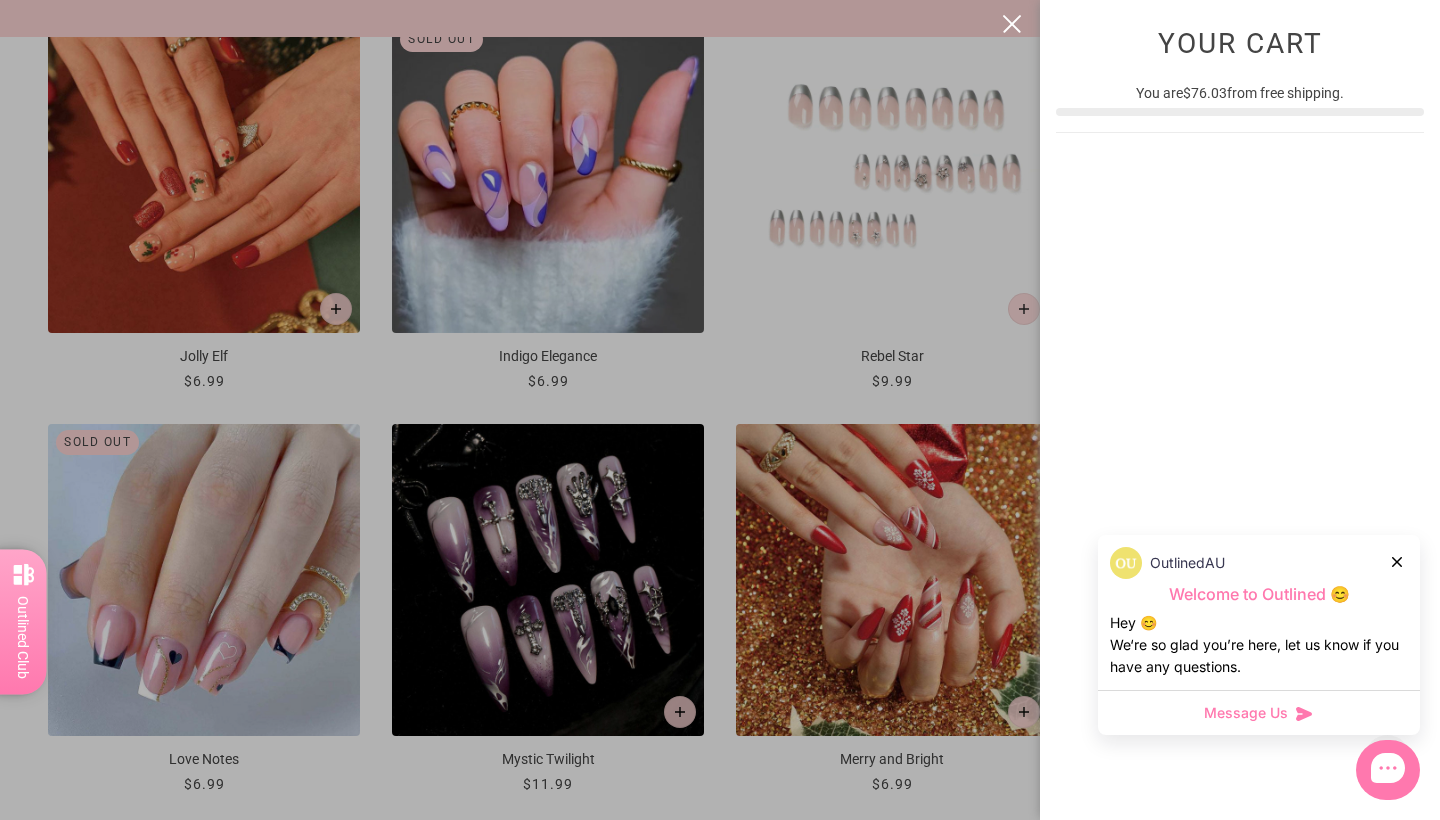 scroll, scrollTop: 1598, scrollLeft: 0, axis: vertical 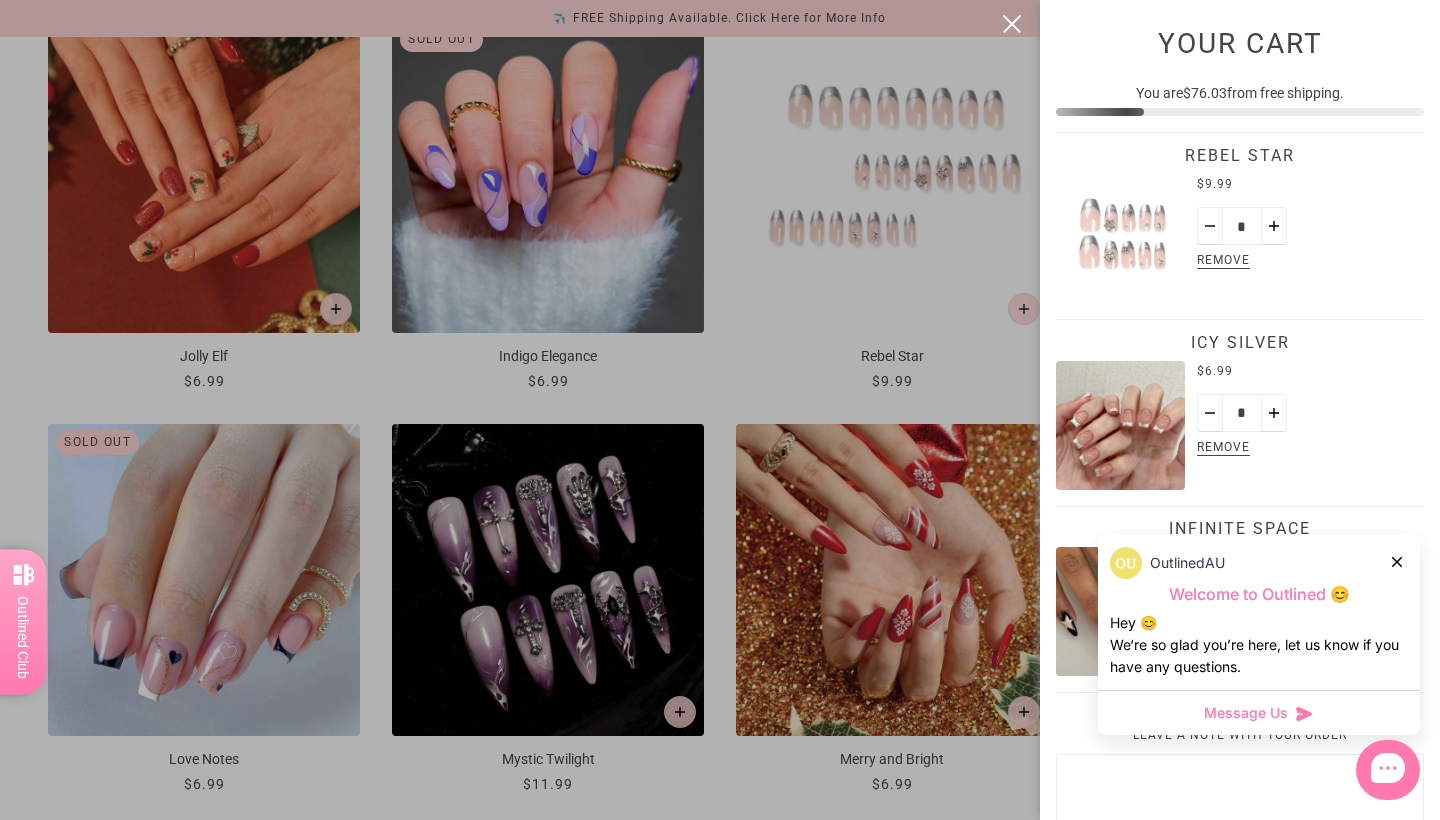 click at bounding box center [720, 410] 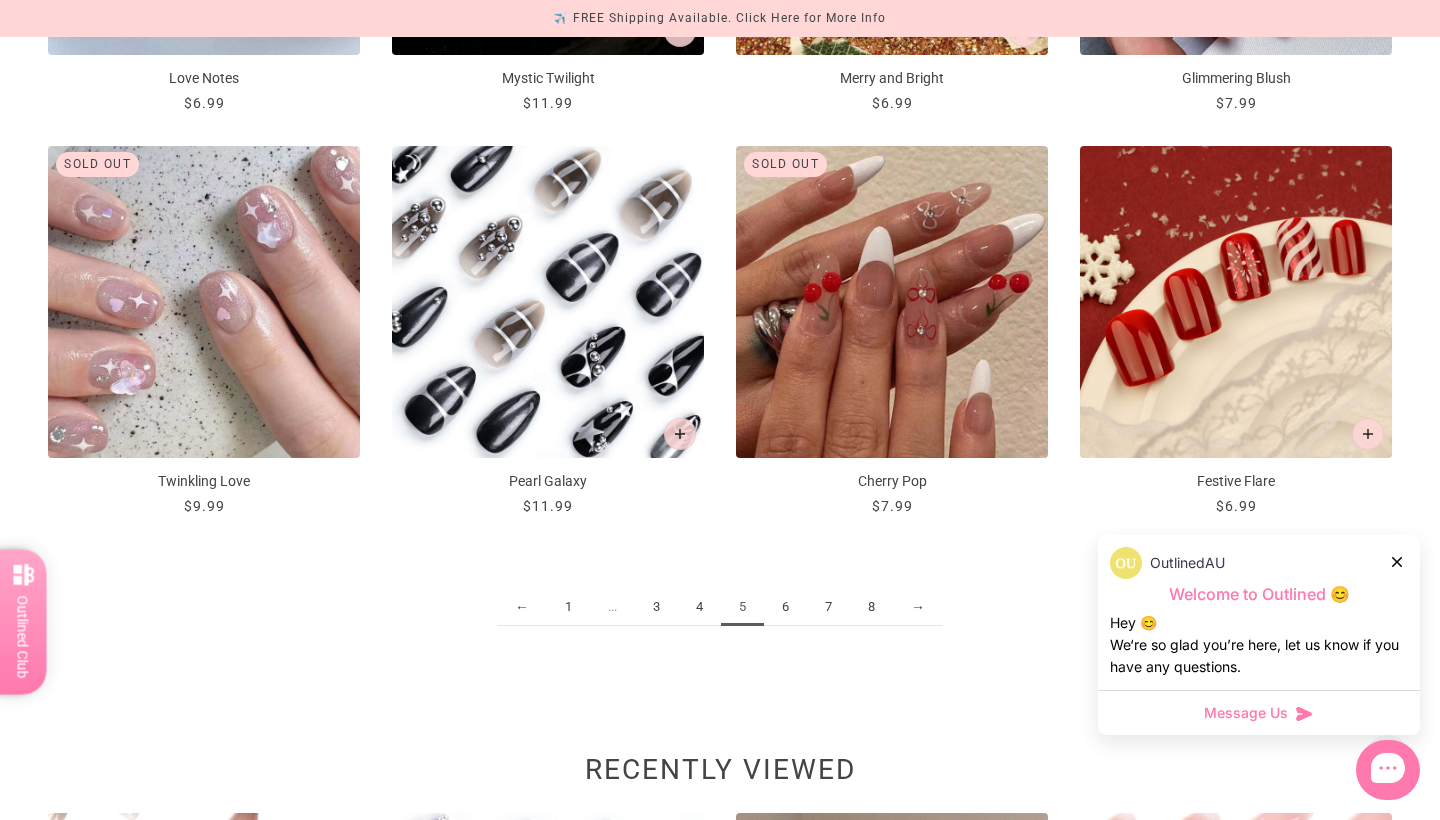 scroll, scrollTop: 2281, scrollLeft: 0, axis: vertical 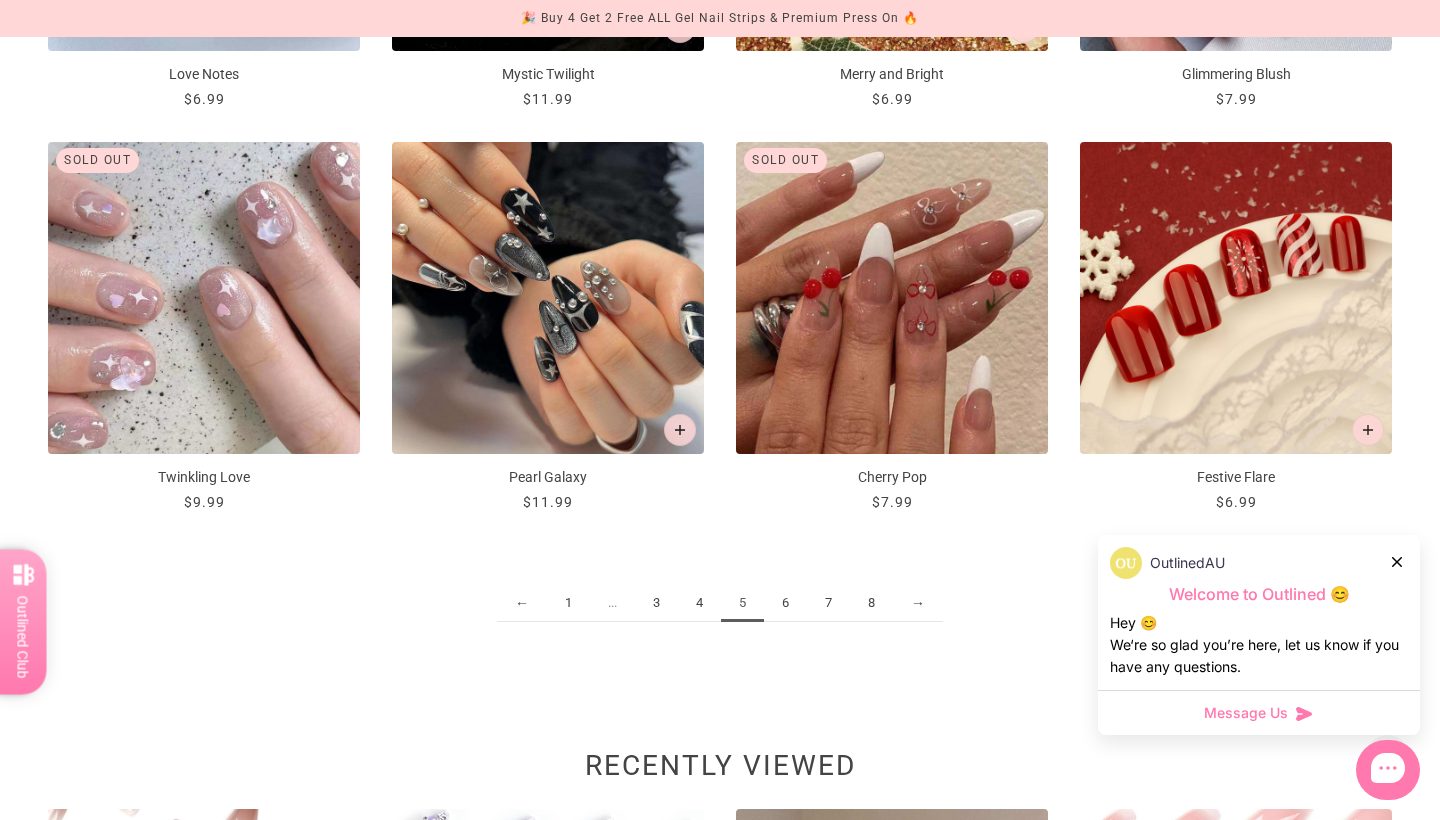 click on "4" at bounding box center (699, 603) 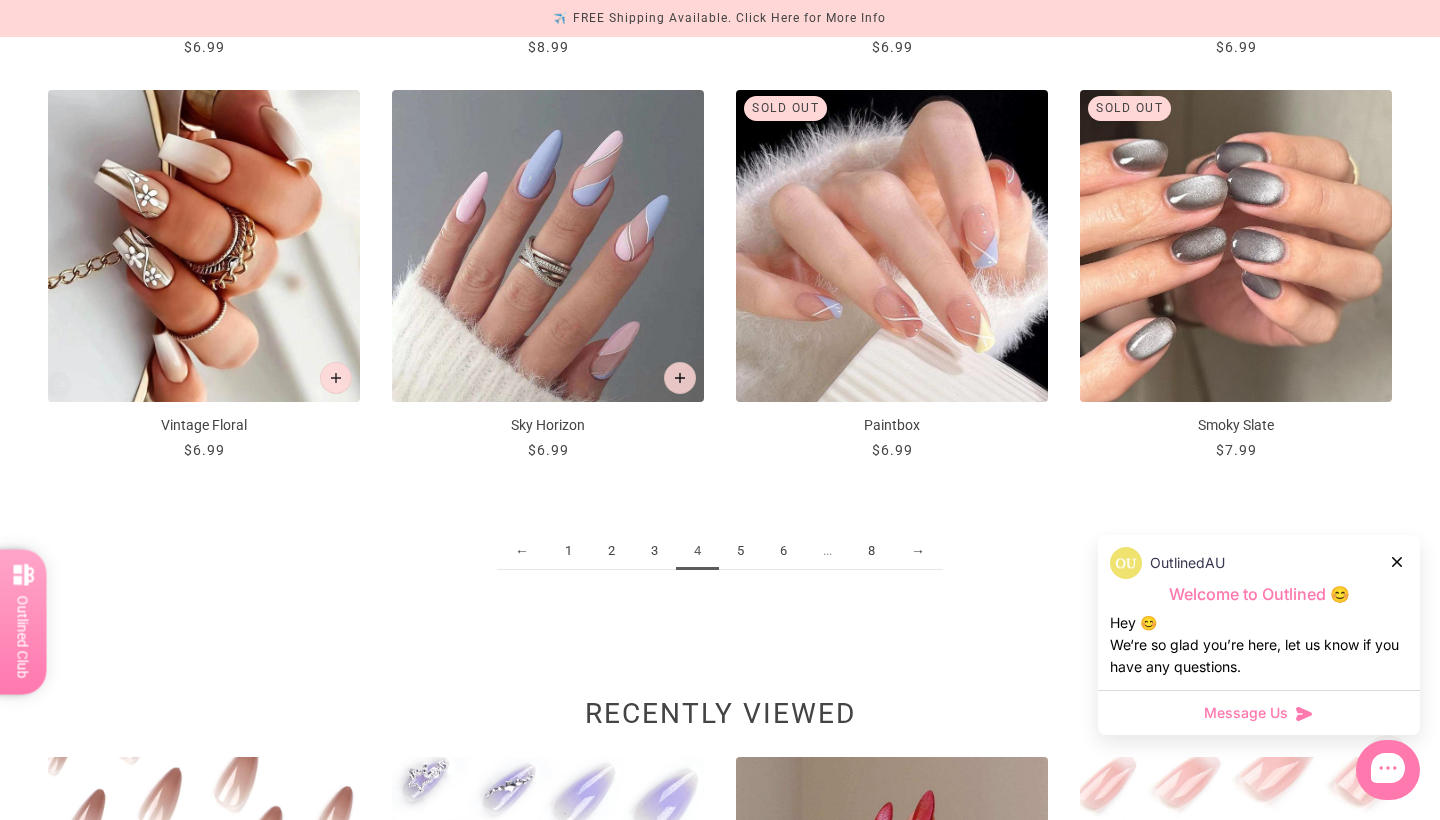 scroll, scrollTop: 2275, scrollLeft: 0, axis: vertical 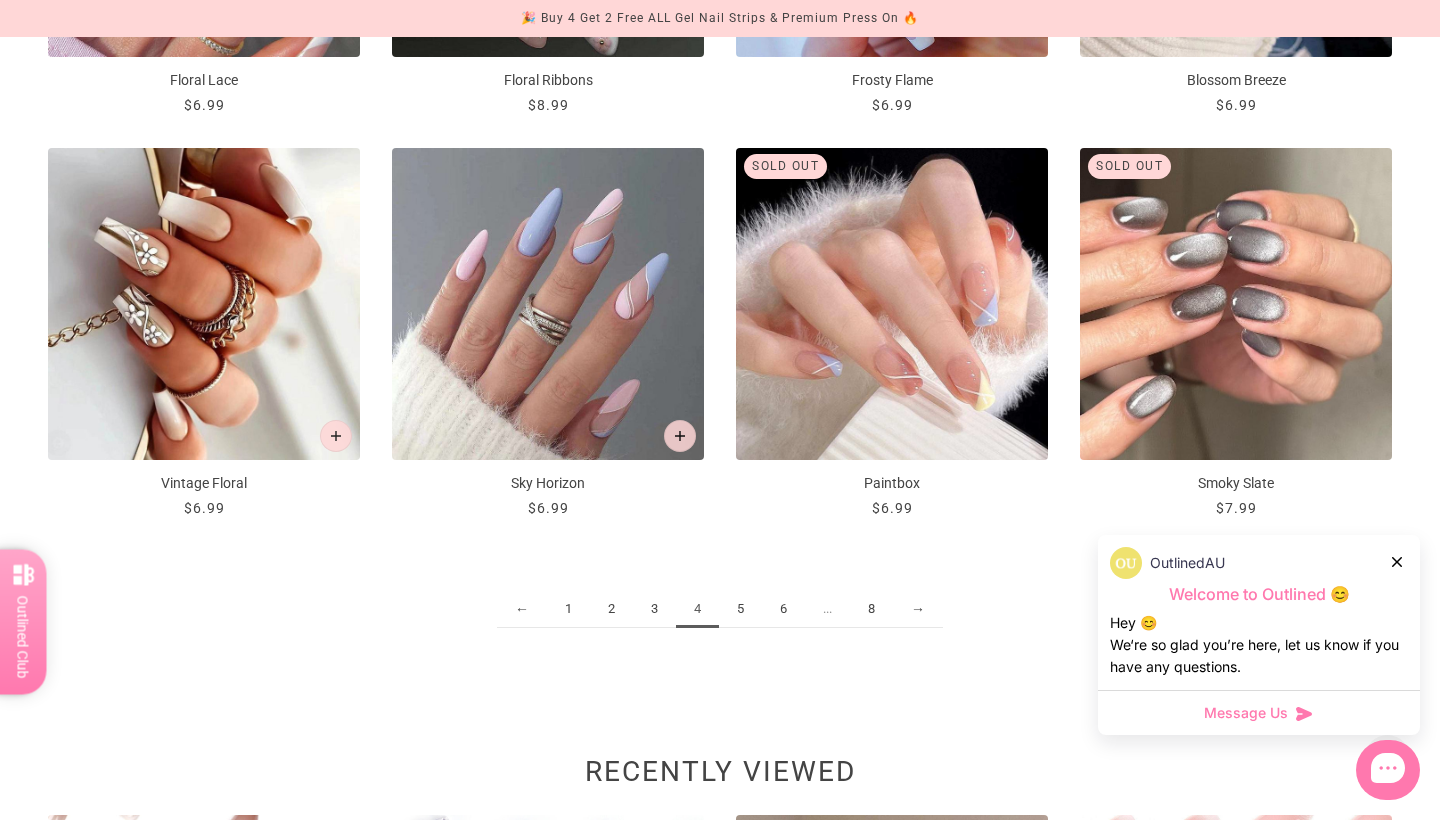 click on "3" at bounding box center (654, 609) 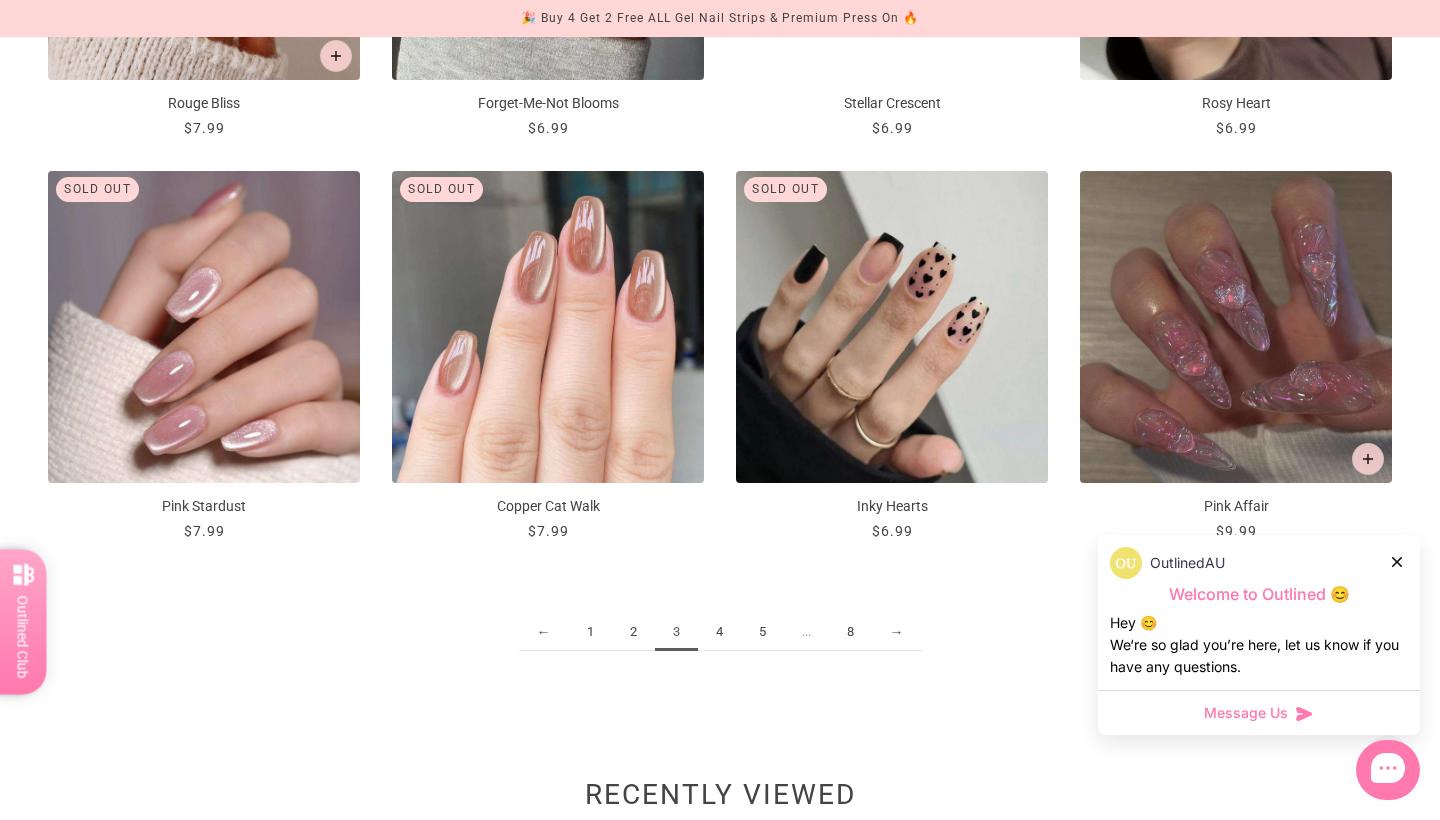 scroll, scrollTop: 2250, scrollLeft: 0, axis: vertical 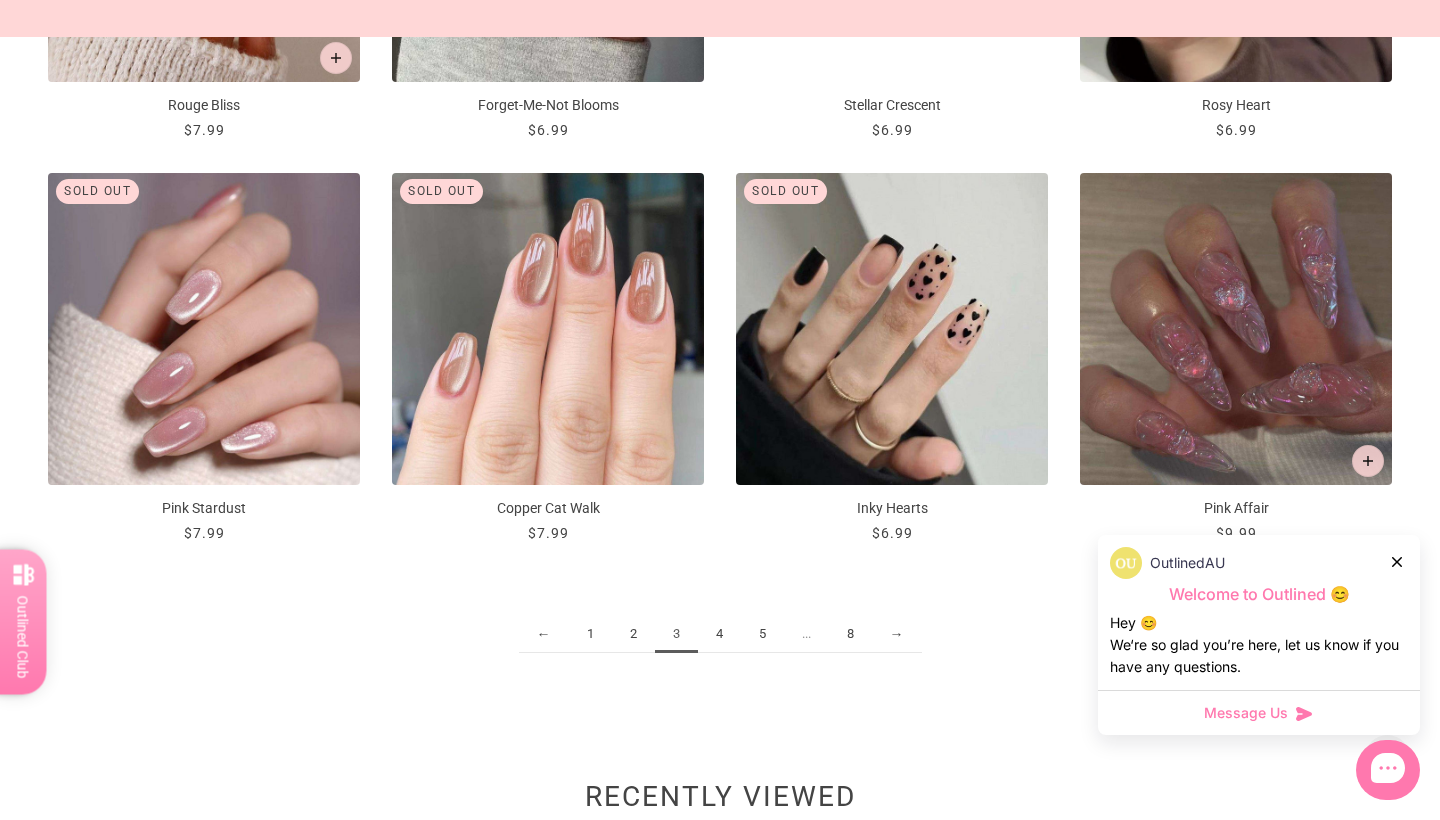 click on "2" at bounding box center (633, 634) 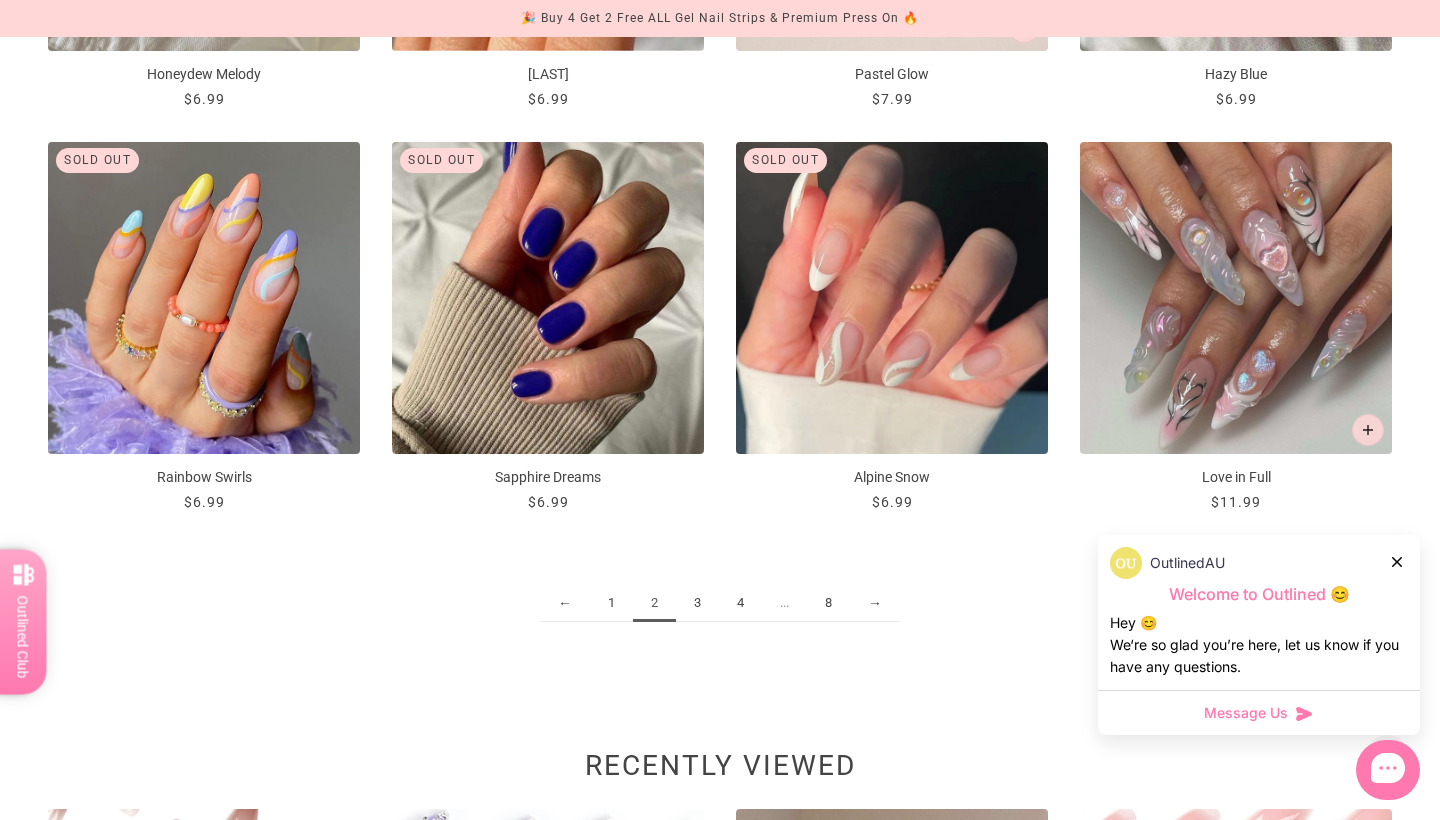 scroll, scrollTop: 2281, scrollLeft: 0, axis: vertical 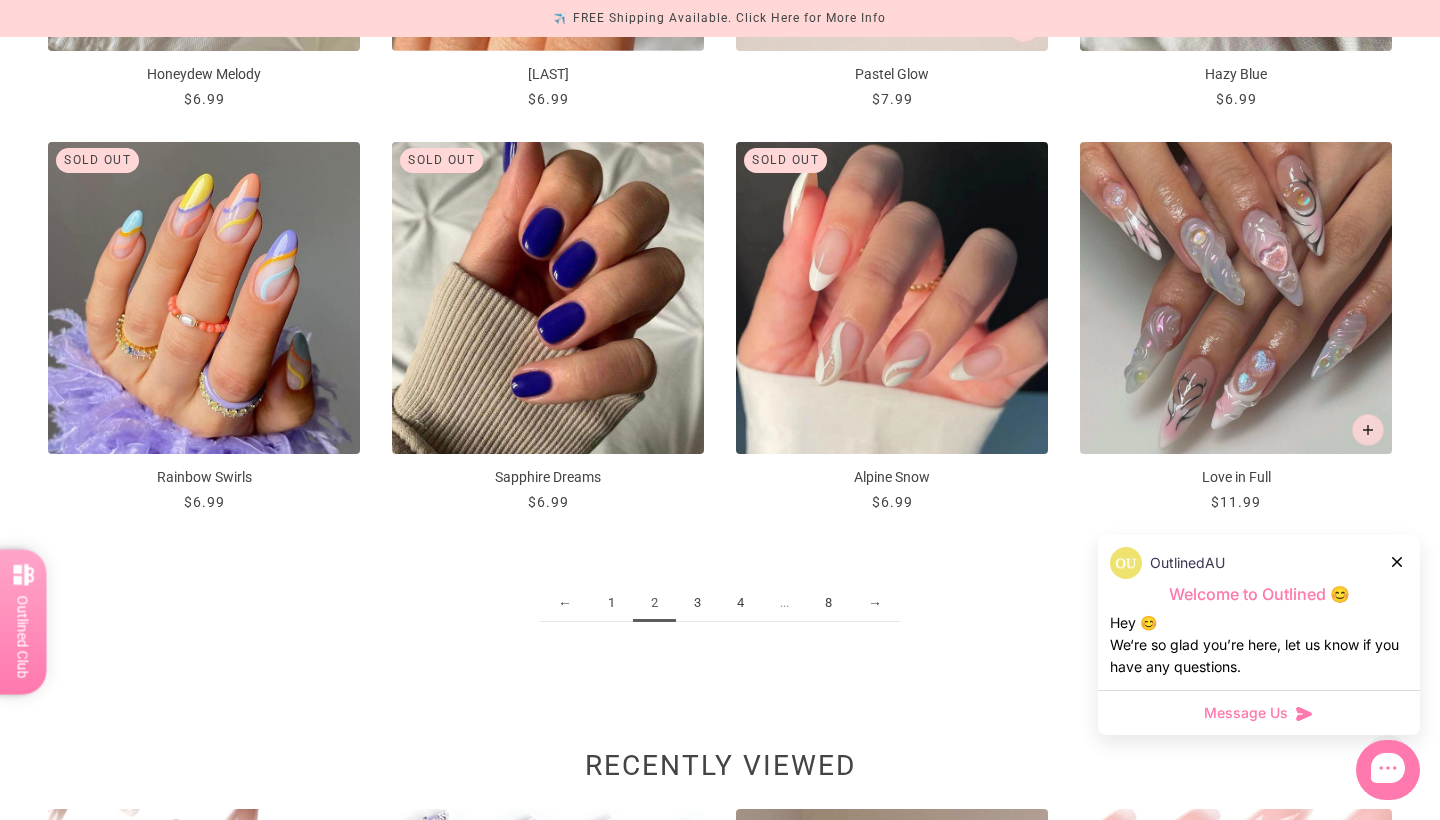 click on "4" at bounding box center [740, 603] 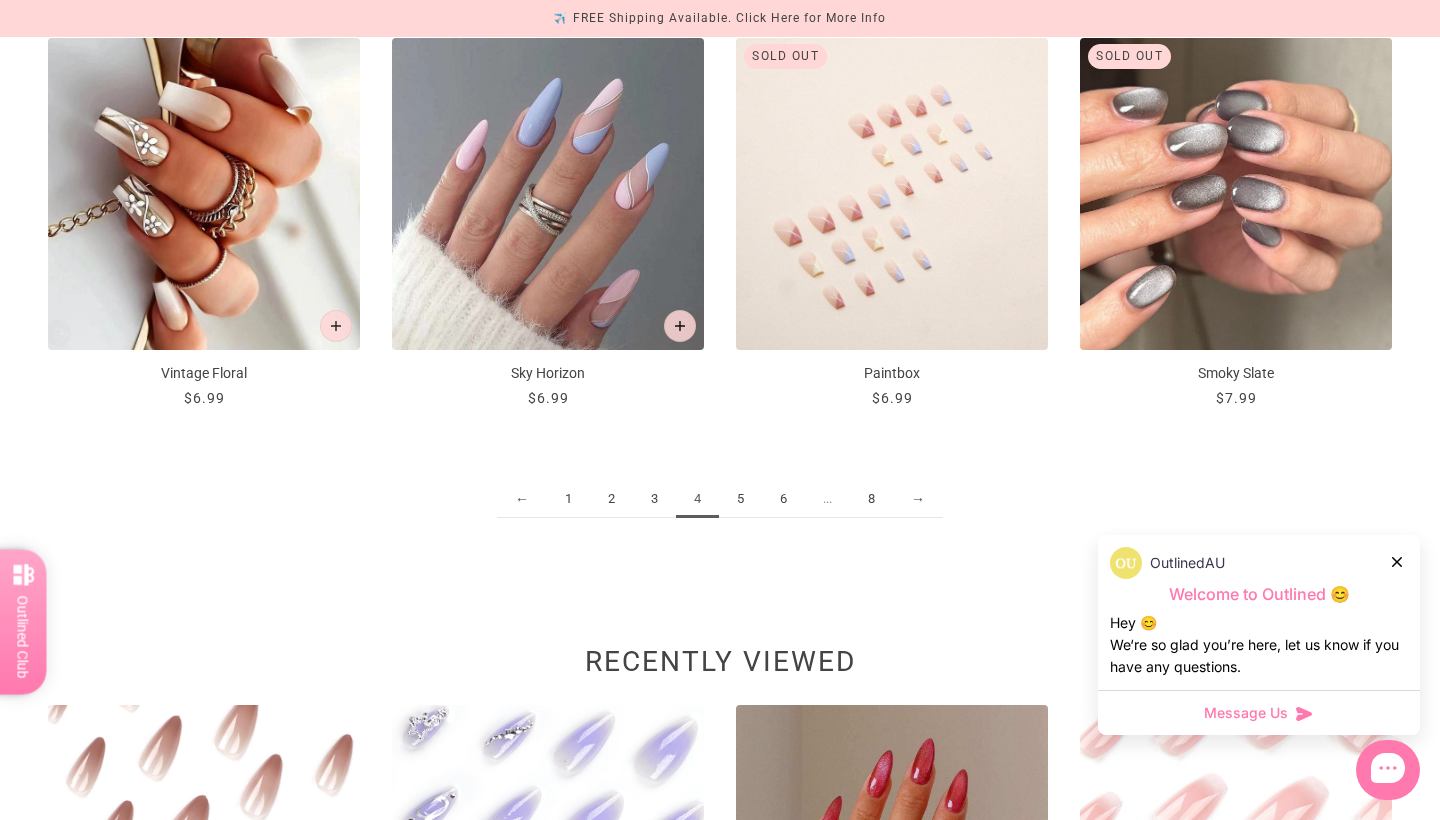 scroll, scrollTop: 2395, scrollLeft: 0, axis: vertical 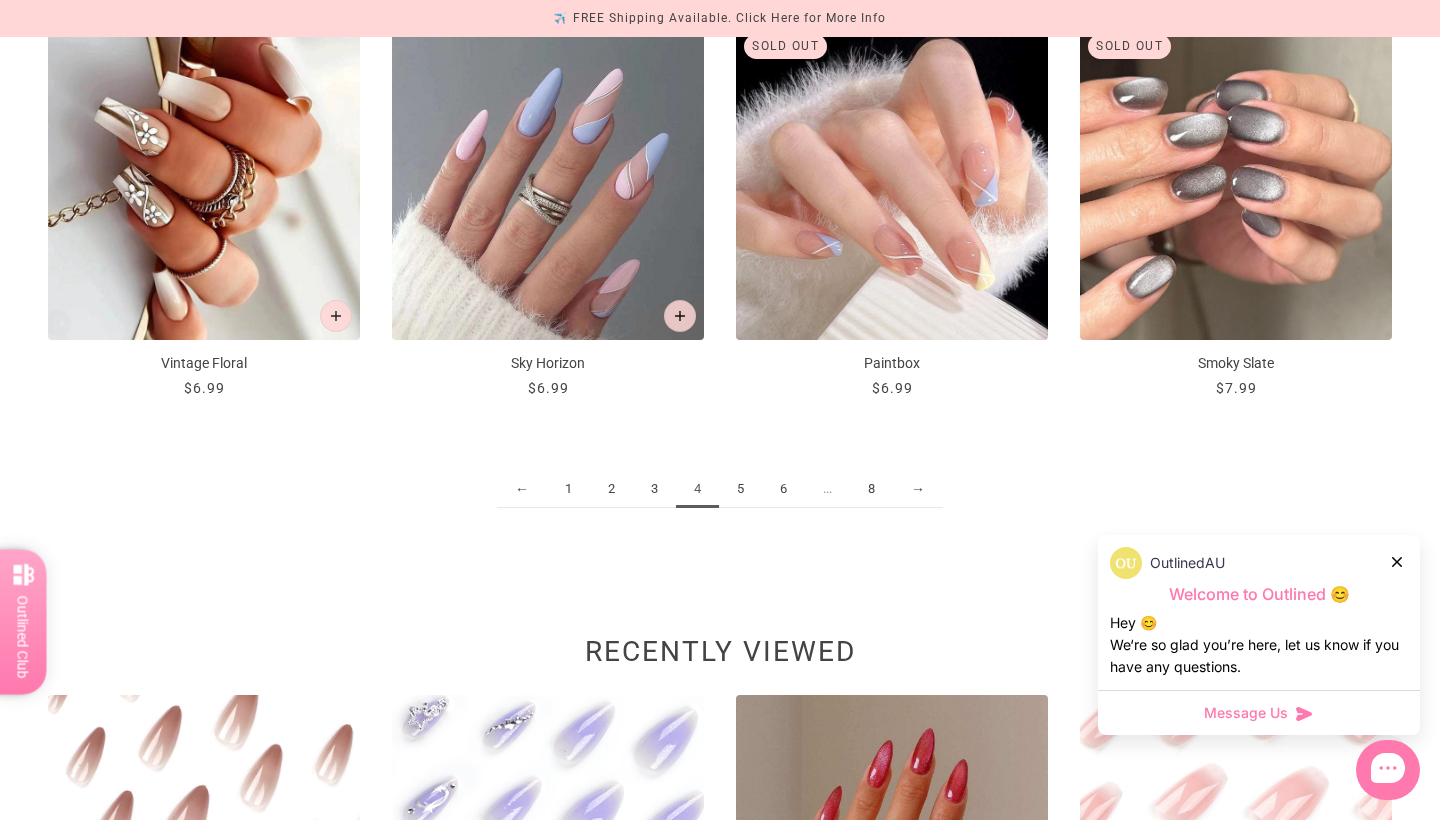 click on "5" at bounding box center (740, 489) 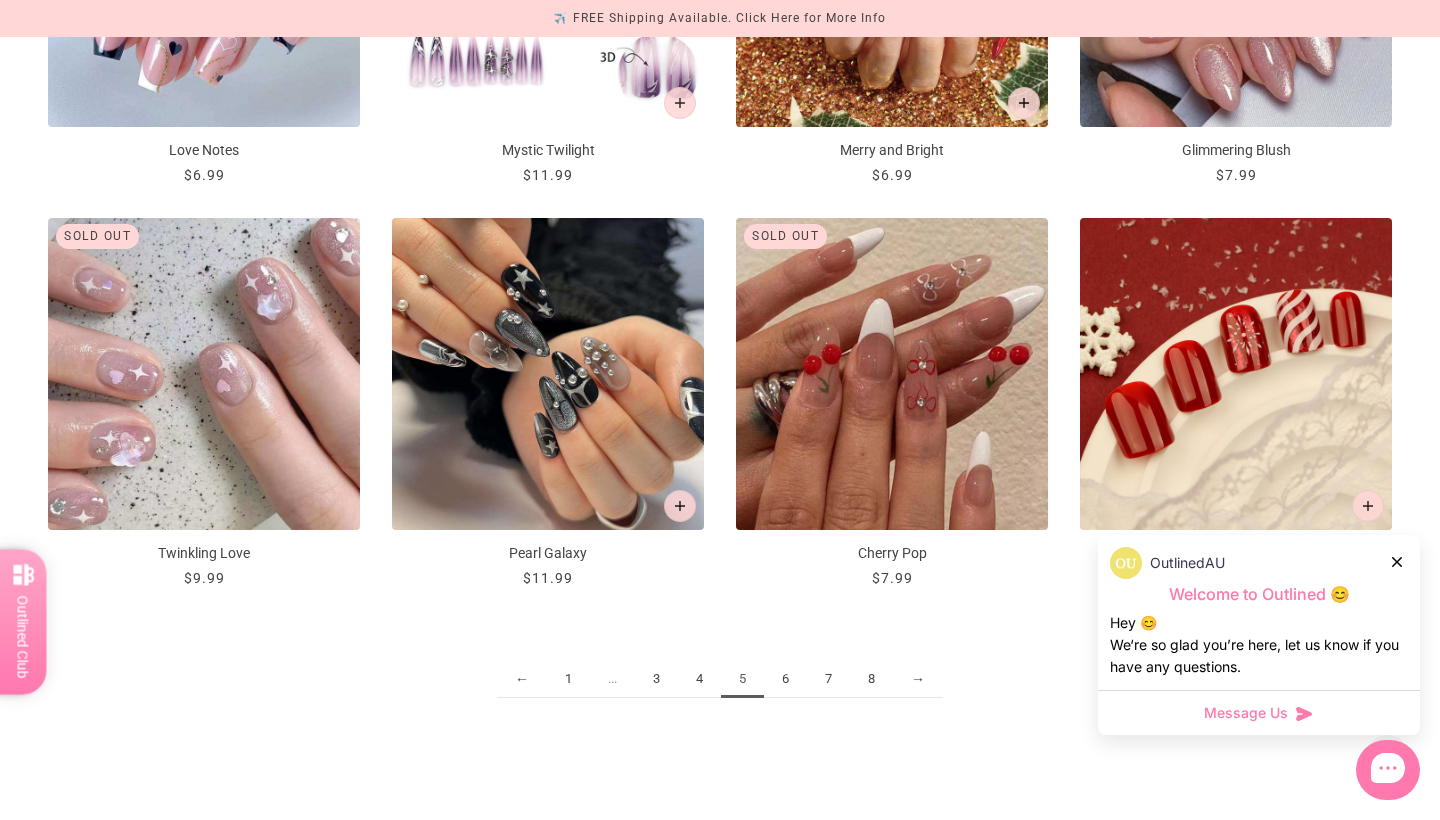 scroll, scrollTop: 2219, scrollLeft: 0, axis: vertical 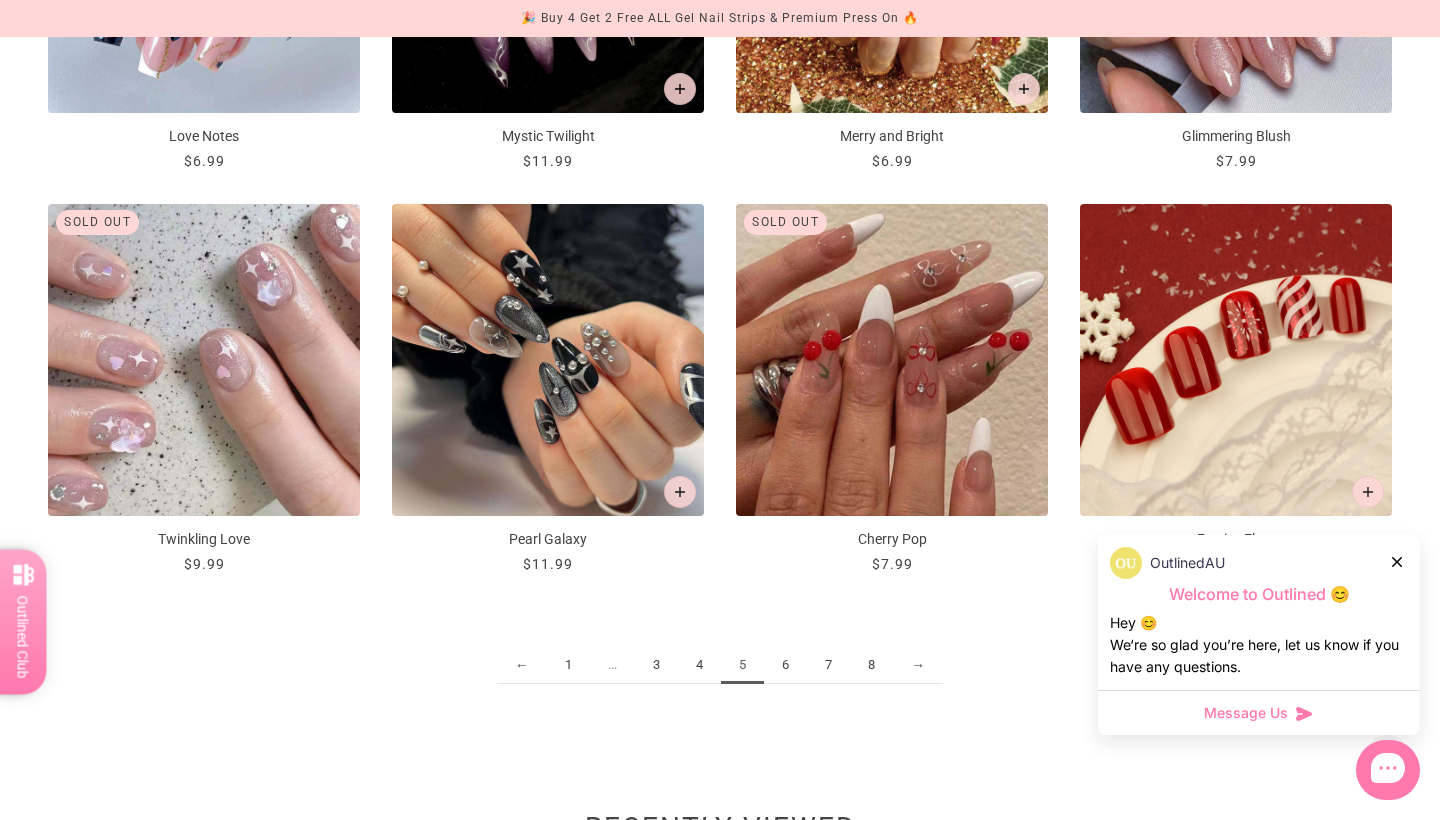 click on "6" at bounding box center (785, 665) 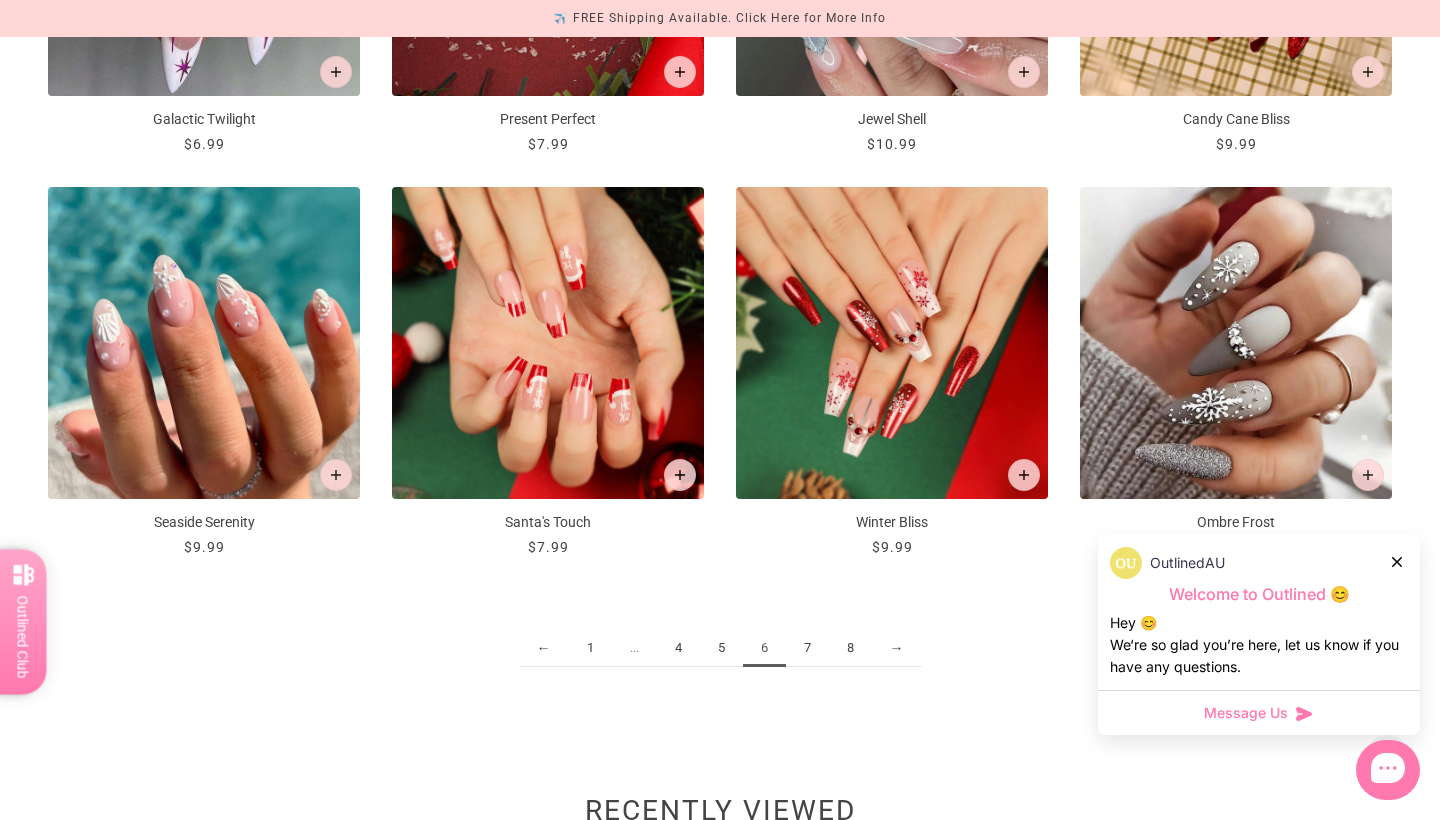 scroll, scrollTop: 2234, scrollLeft: 0, axis: vertical 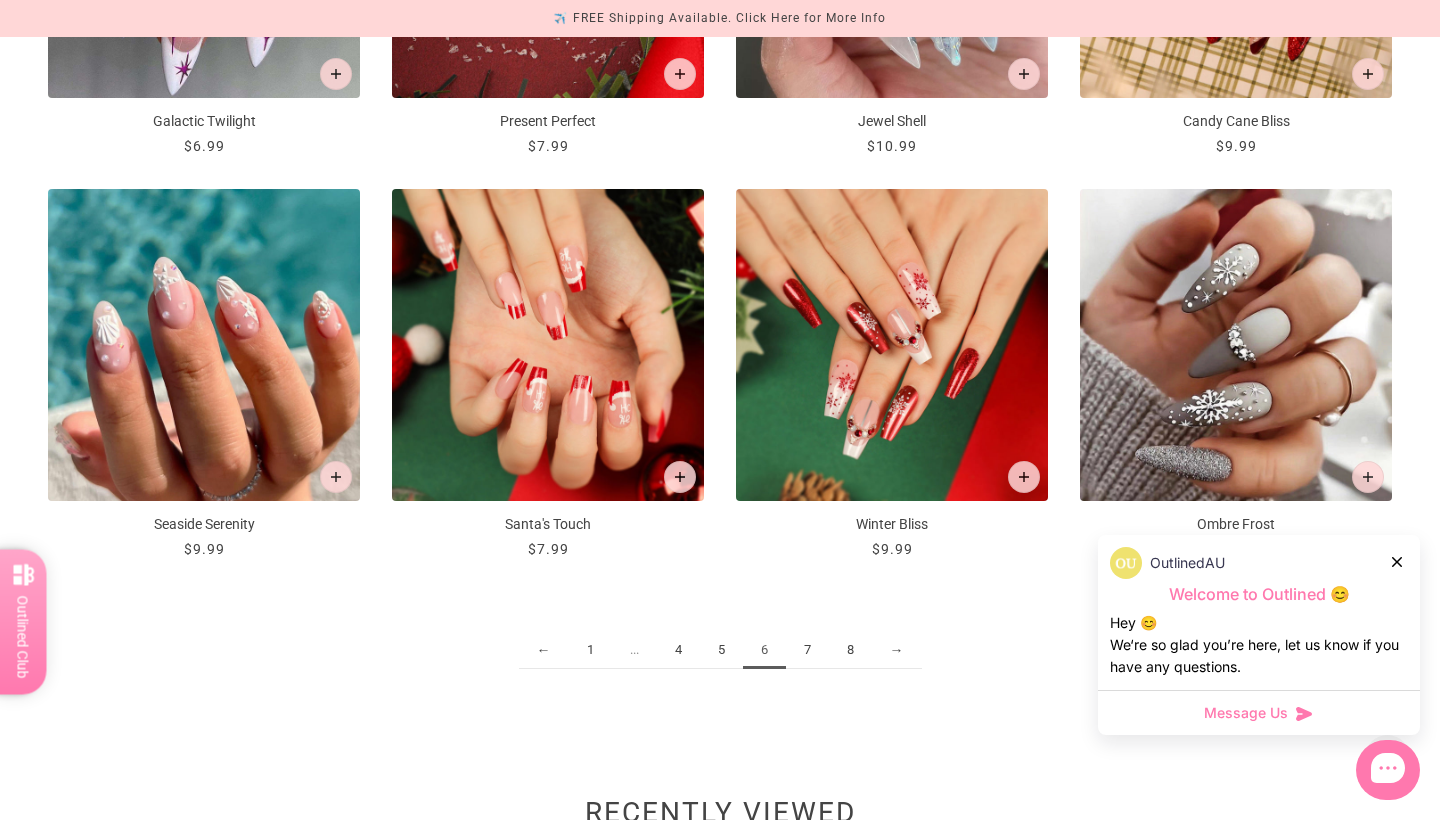 click on "5" at bounding box center [721, 650] 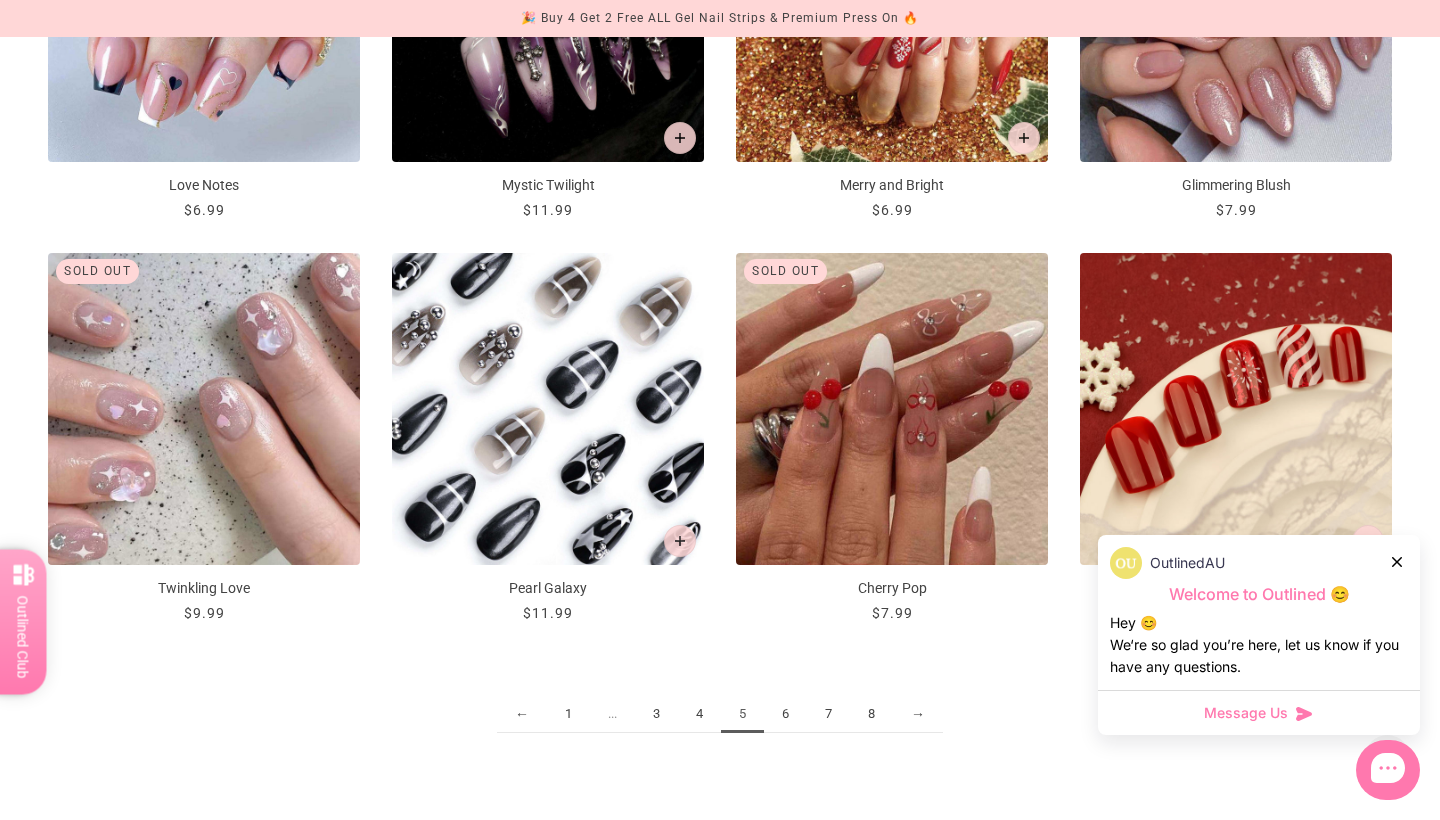 scroll, scrollTop: 2173, scrollLeft: 0, axis: vertical 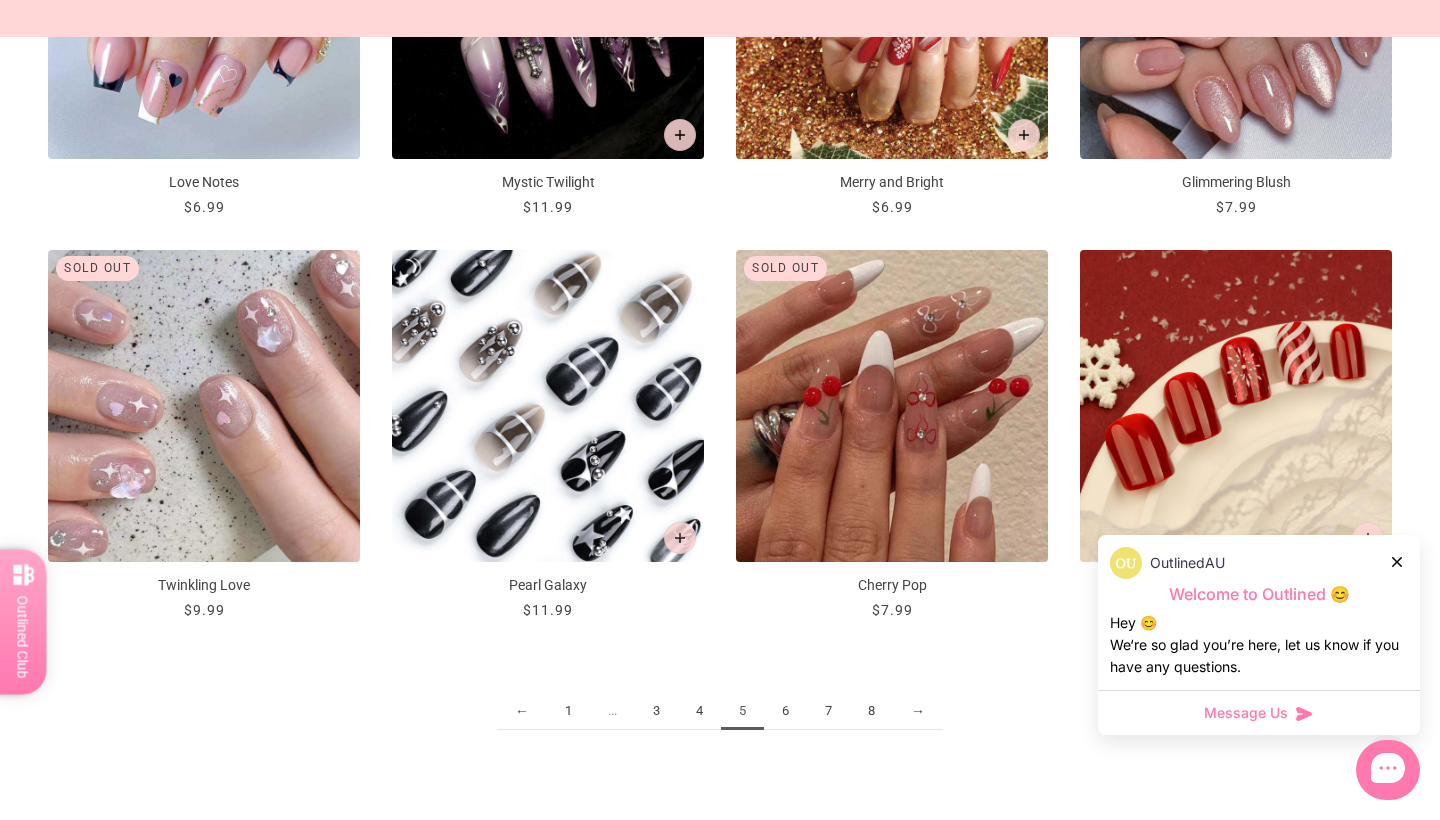 click at bounding box center (548, 406) 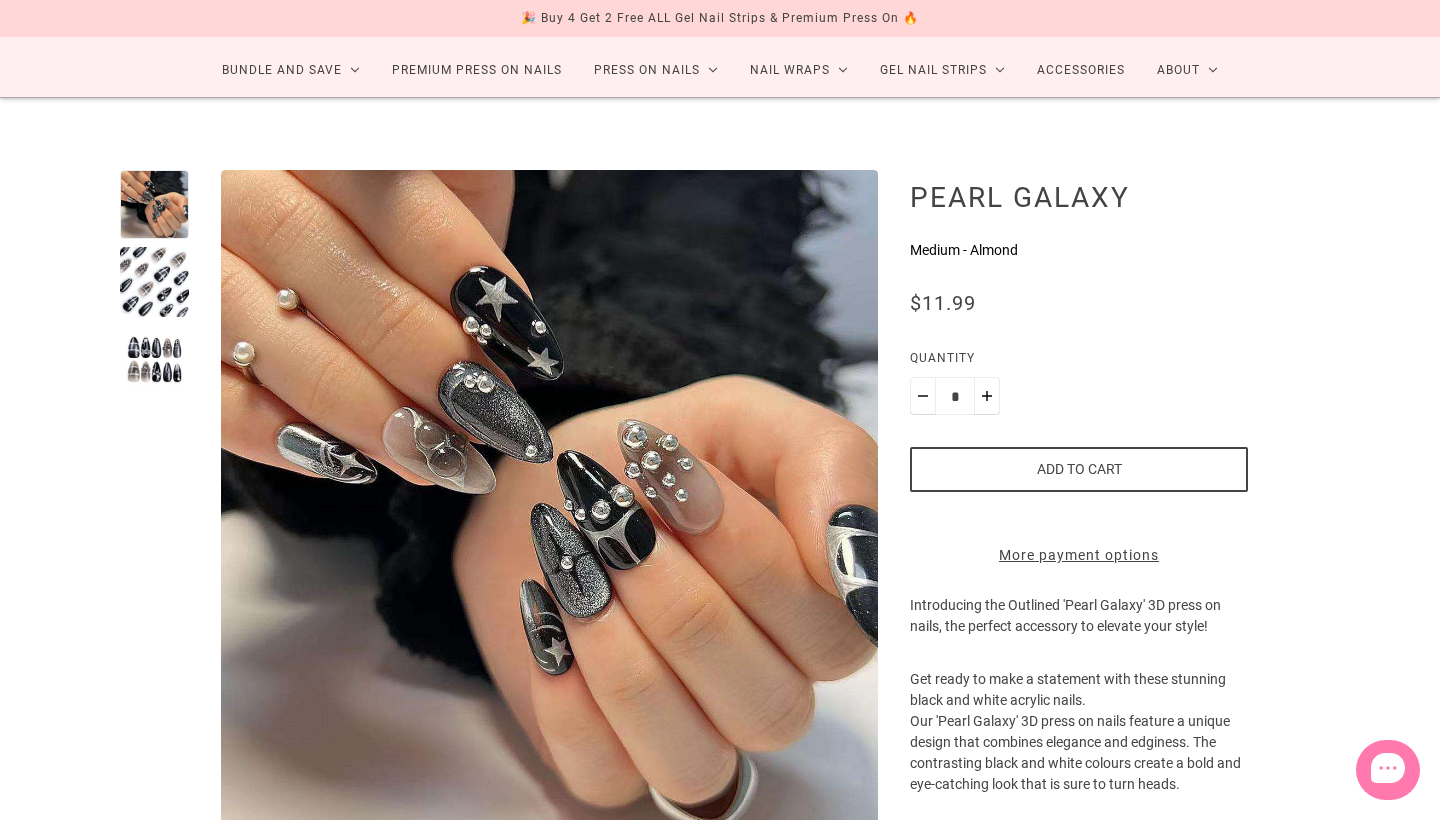 scroll, scrollTop: 110, scrollLeft: 0, axis: vertical 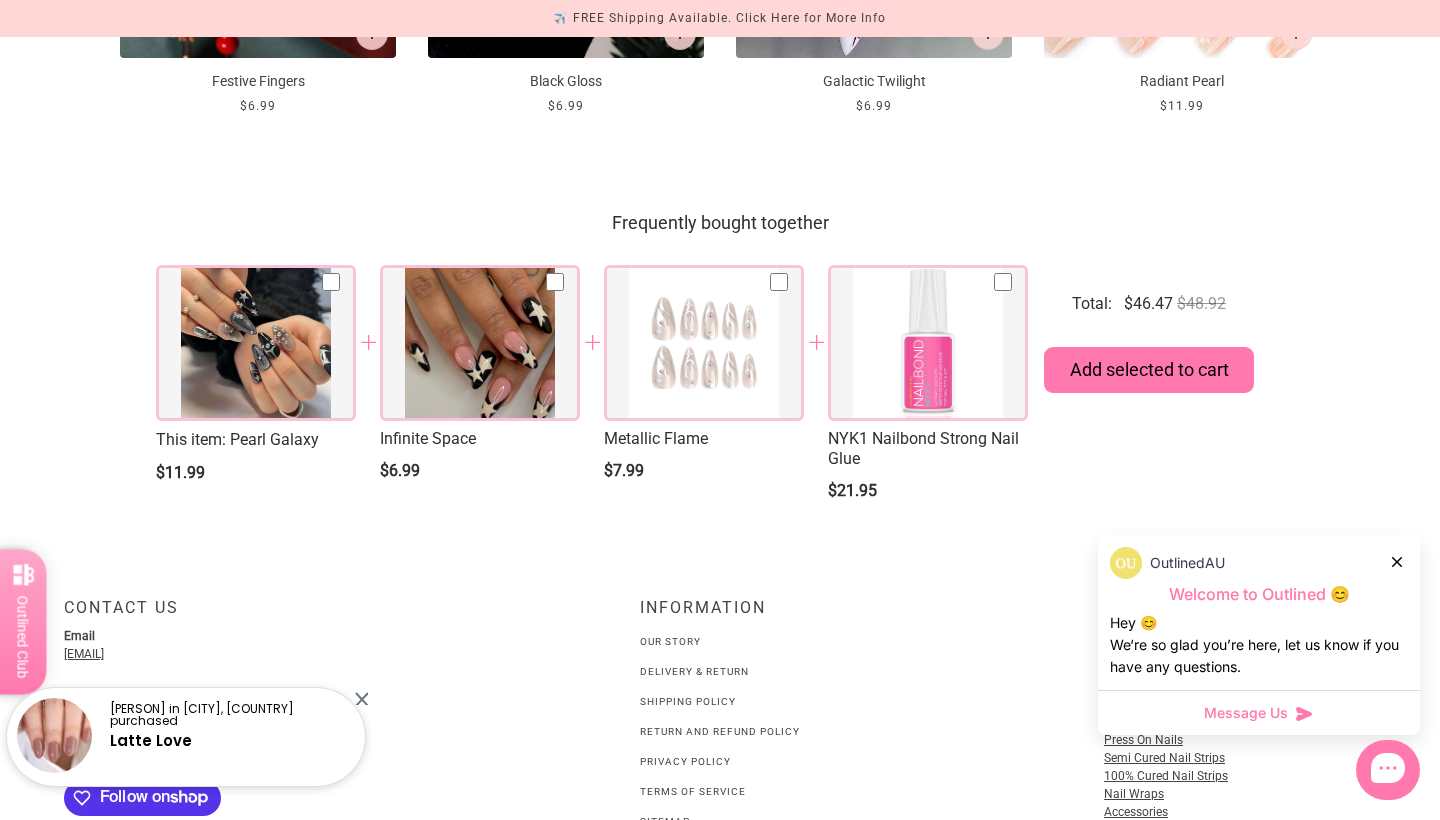 click at bounding box center [704, 343] 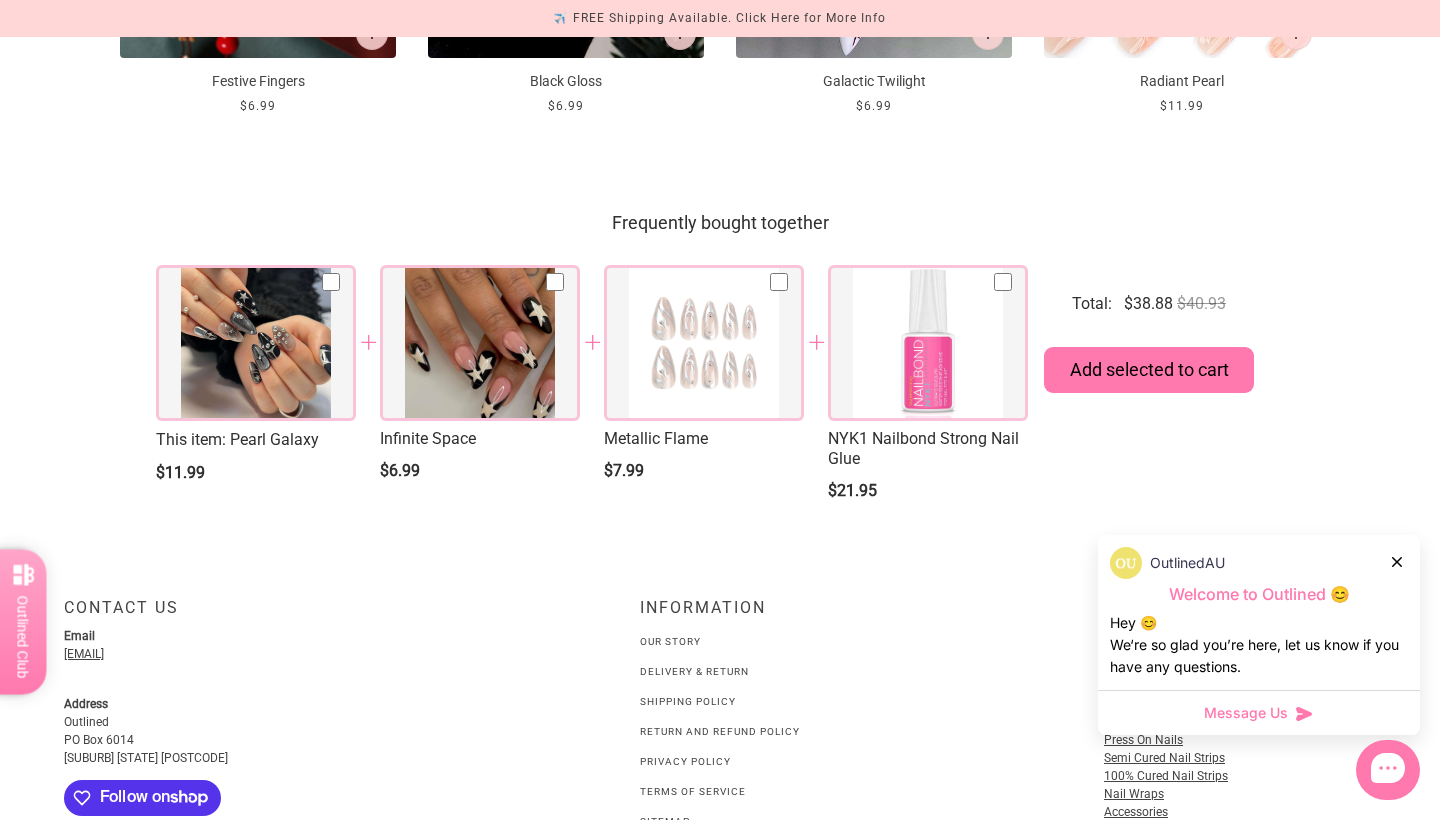 click at bounding box center (704, 343) 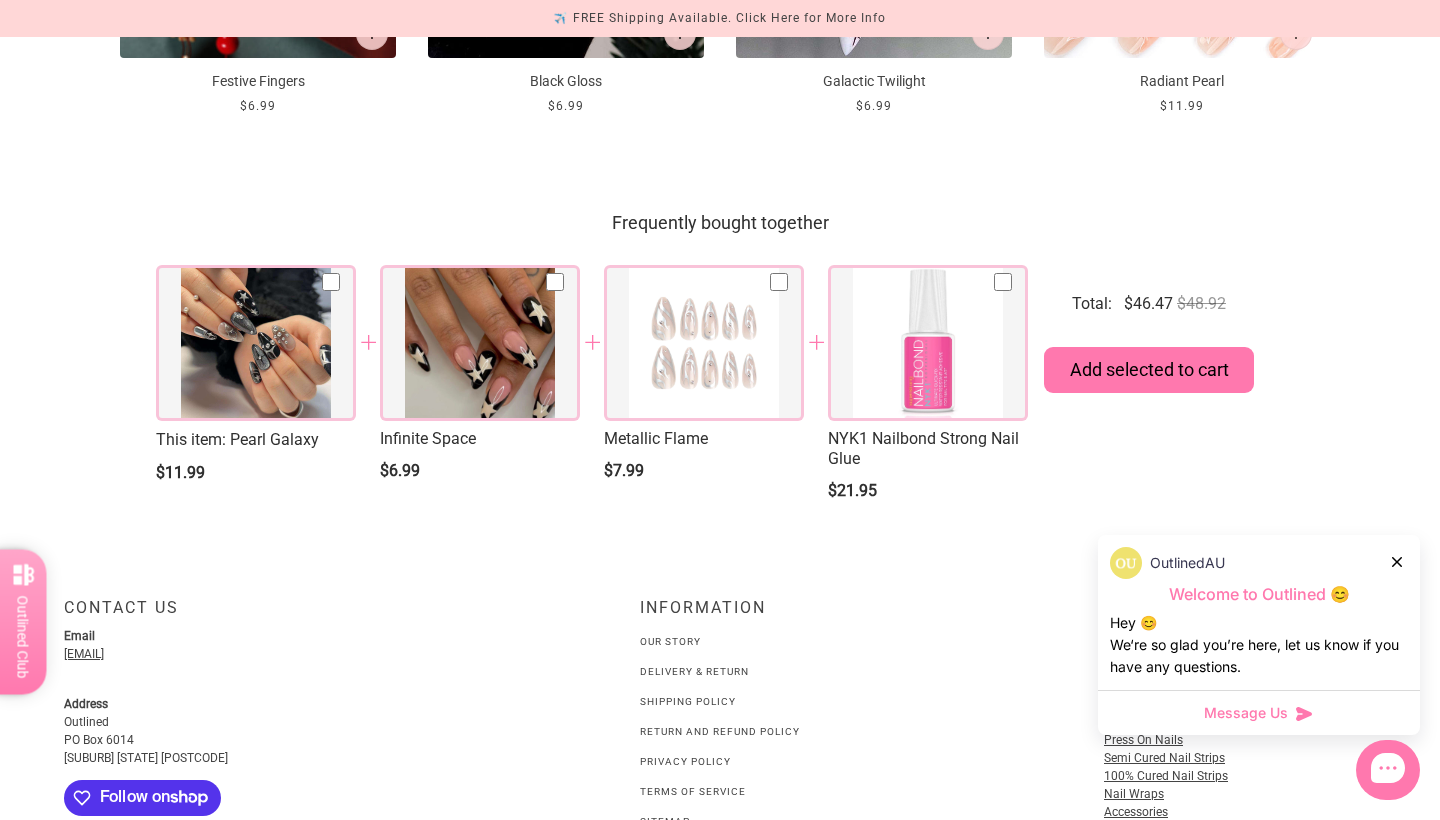 click at bounding box center [704, 343] 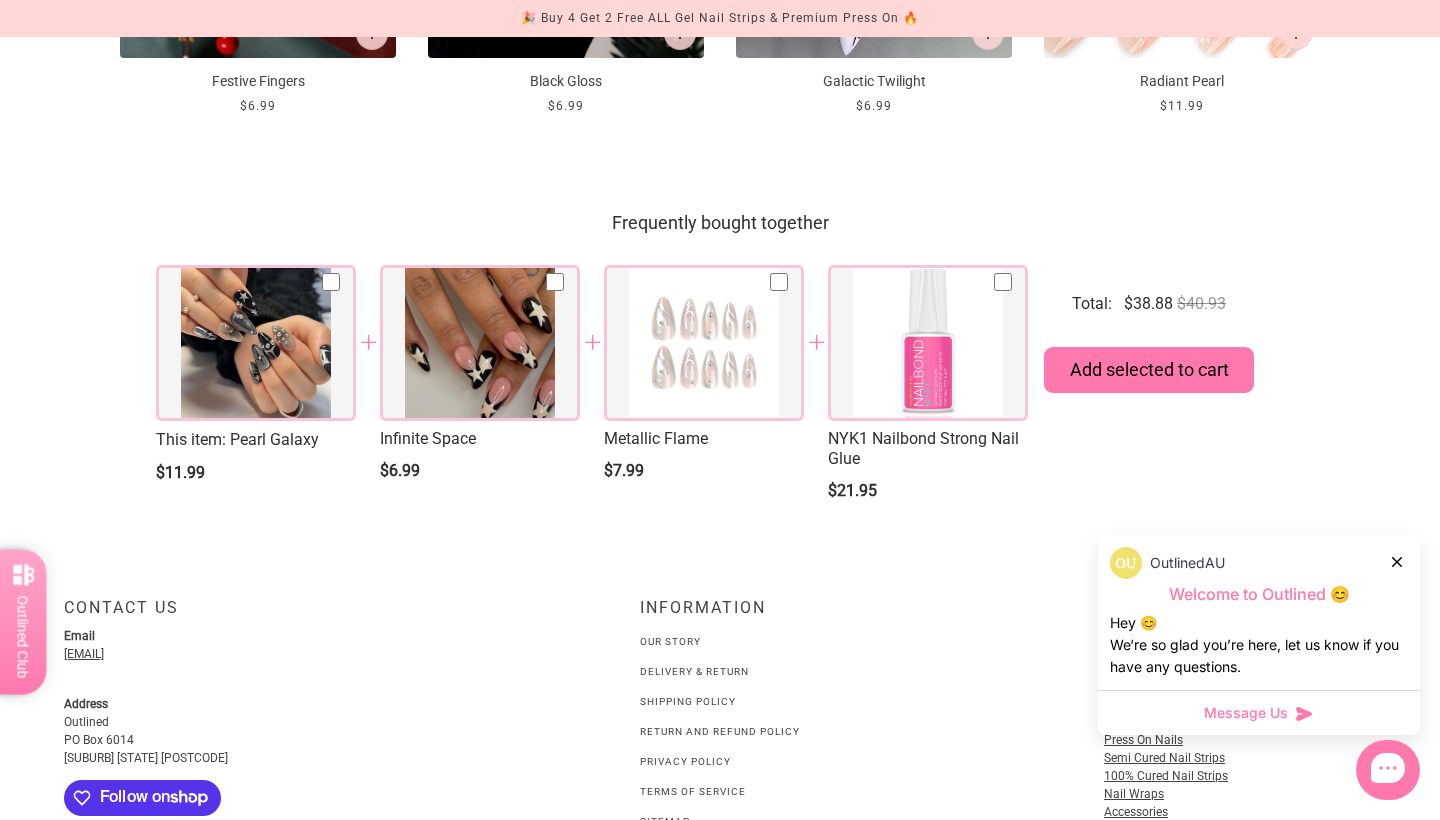 click at bounding box center [704, 343] 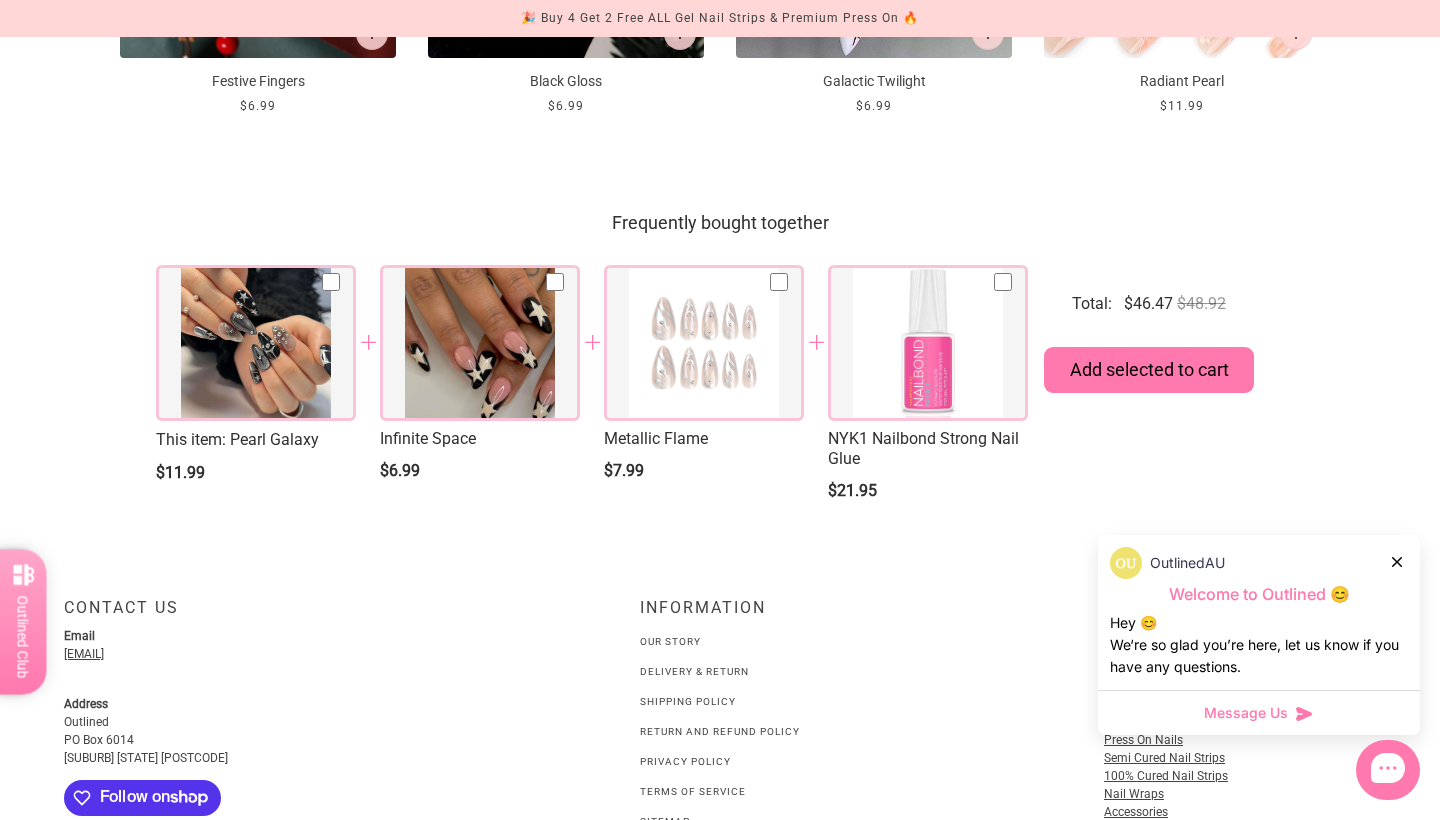 click at bounding box center (704, 343) 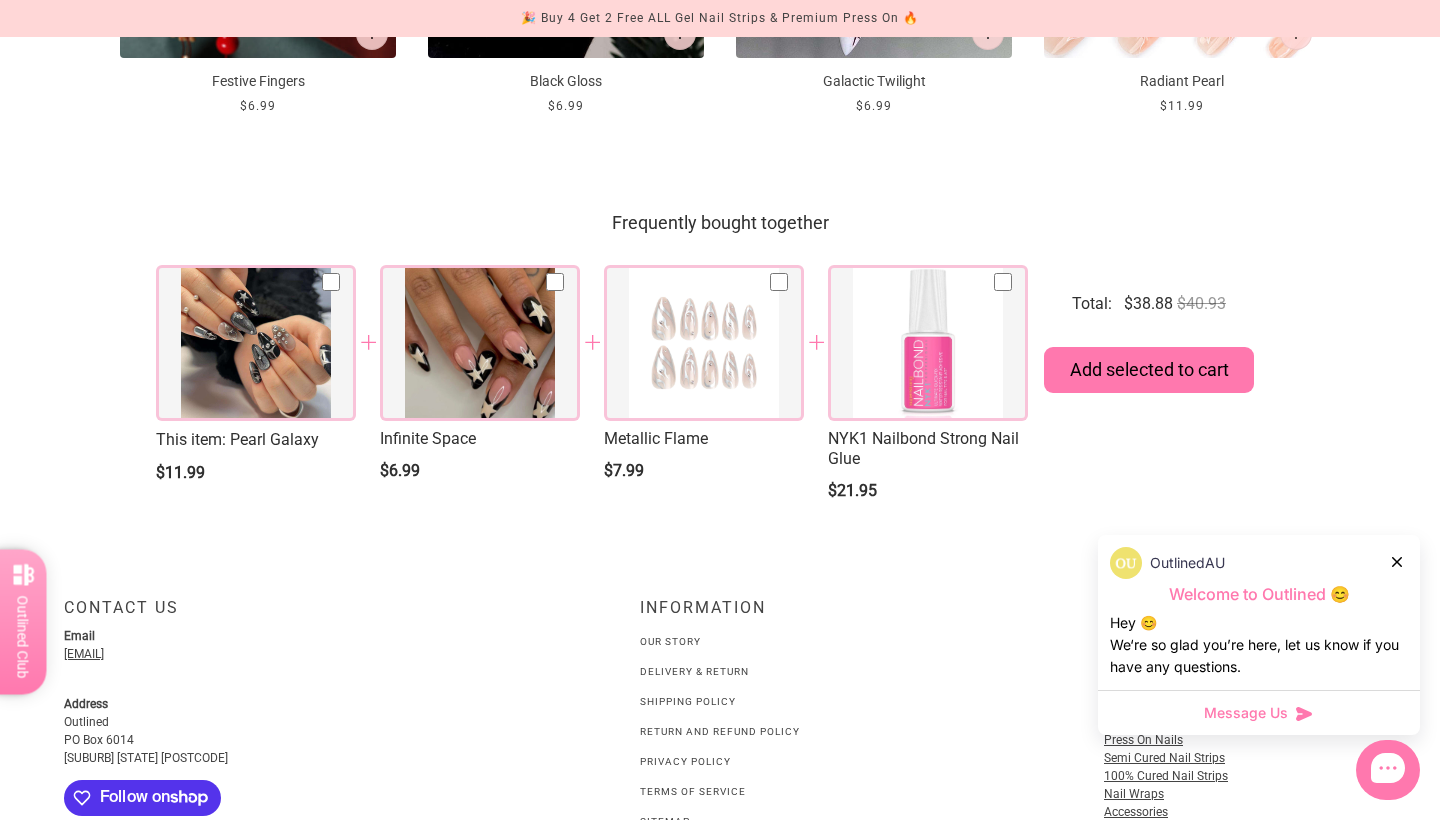click on "Metallic Flame $7.99" at bounding box center [704, 375] 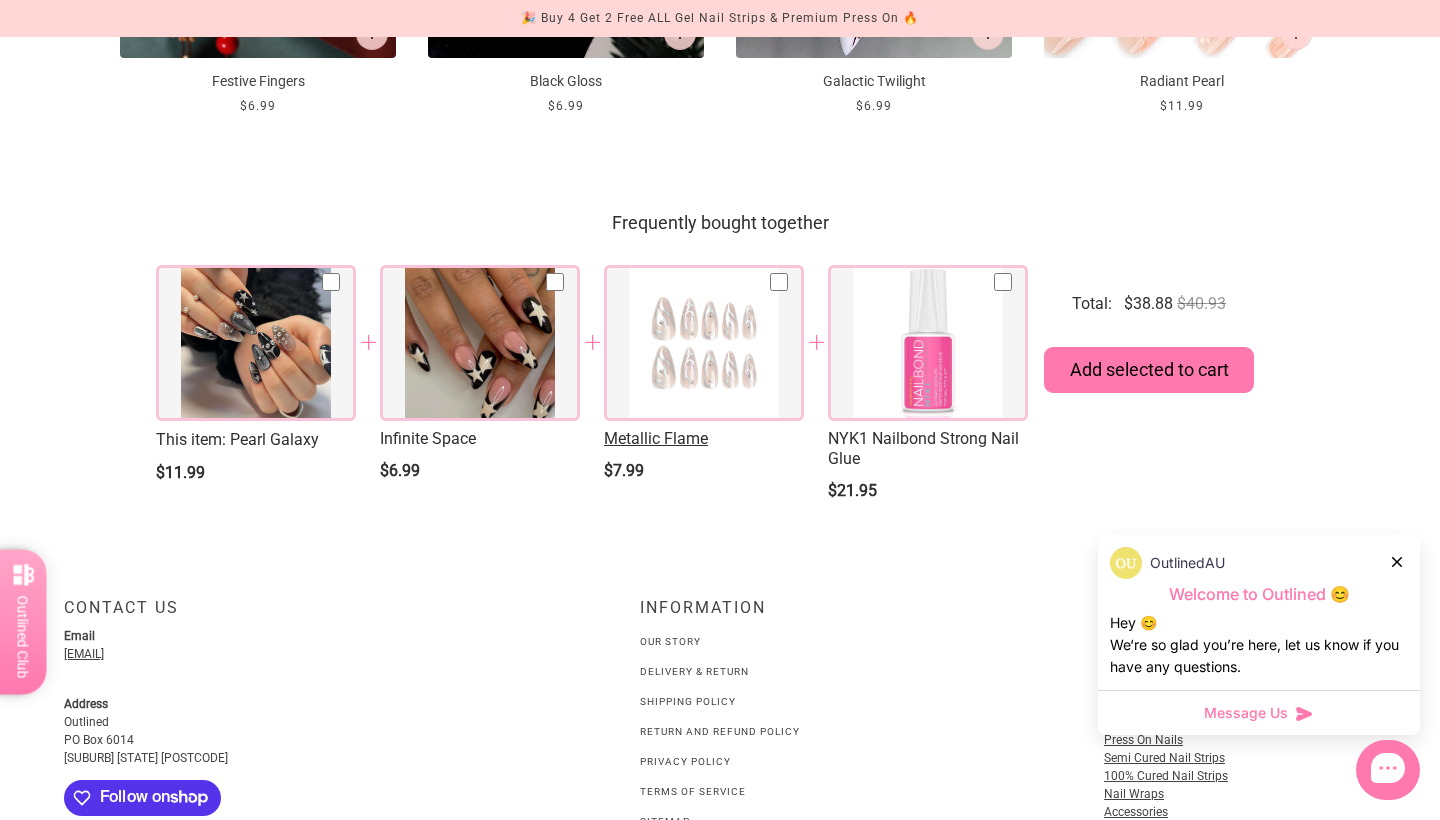 click on "Metallic Flame" at bounding box center [704, 439] 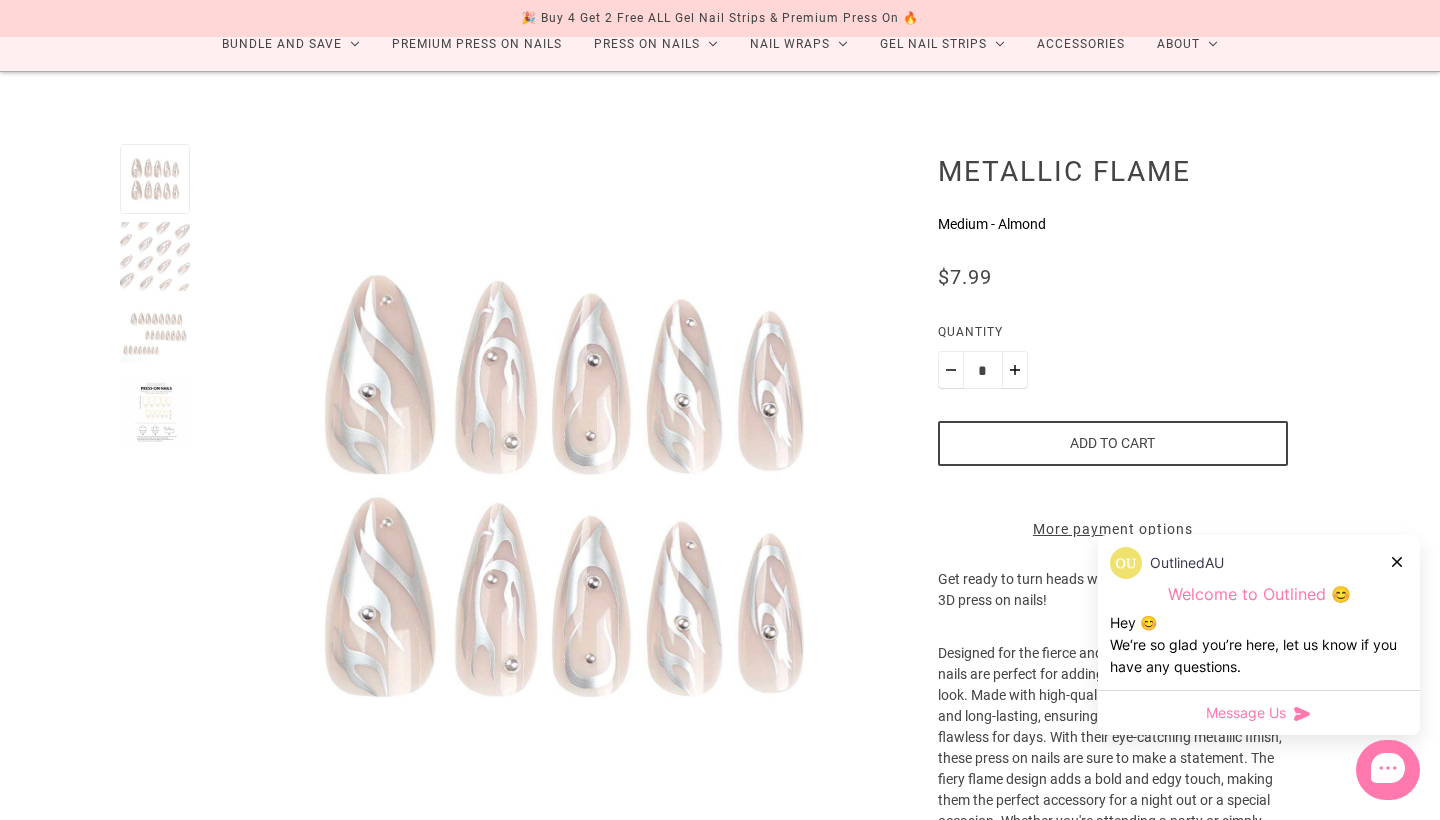 scroll, scrollTop: 136, scrollLeft: 0, axis: vertical 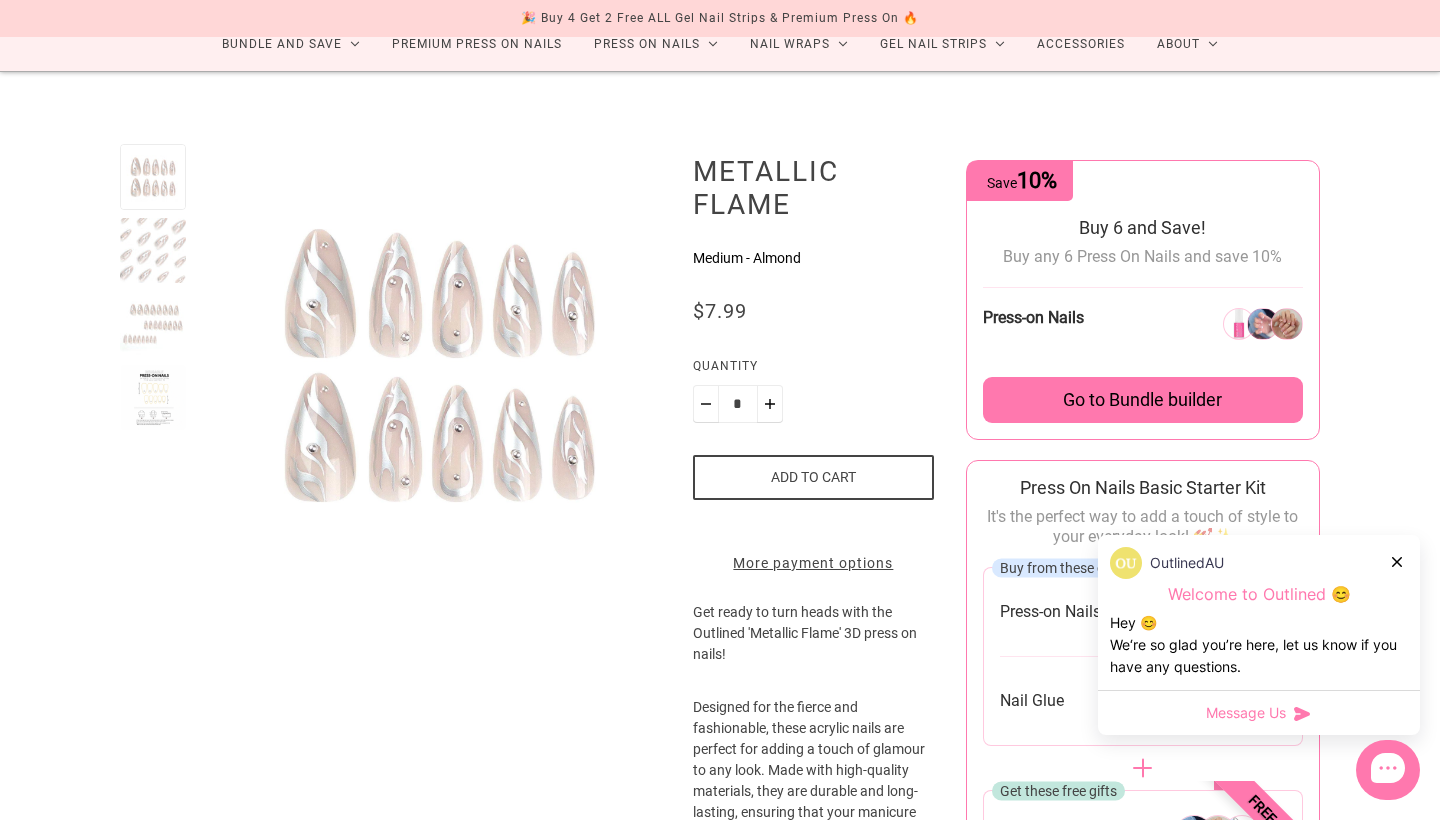 click at bounding box center [153, 251] 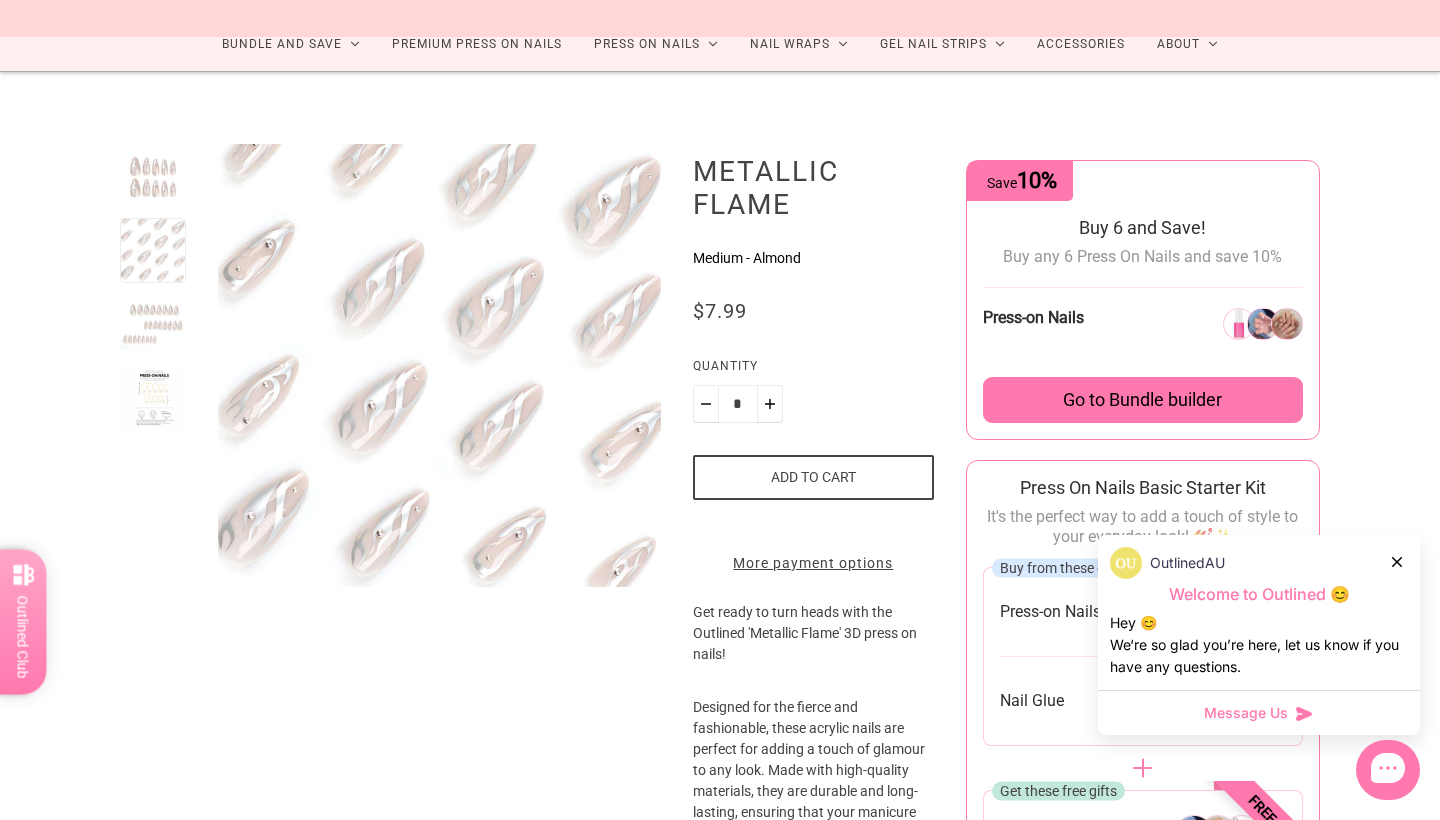click at bounding box center (153, 251) 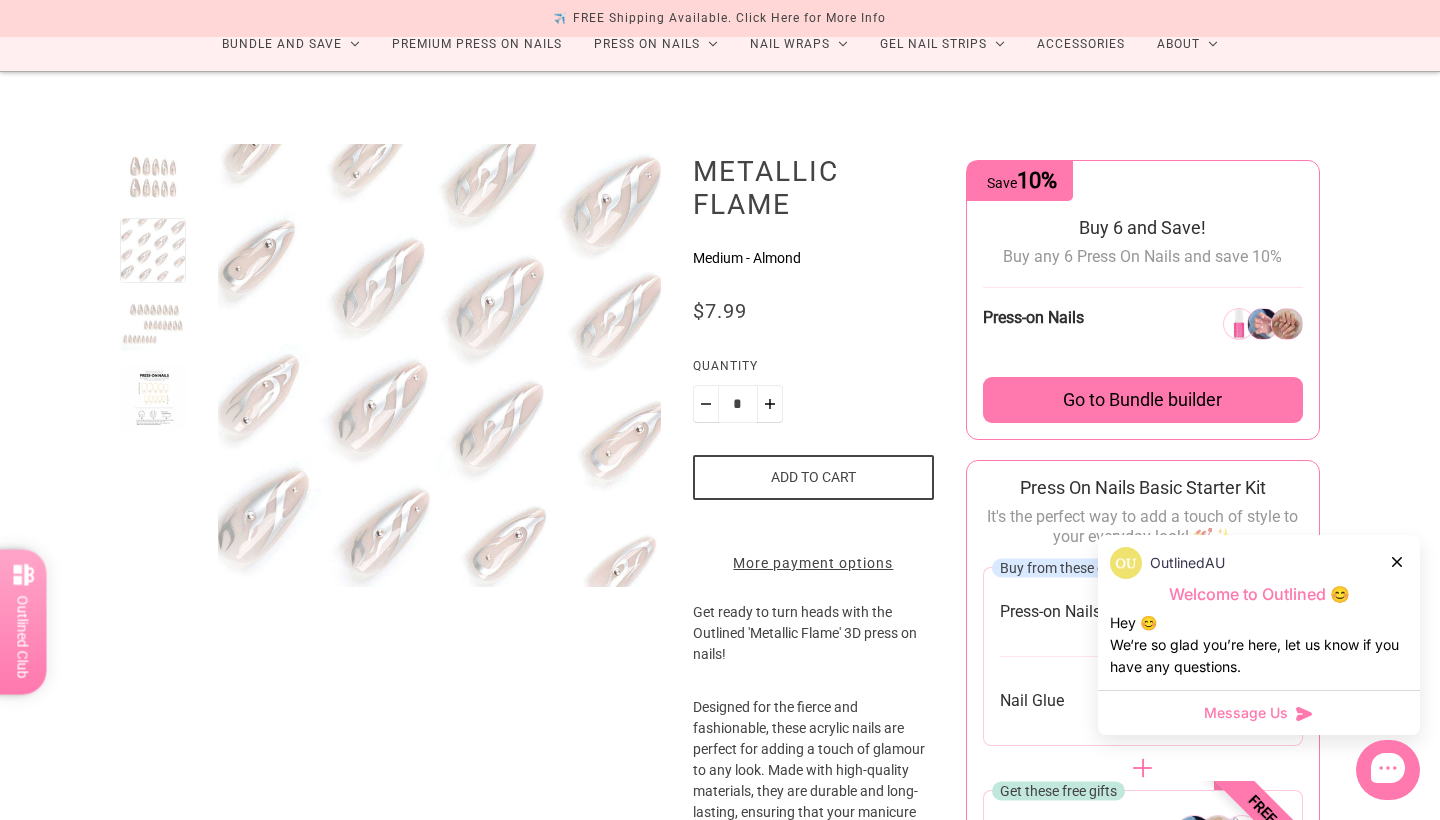 click at bounding box center [153, 324] 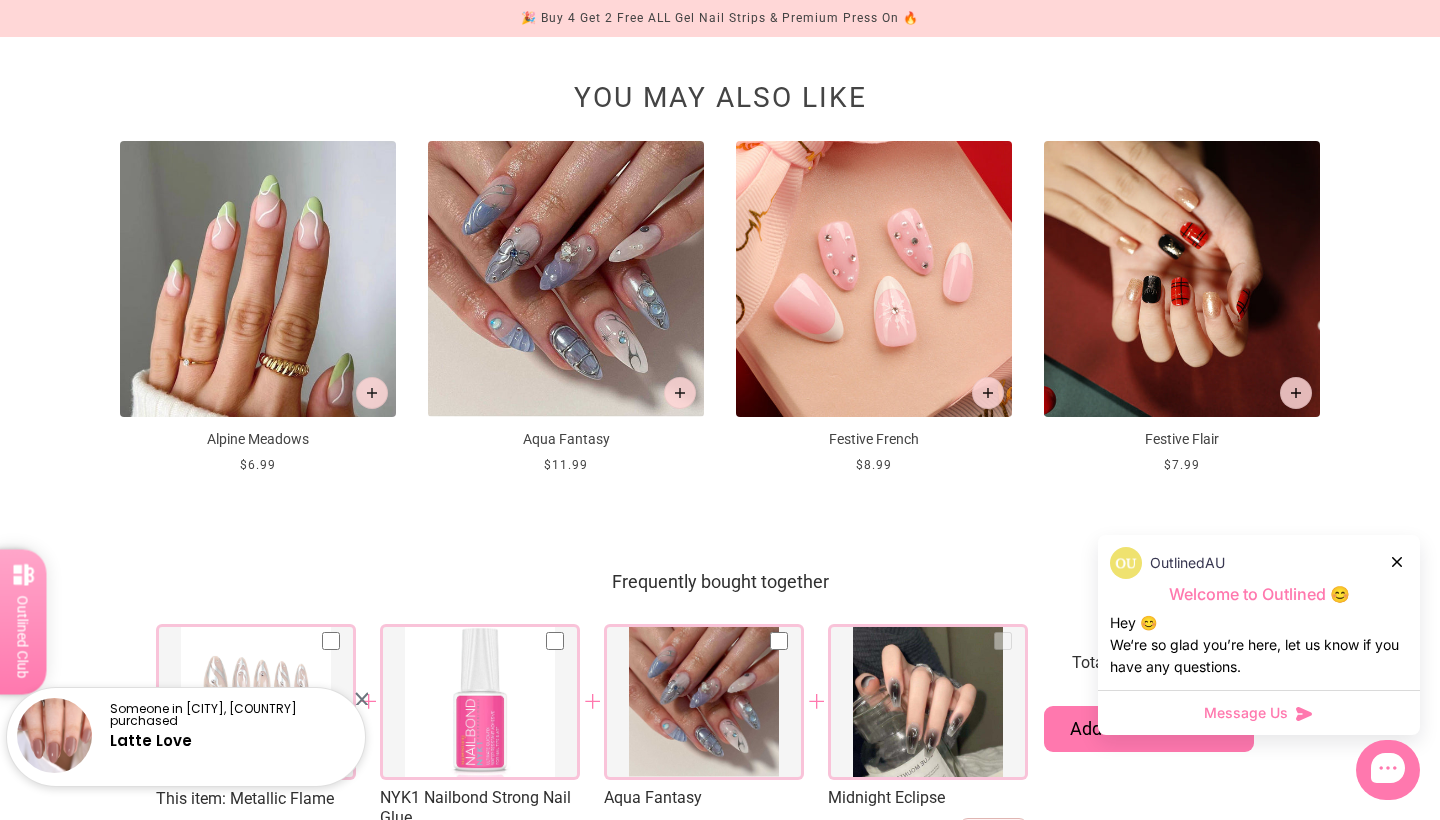 scroll, scrollTop: 2289, scrollLeft: 0, axis: vertical 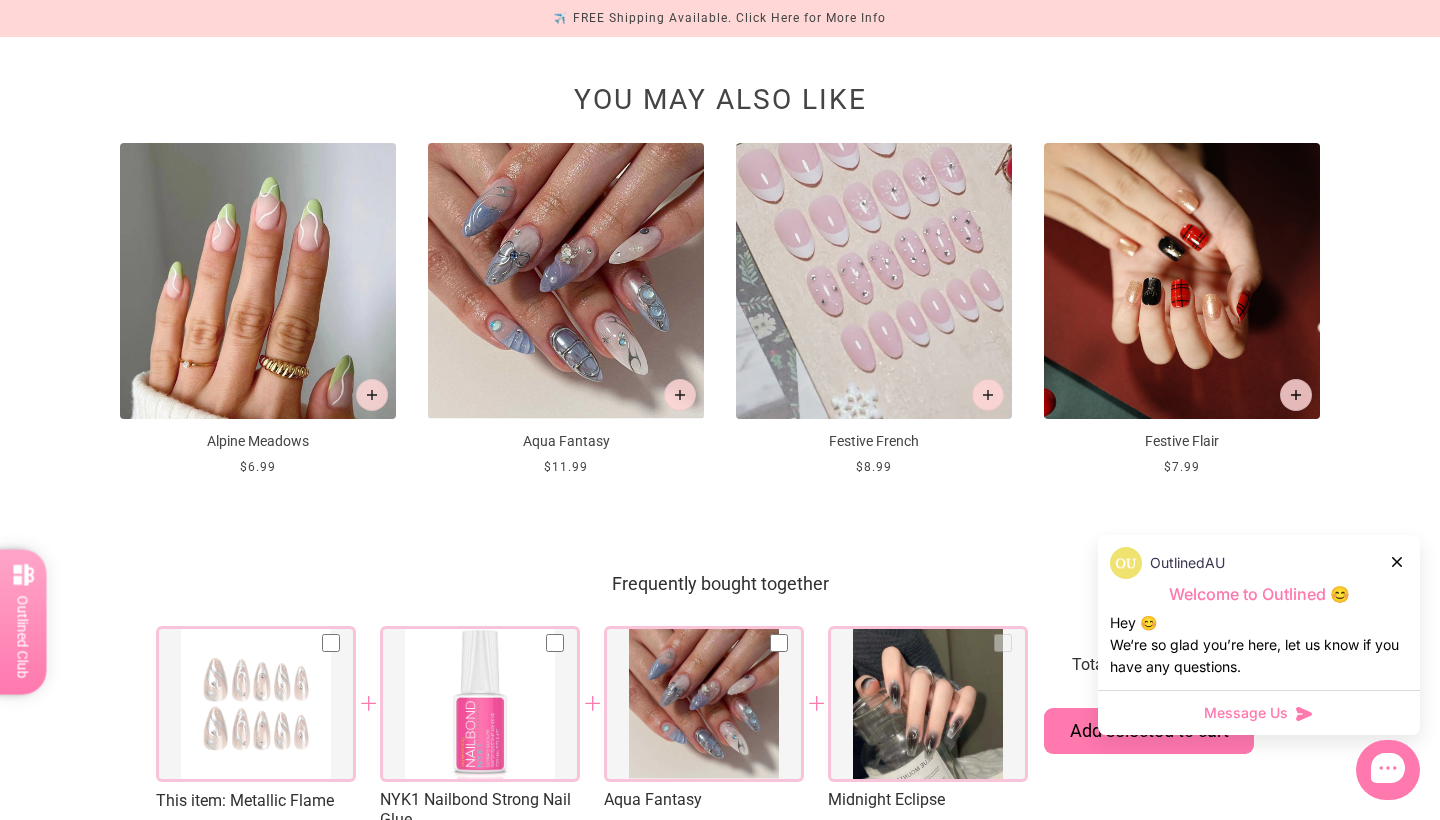 click at bounding box center [874, 281] 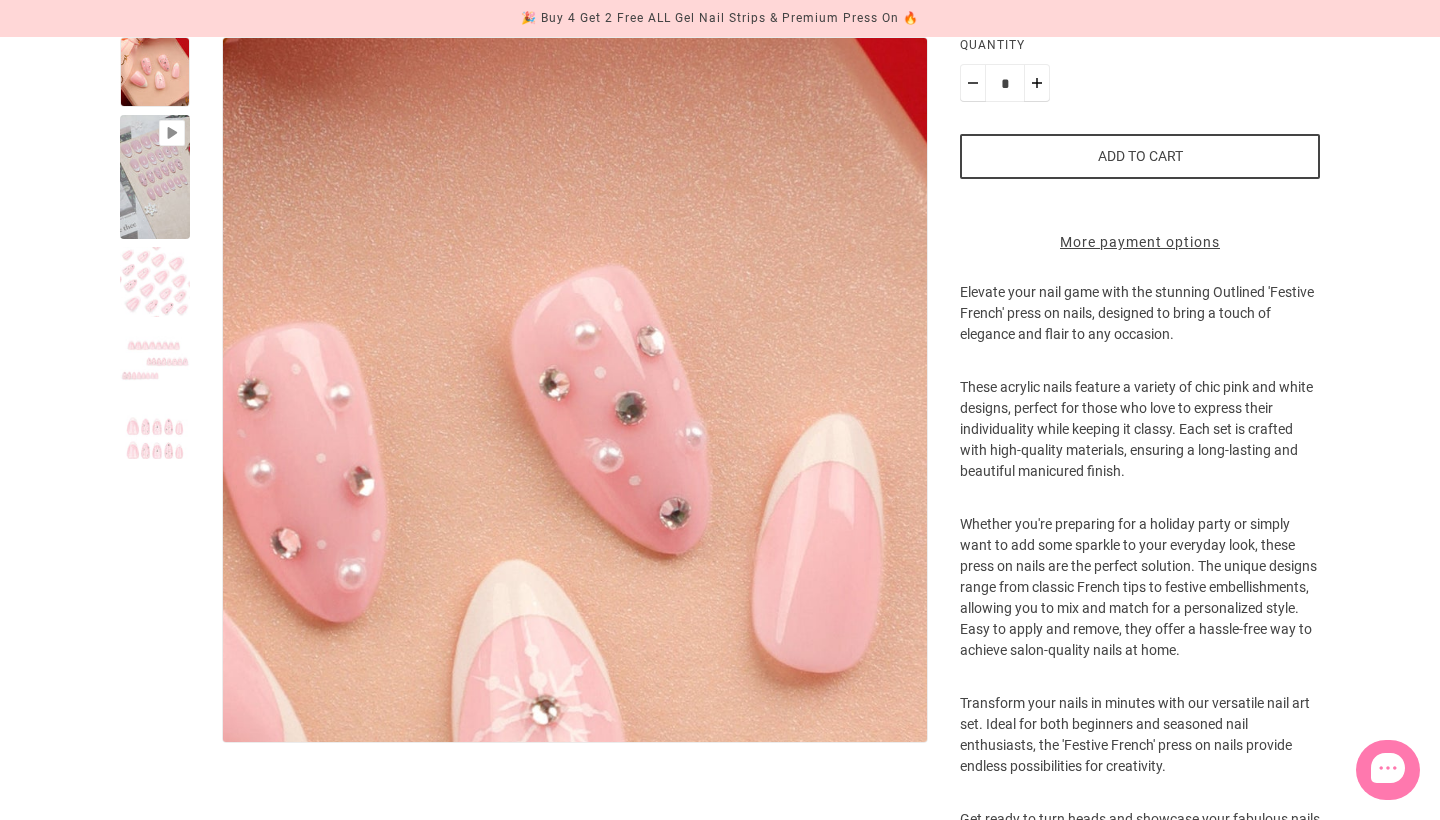 scroll, scrollTop: 0, scrollLeft: 0, axis: both 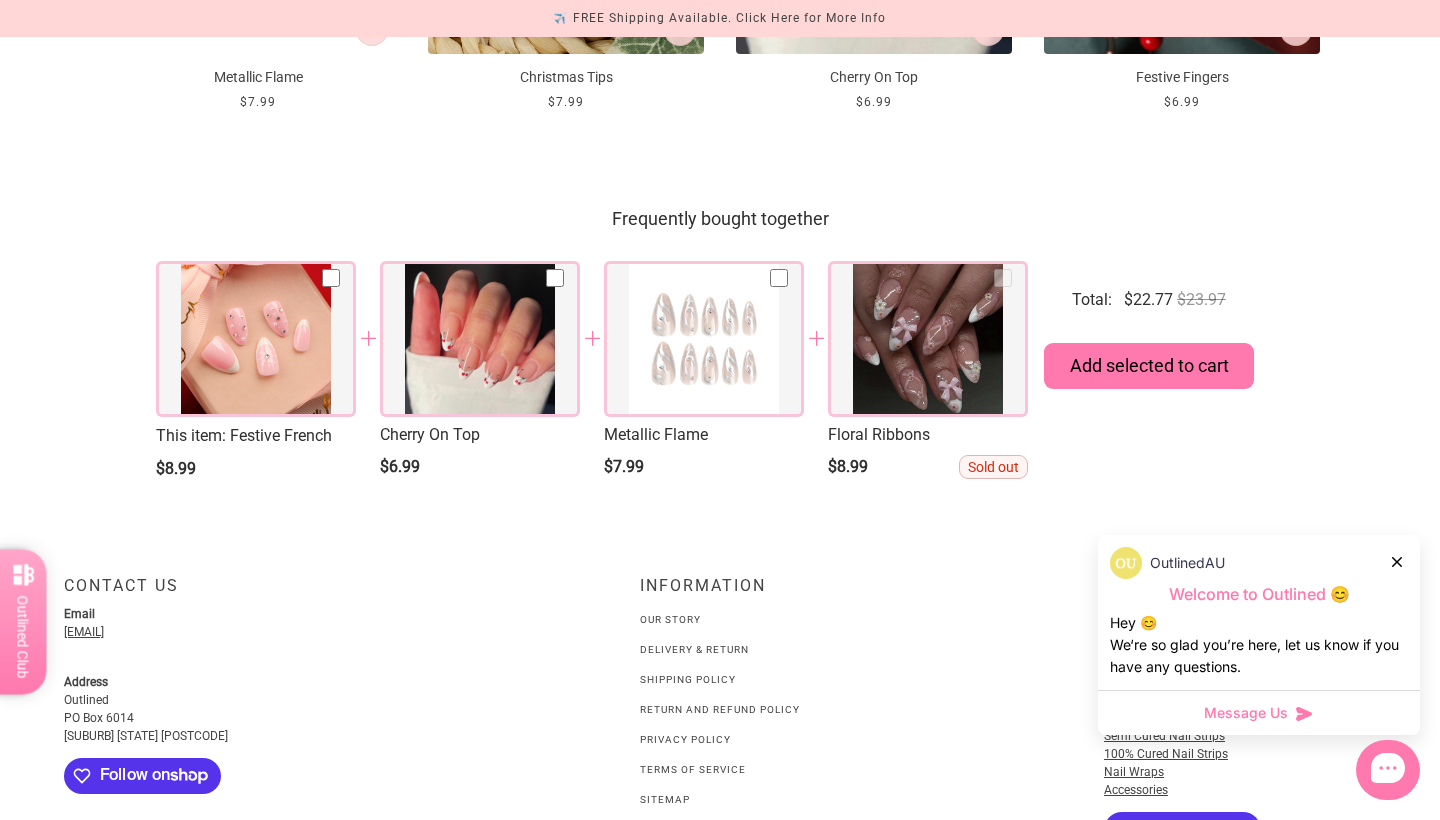 click at bounding box center [928, 339] 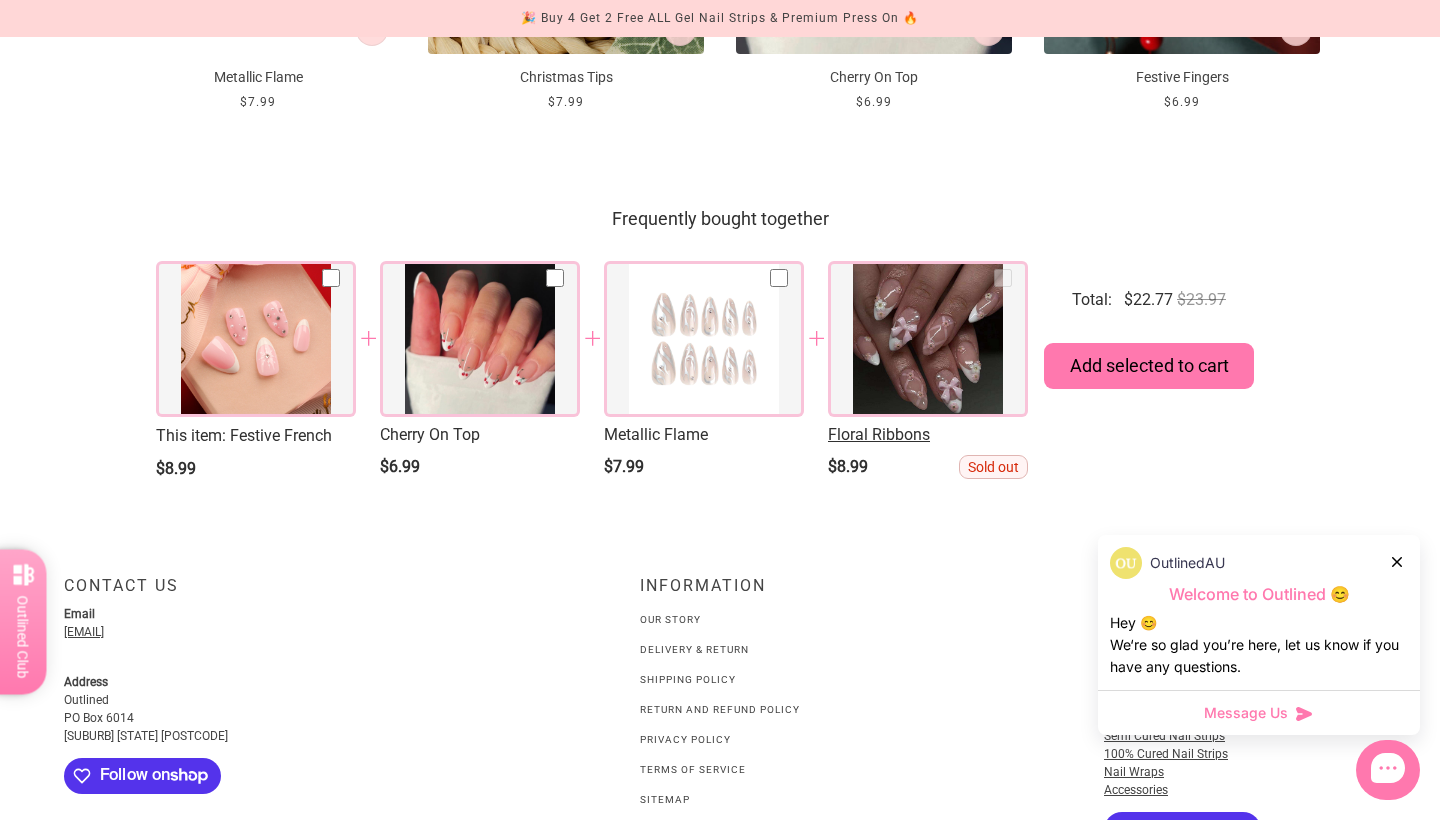 click on "Floral Ribbons" at bounding box center (928, 435) 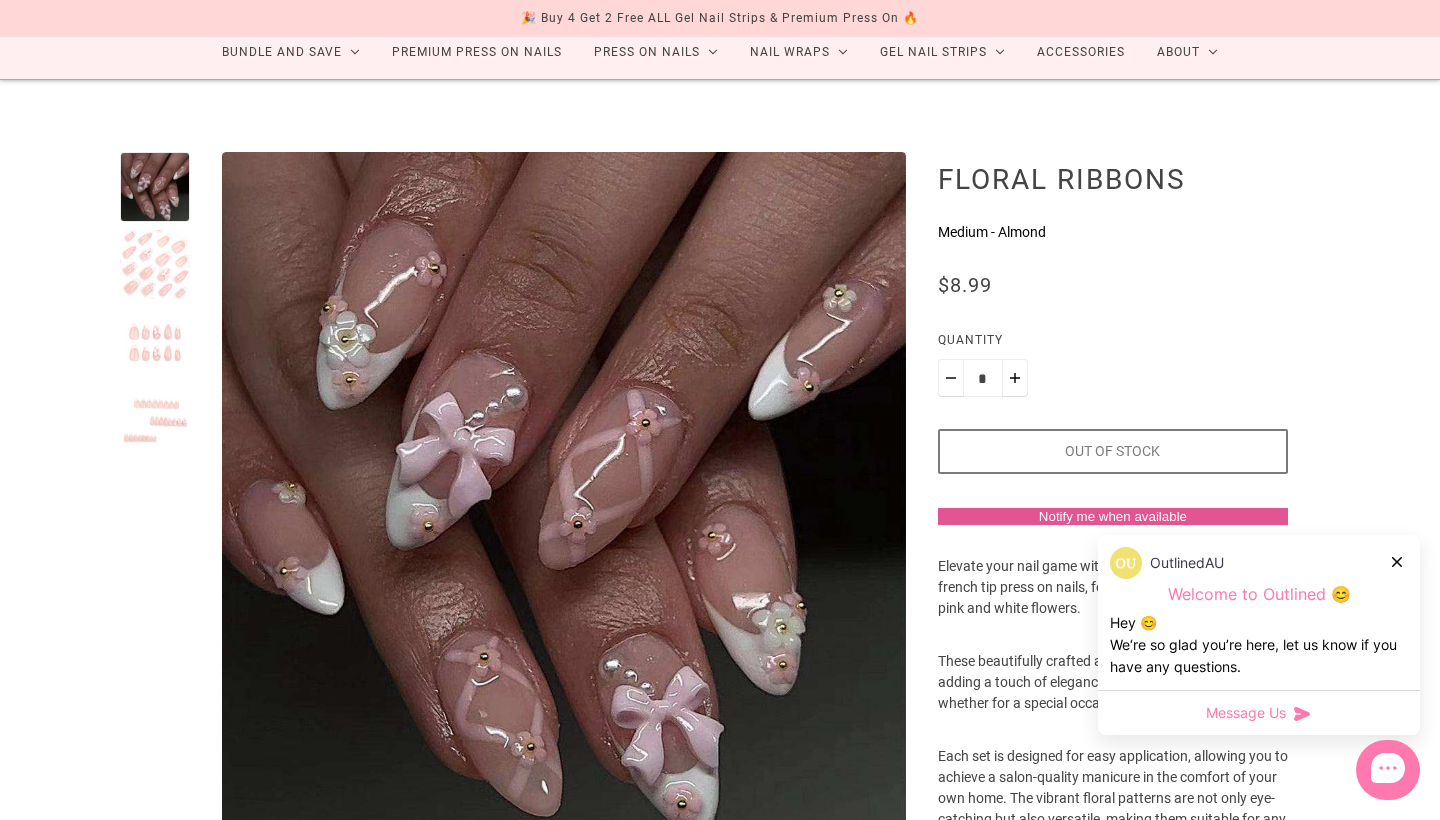 scroll, scrollTop: 128, scrollLeft: 0, axis: vertical 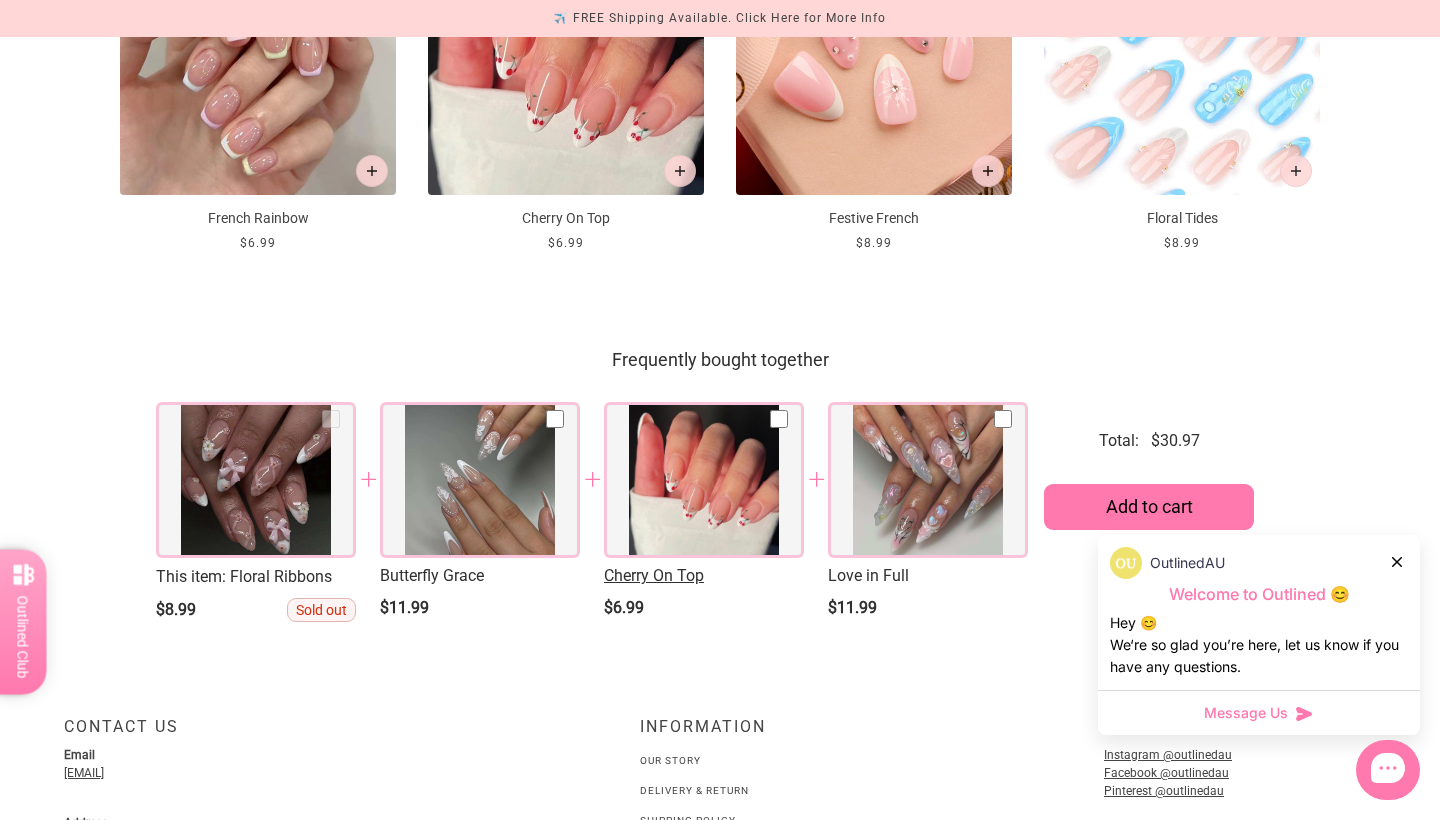 click on "Cherry On Top" at bounding box center (704, 576) 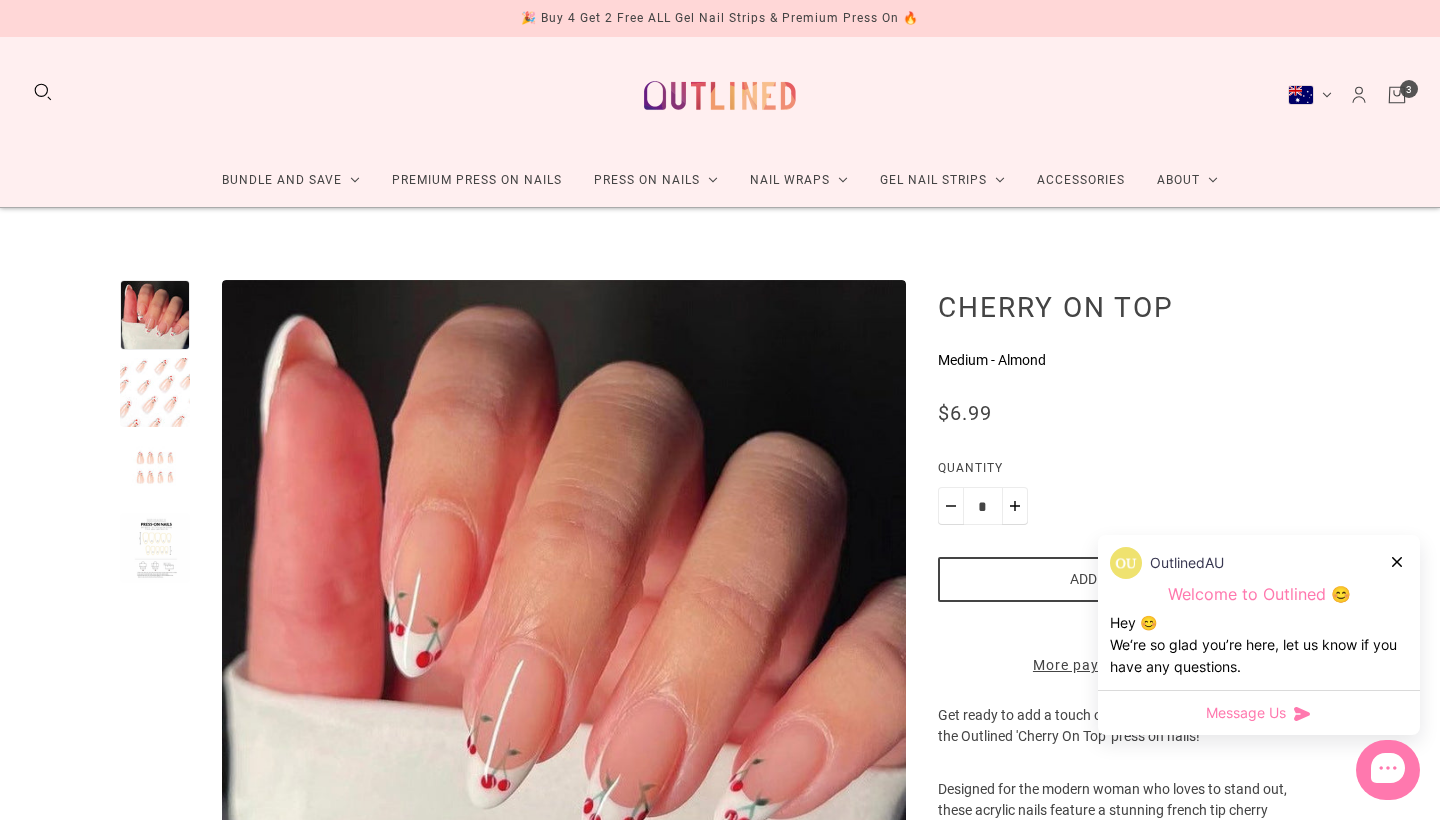 scroll, scrollTop: 172, scrollLeft: 0, axis: vertical 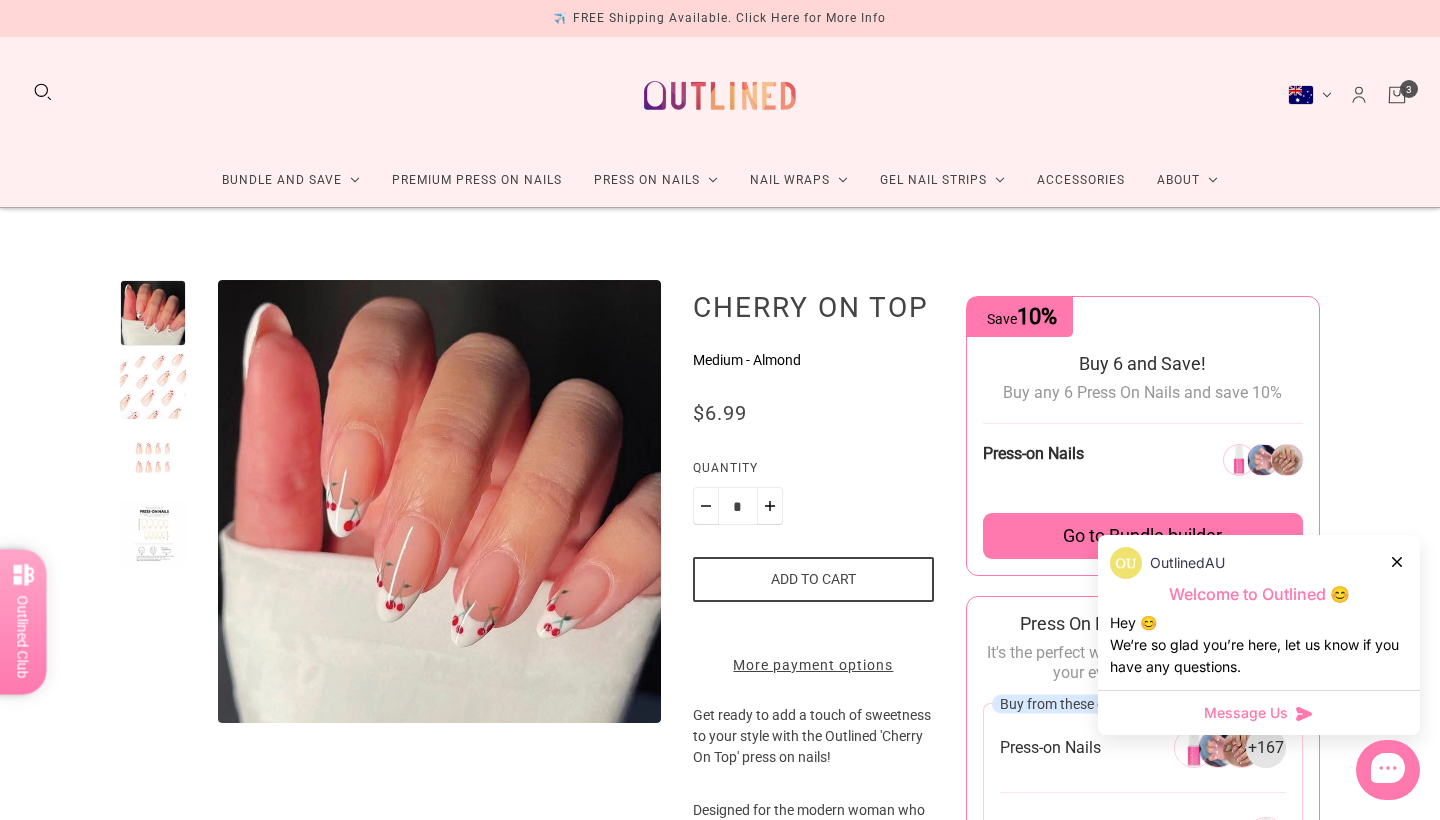 click 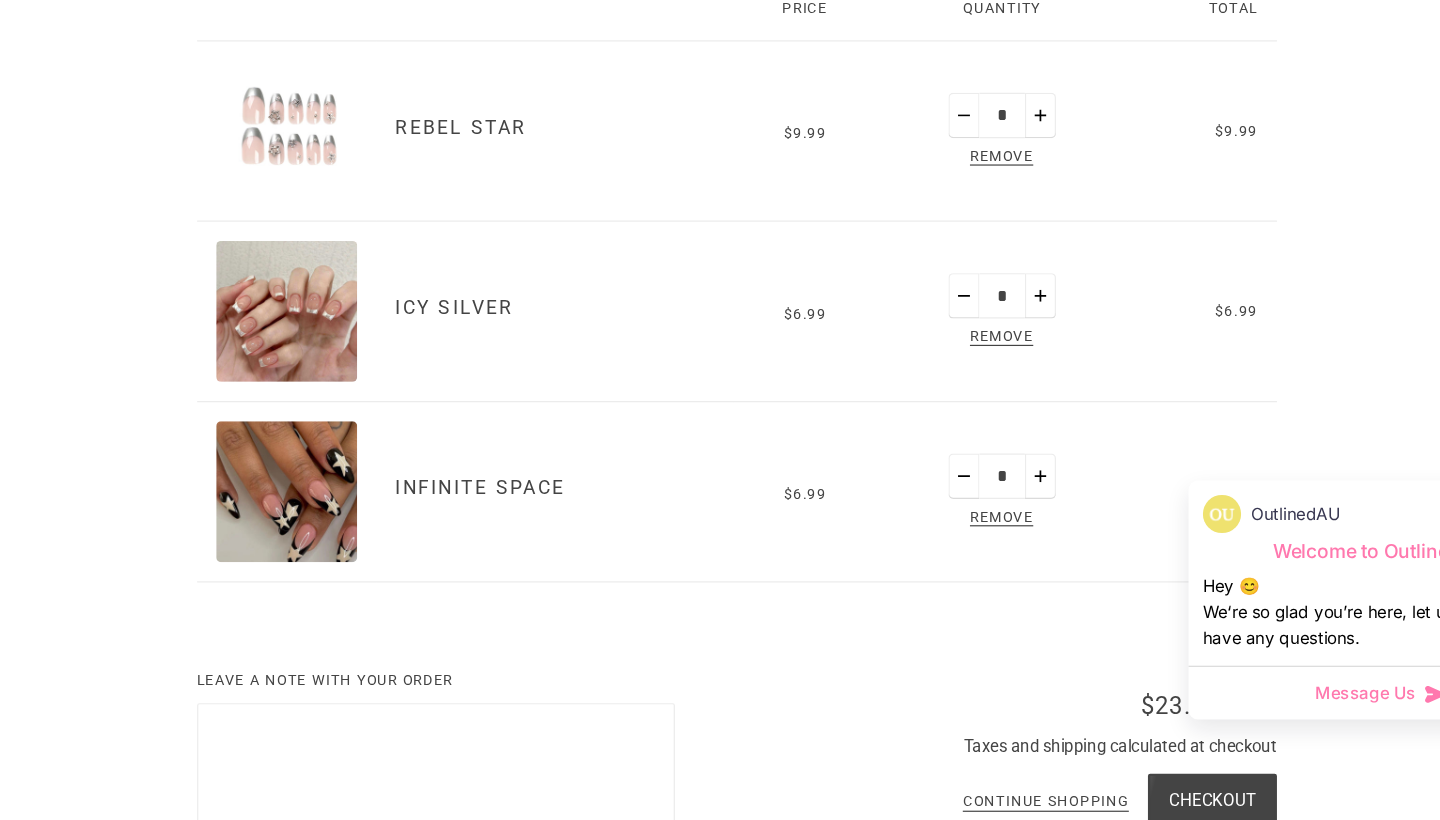 scroll, scrollTop: 326, scrollLeft: 0, axis: vertical 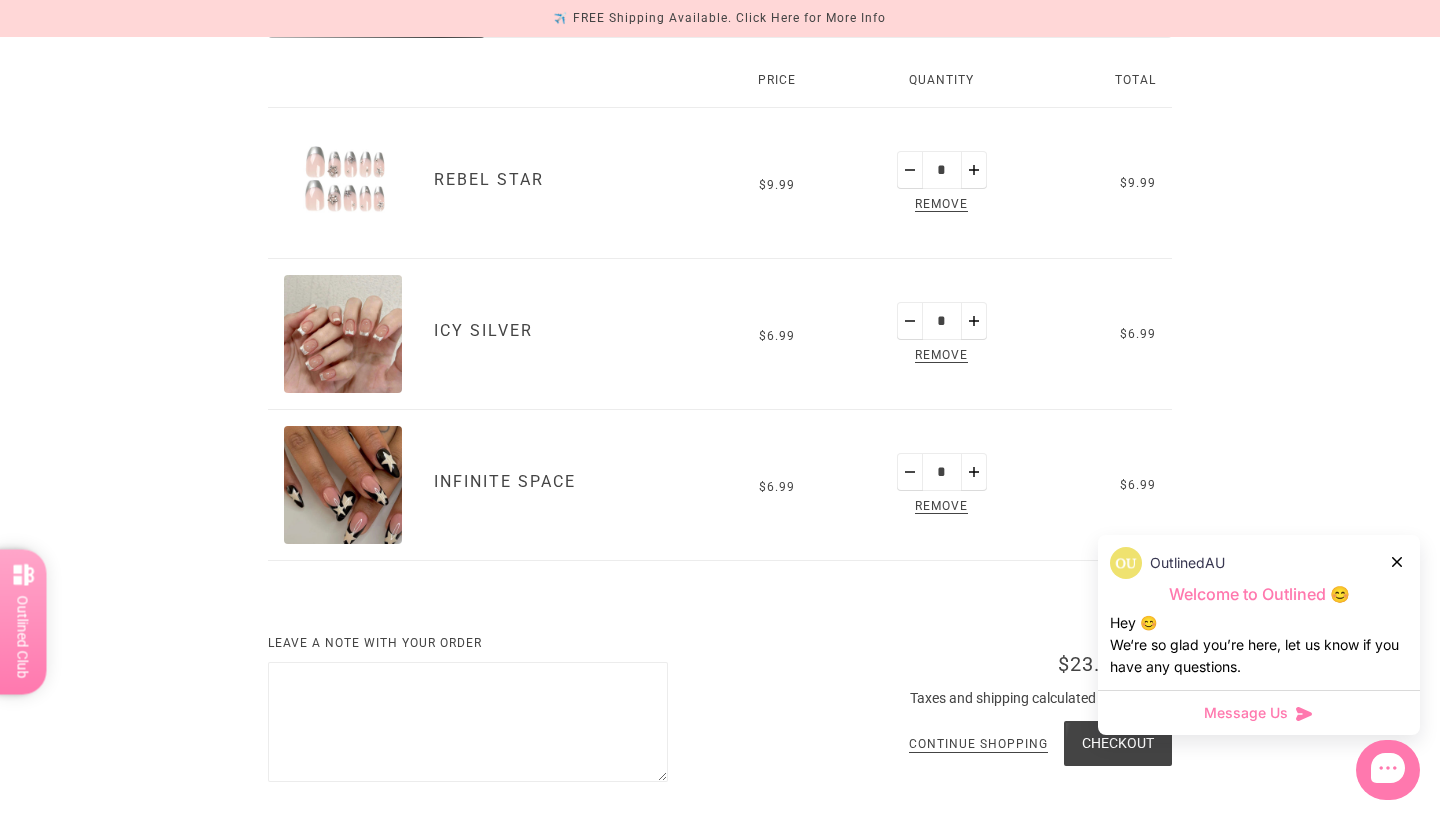 click on "Remove" at bounding box center [941, 356] 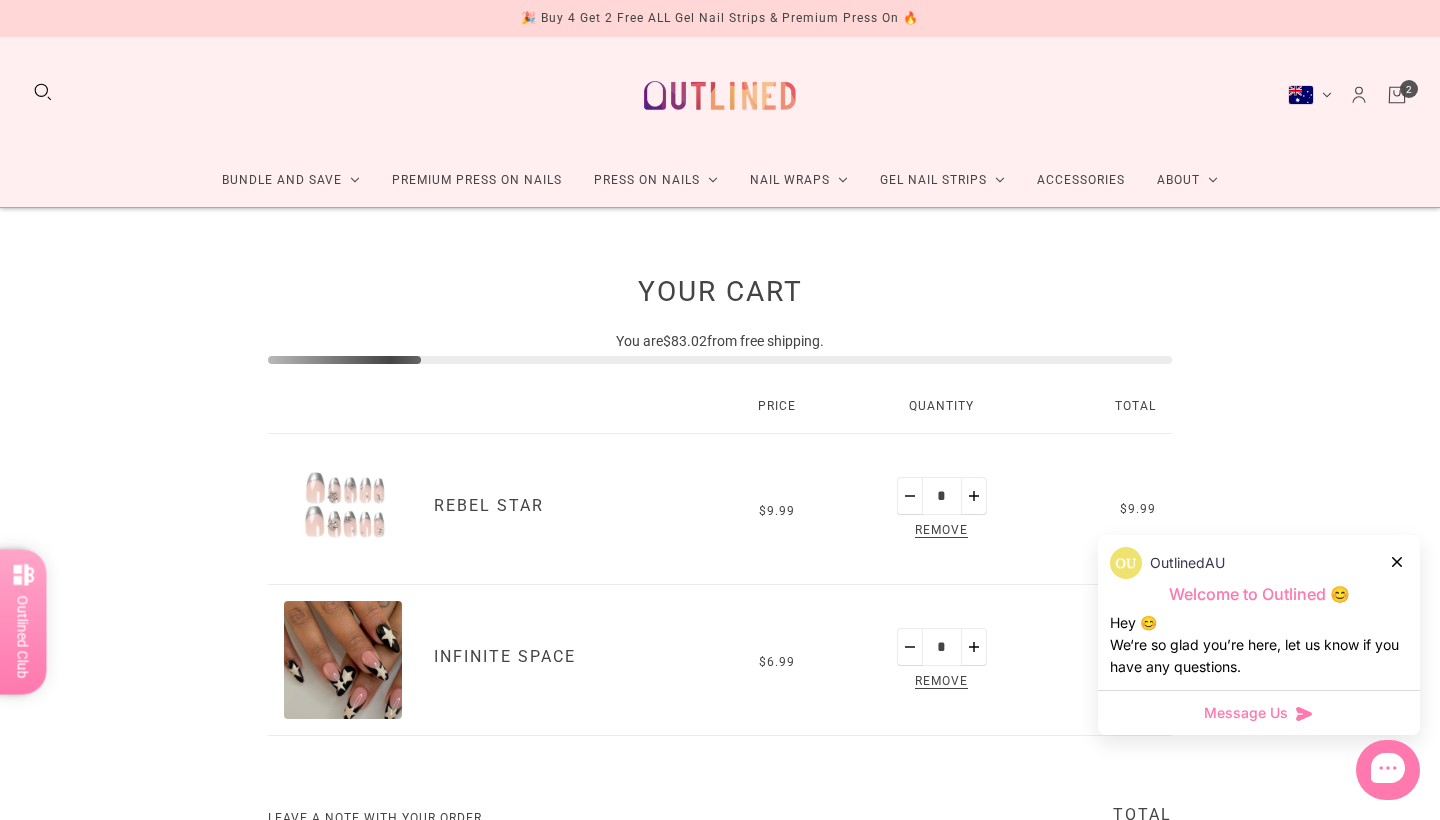 scroll, scrollTop: 0, scrollLeft: 0, axis: both 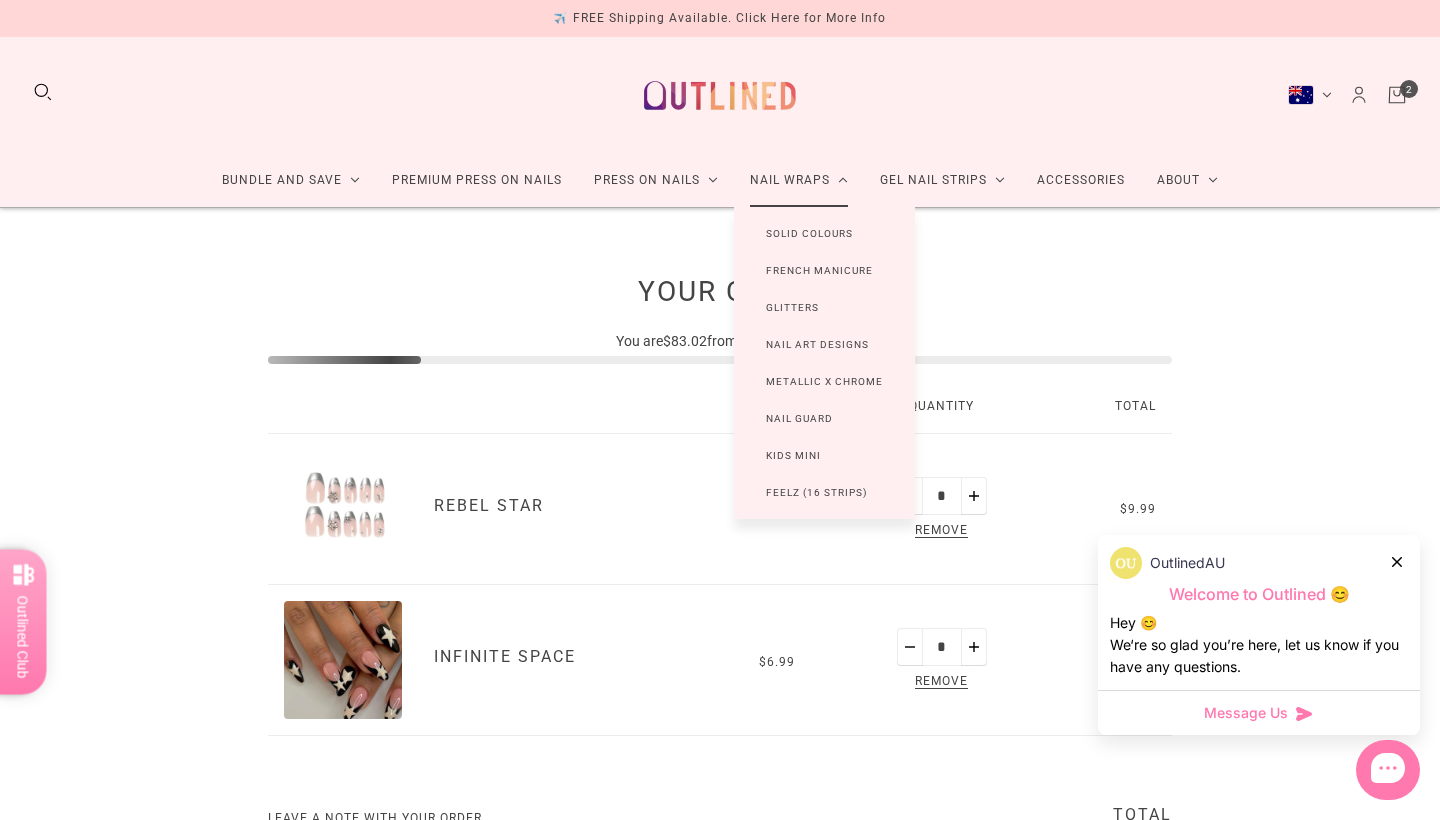 click on "Nail Art Designs" at bounding box center [817, 344] 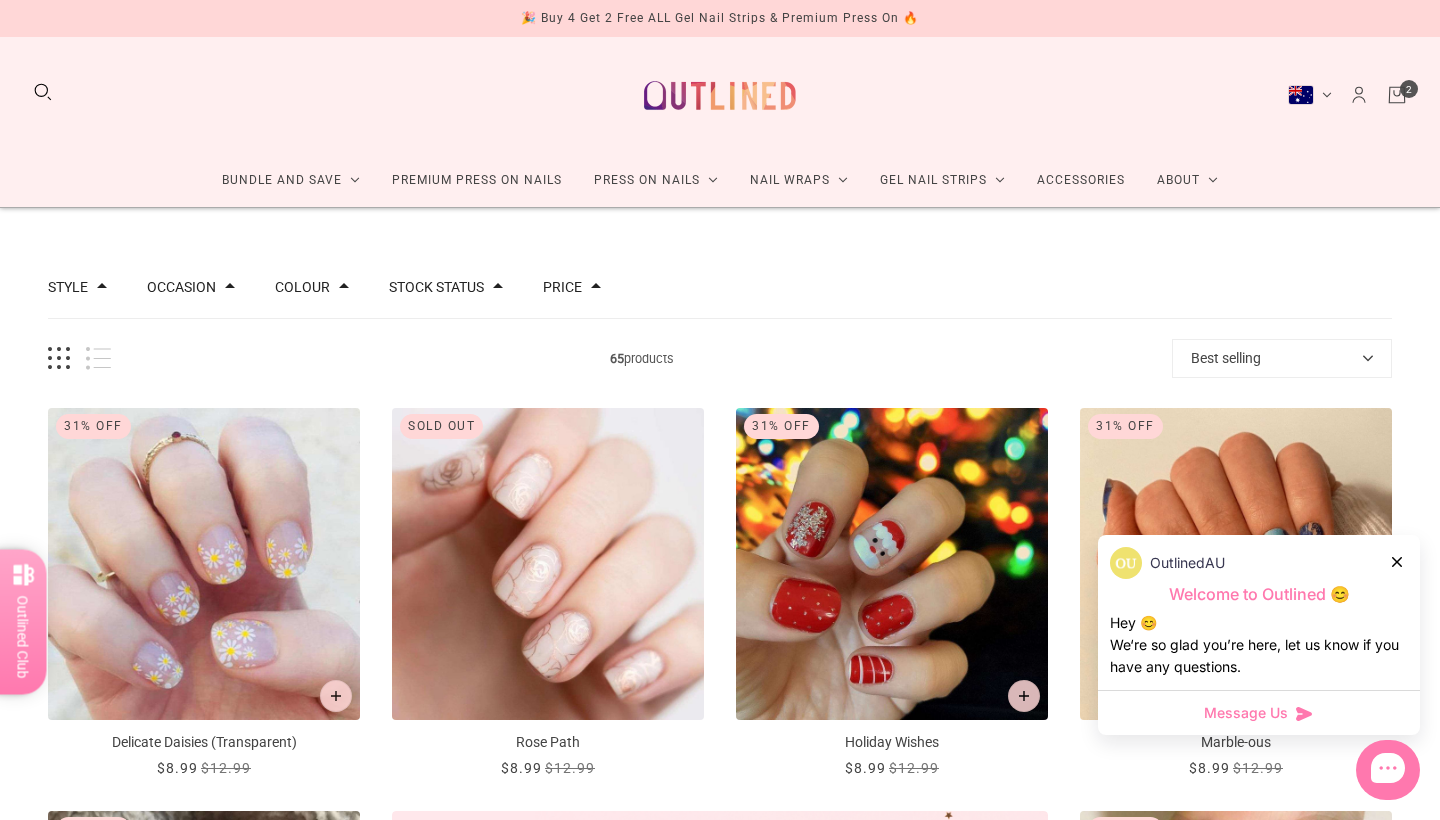 scroll, scrollTop: 0, scrollLeft: 0, axis: both 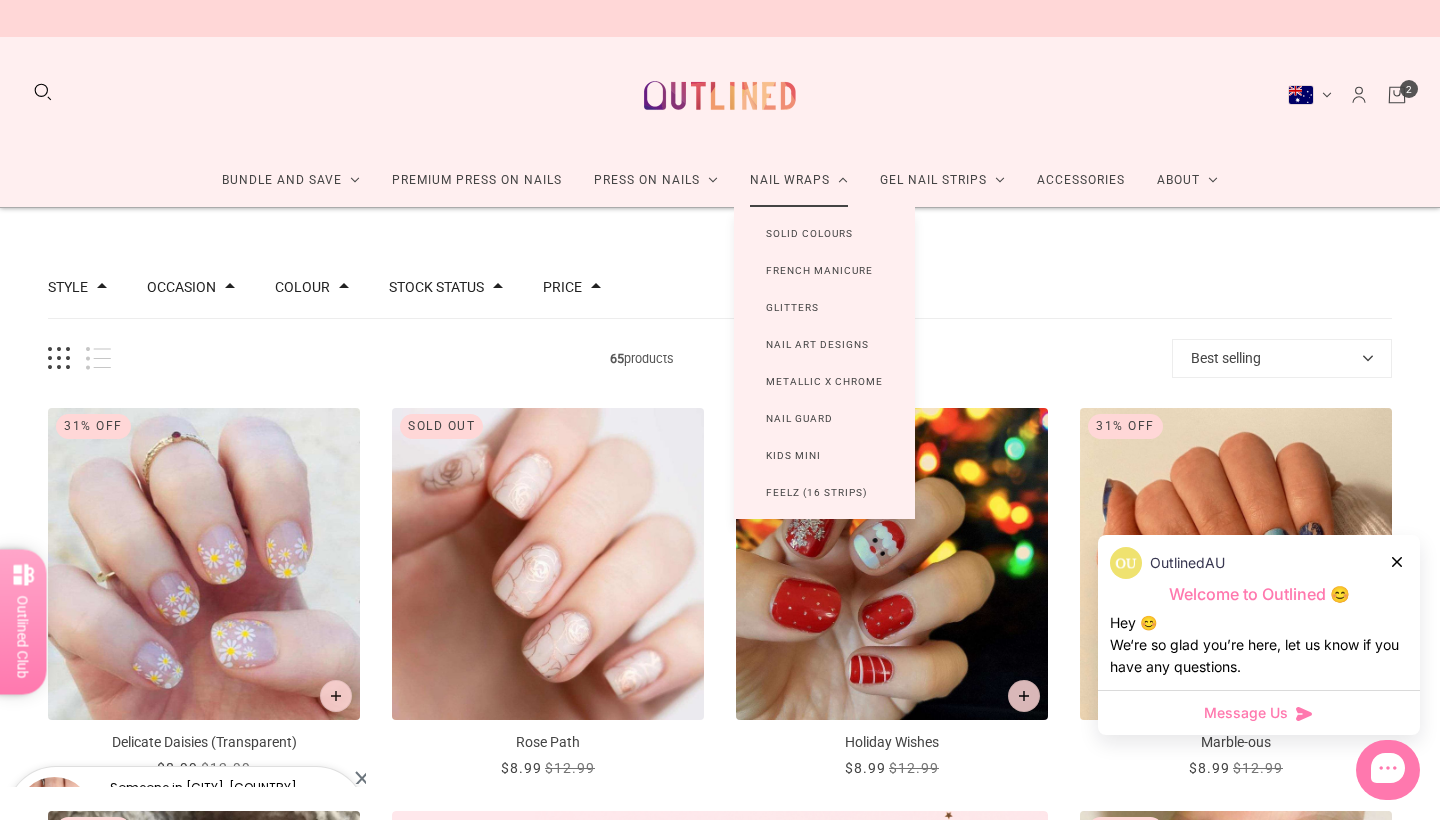 click on "Solid Colours" at bounding box center (809, 233) 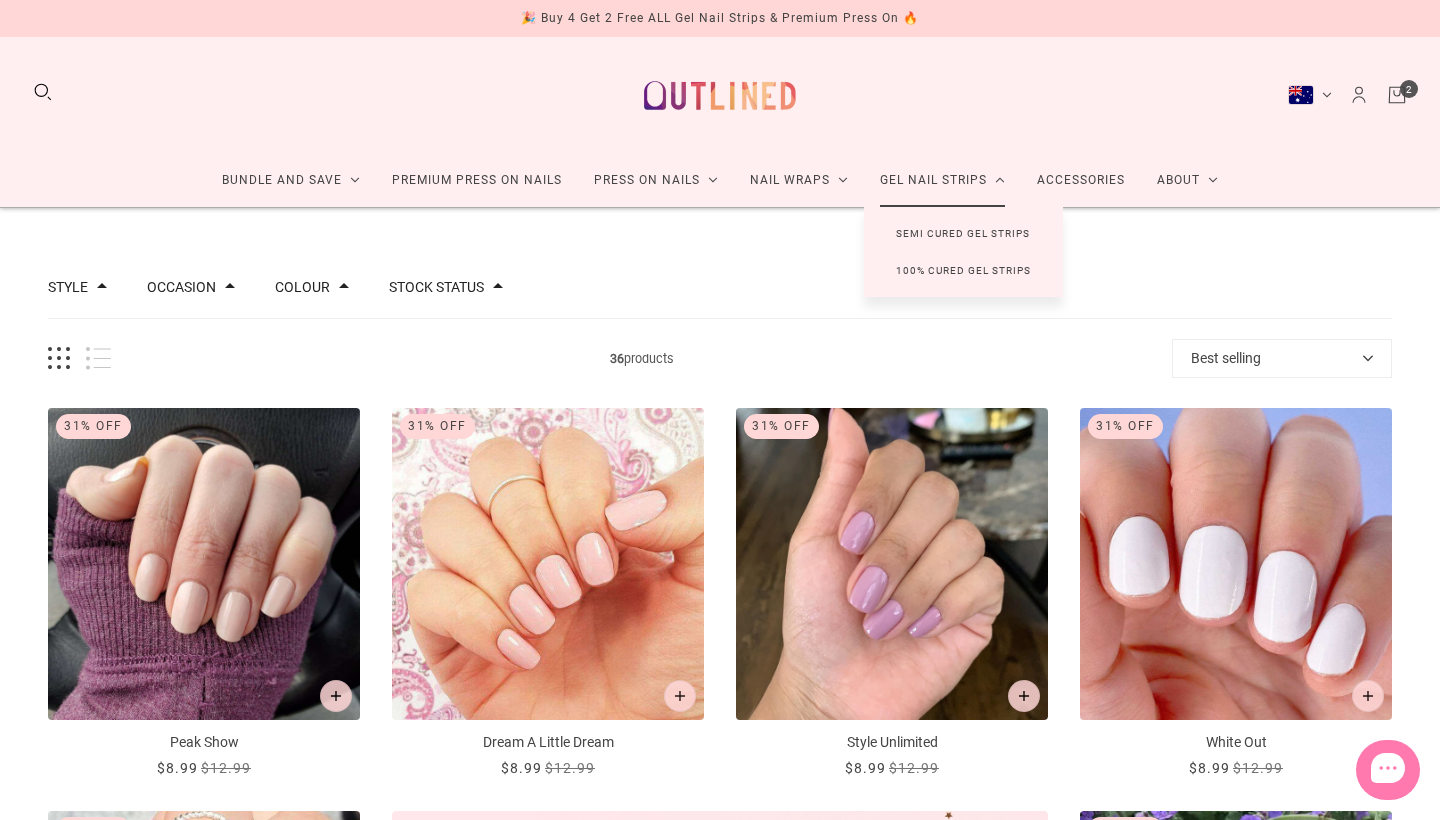 scroll, scrollTop: 0, scrollLeft: 0, axis: both 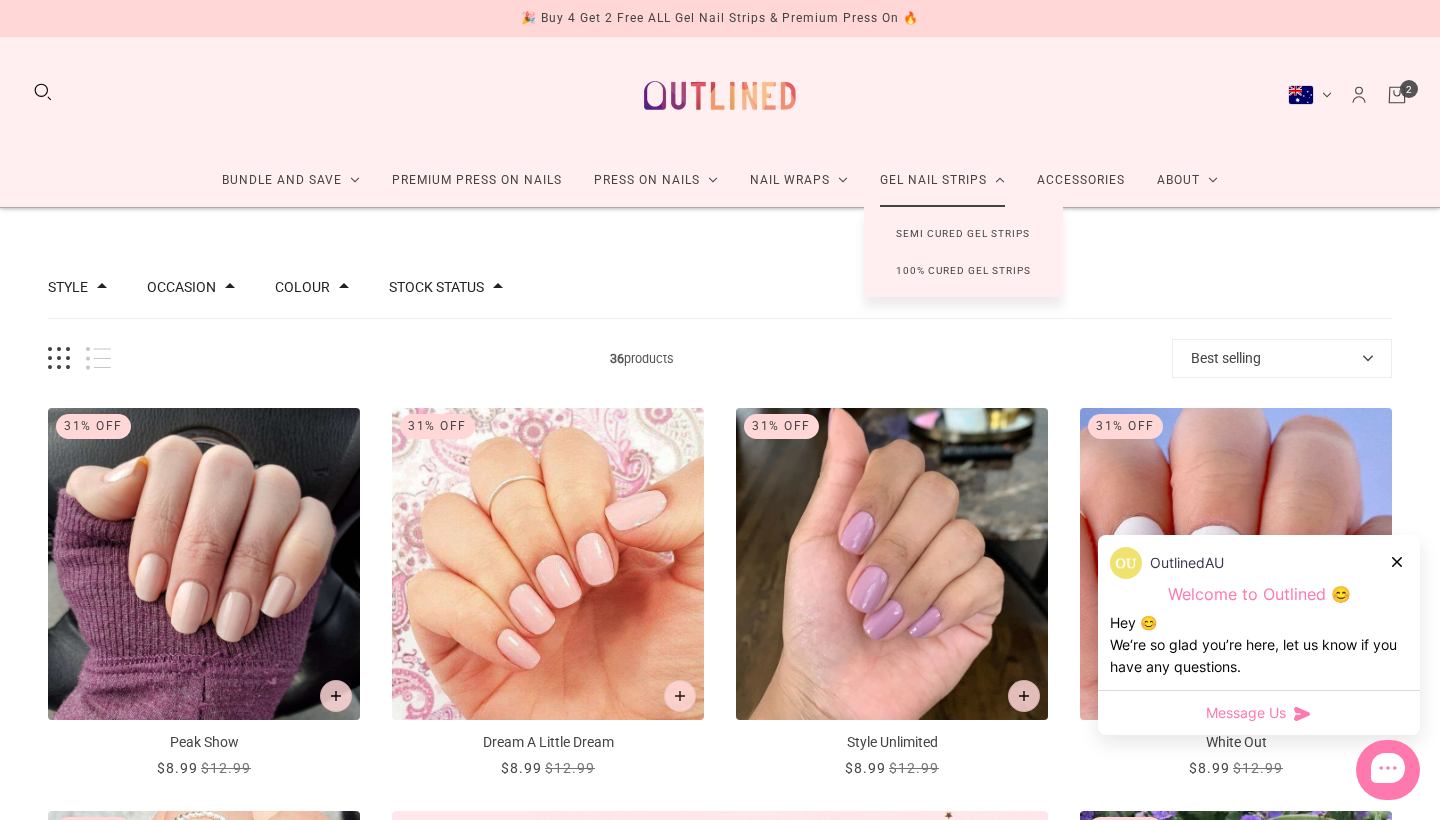 click on "100% Cured Gel Strips" at bounding box center [963, 270] 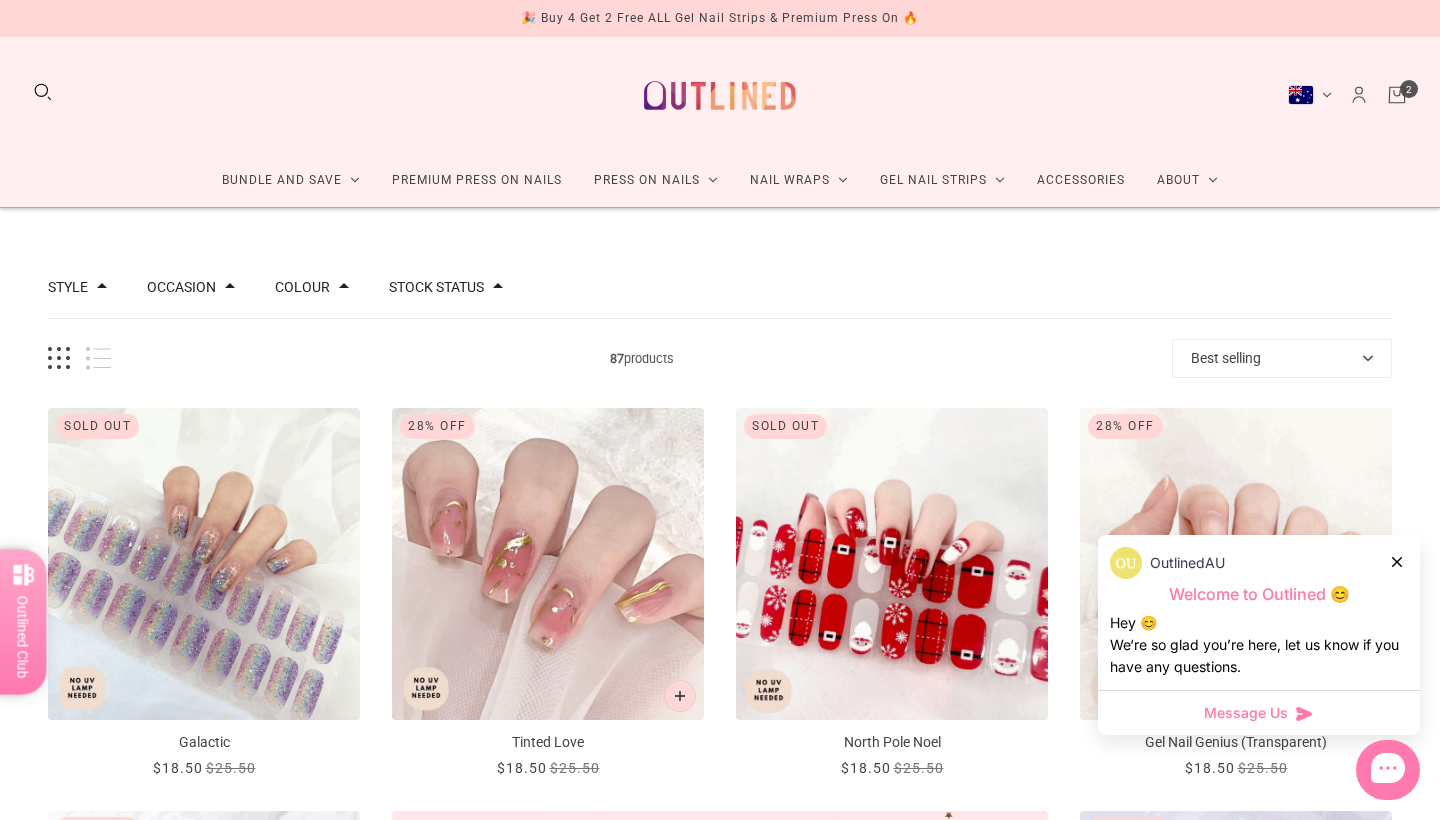 scroll, scrollTop: 0, scrollLeft: 0, axis: both 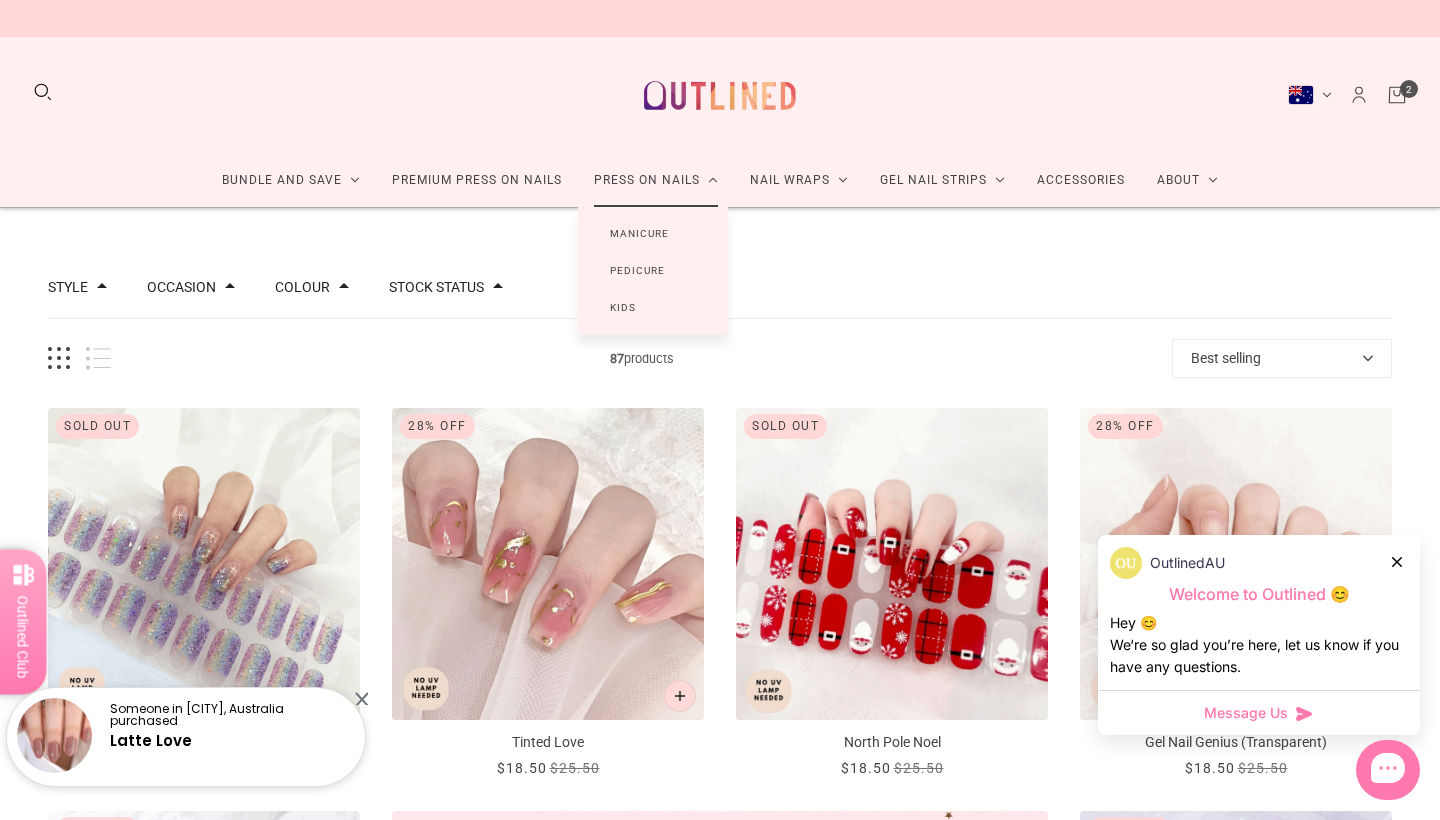 click on "Pedicure" at bounding box center [637, 270] 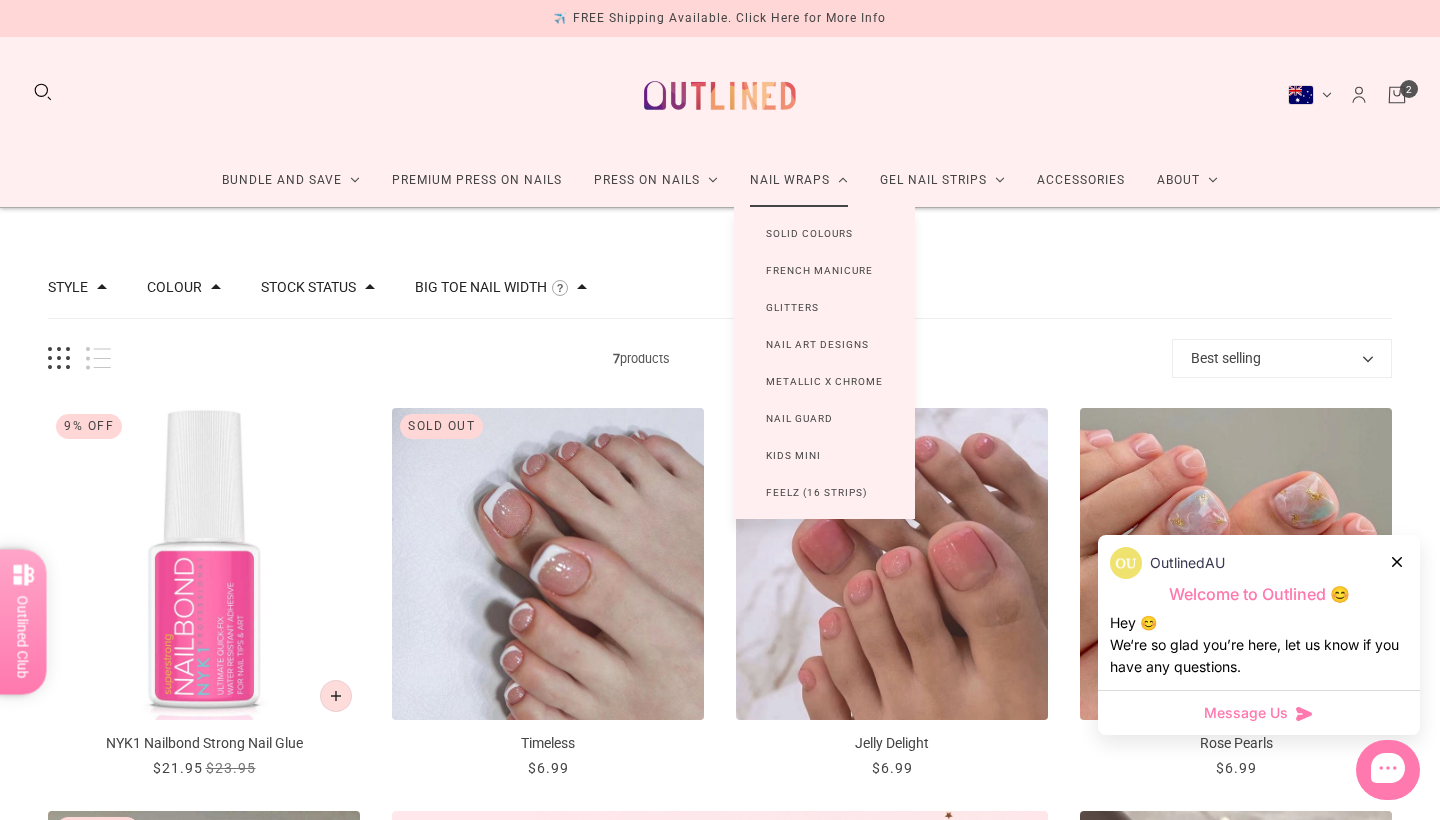 scroll, scrollTop: 0, scrollLeft: 0, axis: both 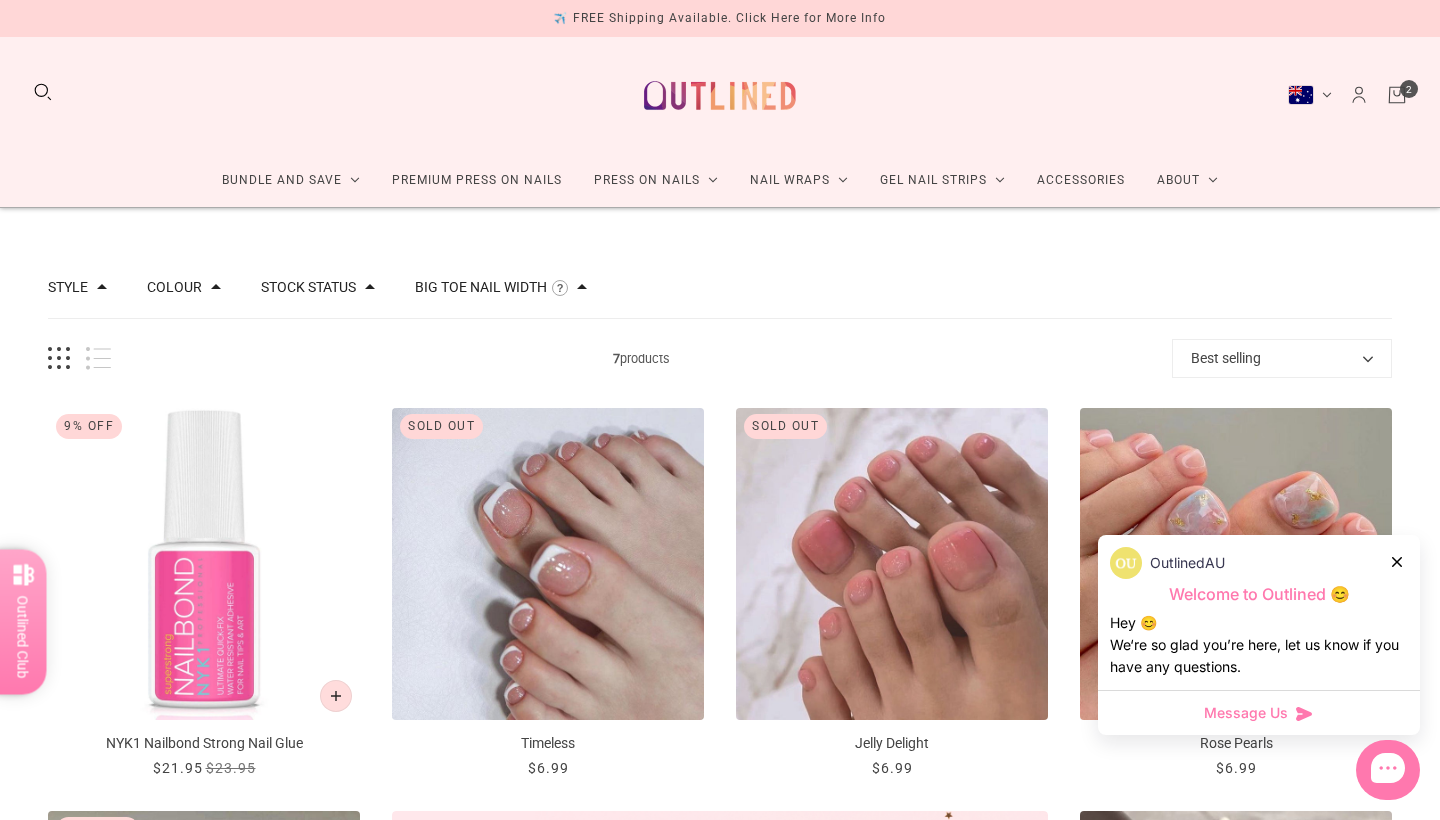 click on "Bundle and Save
Press On Nail Bundles
Press On Nails Bundles
Kids Press On Nails Bundles
Nail Wrap Bundles
Nail Wrap Bundles
Kids Nail Wrap Bundles
Semi Cured Gel Strip Bundles
Semi Cured Gel Strip Bundles
100% Cured Gel Strip Bundles
100% Cured Gel Strip Bundles
Premium Press On Nails Press On Nails
Manicure
Pedicure
Kids" 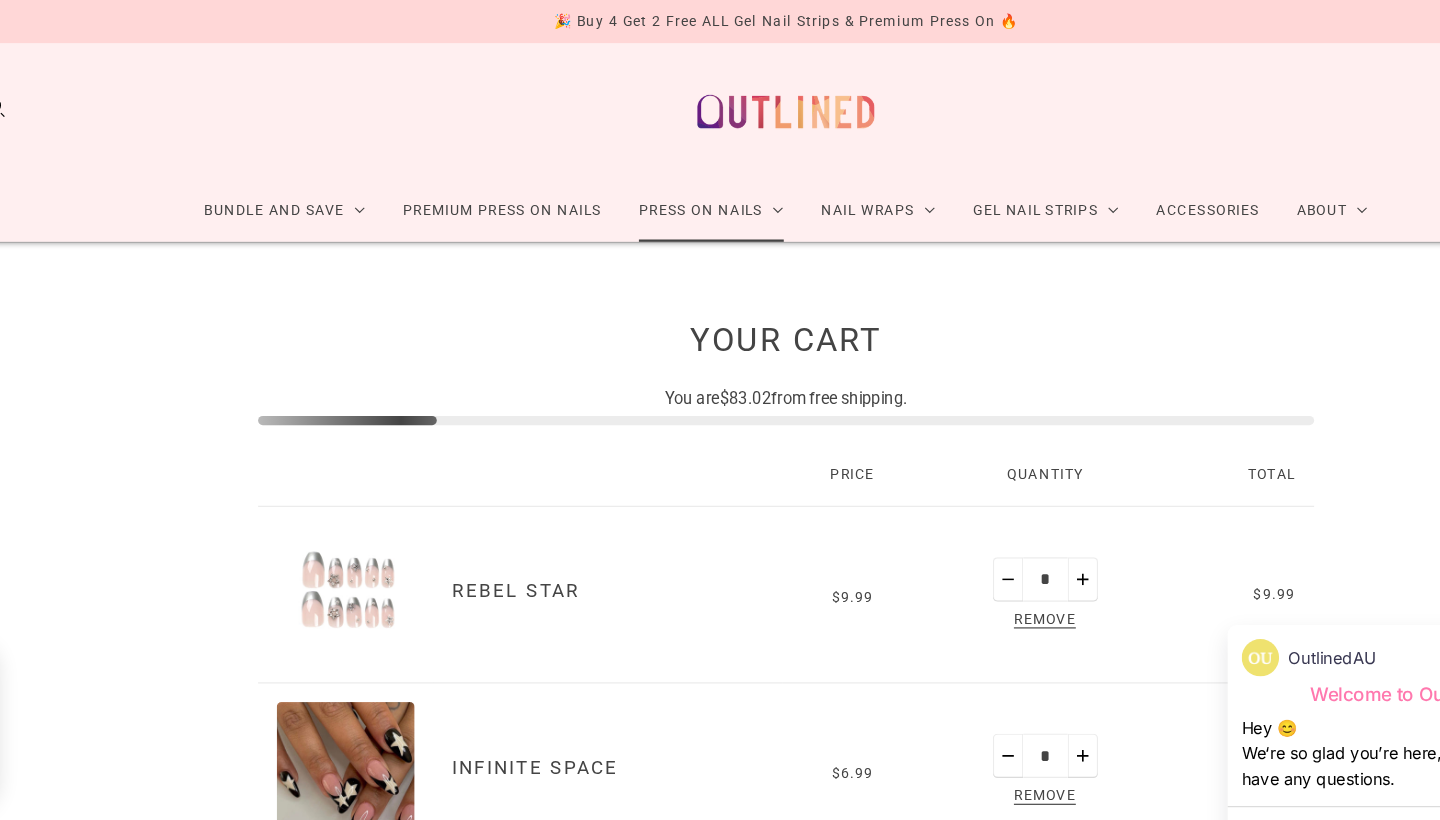 scroll, scrollTop: 0, scrollLeft: 0, axis: both 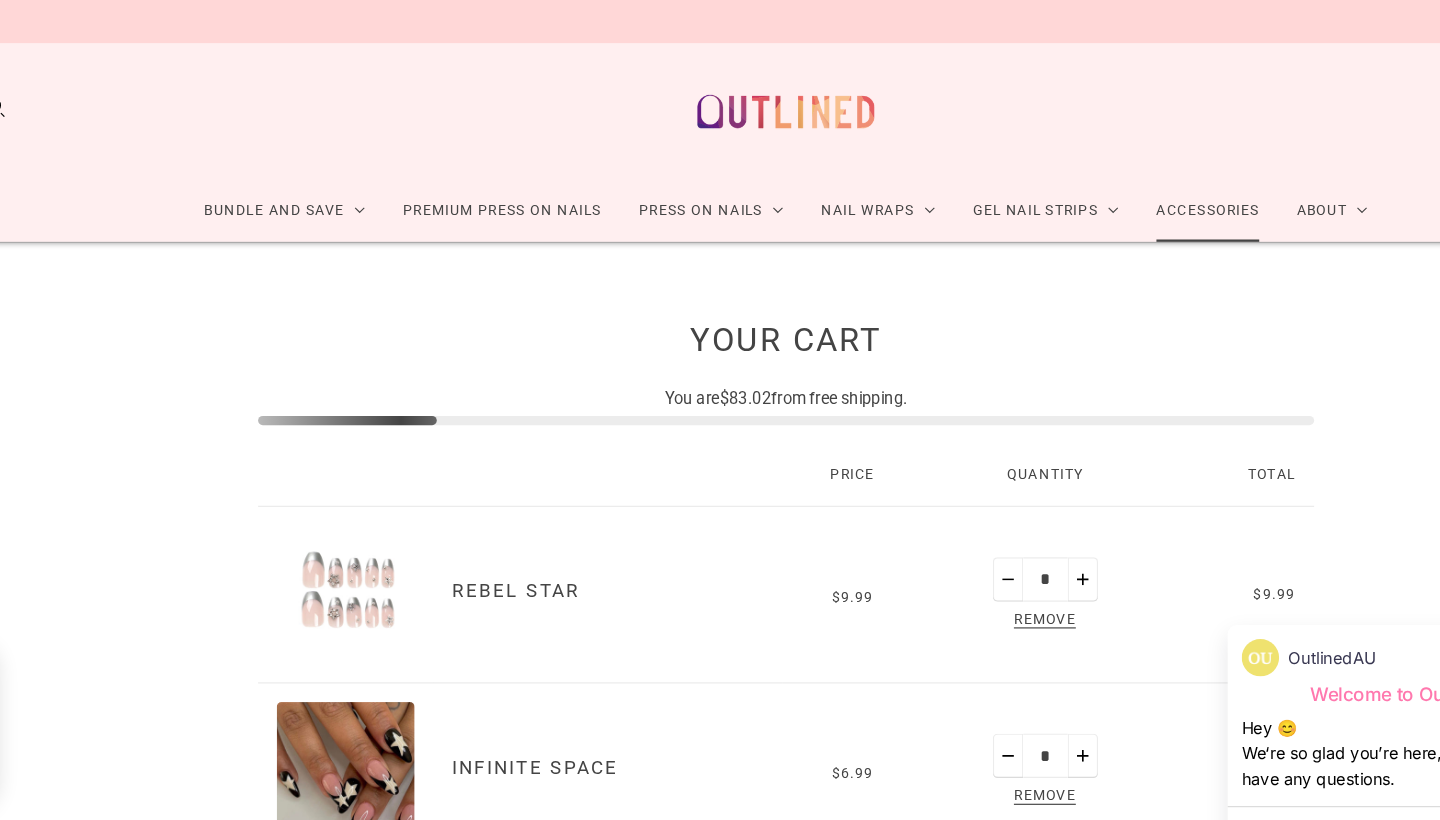 click on "Accessories" 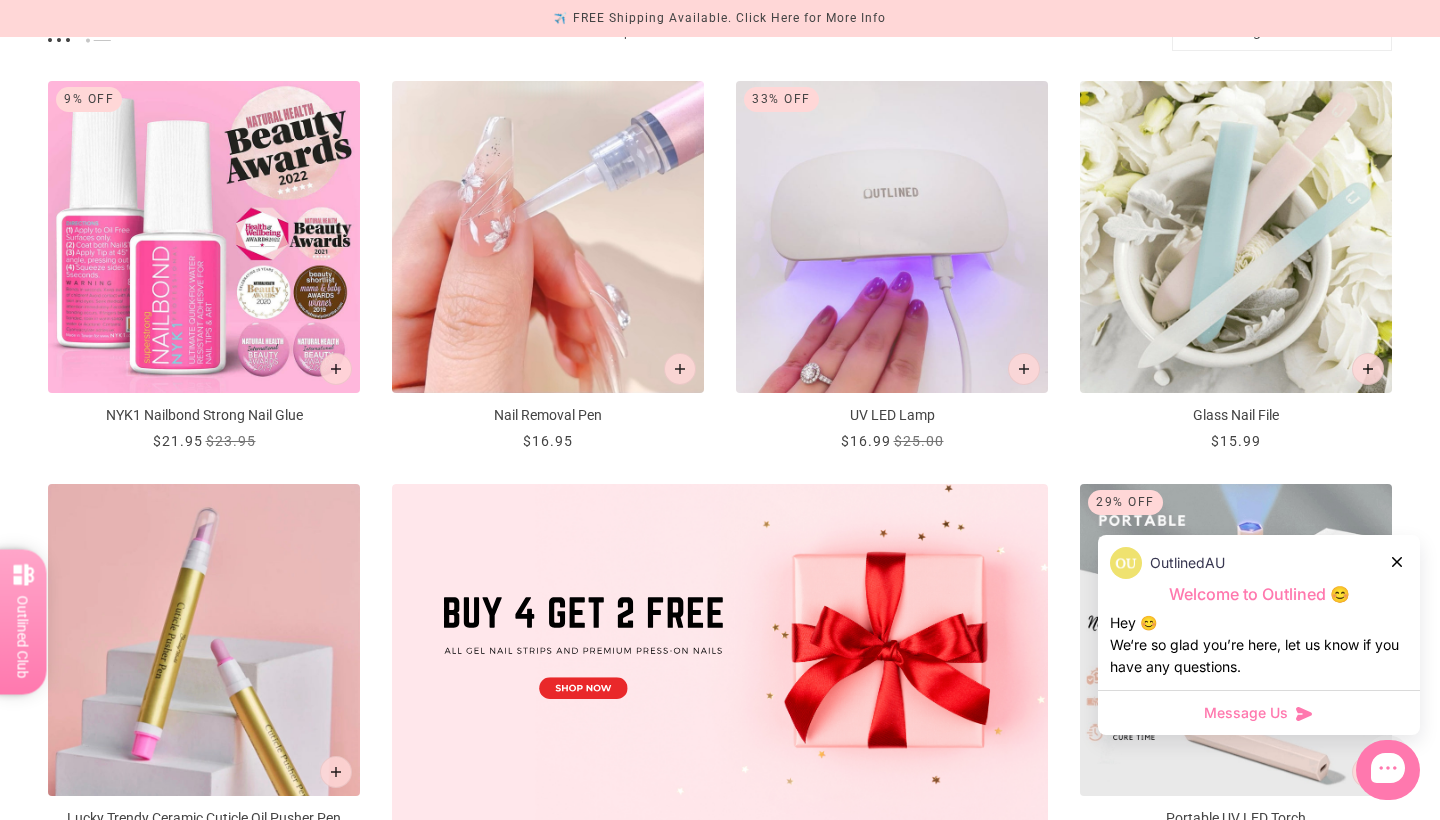 scroll, scrollTop: 317, scrollLeft: 0, axis: vertical 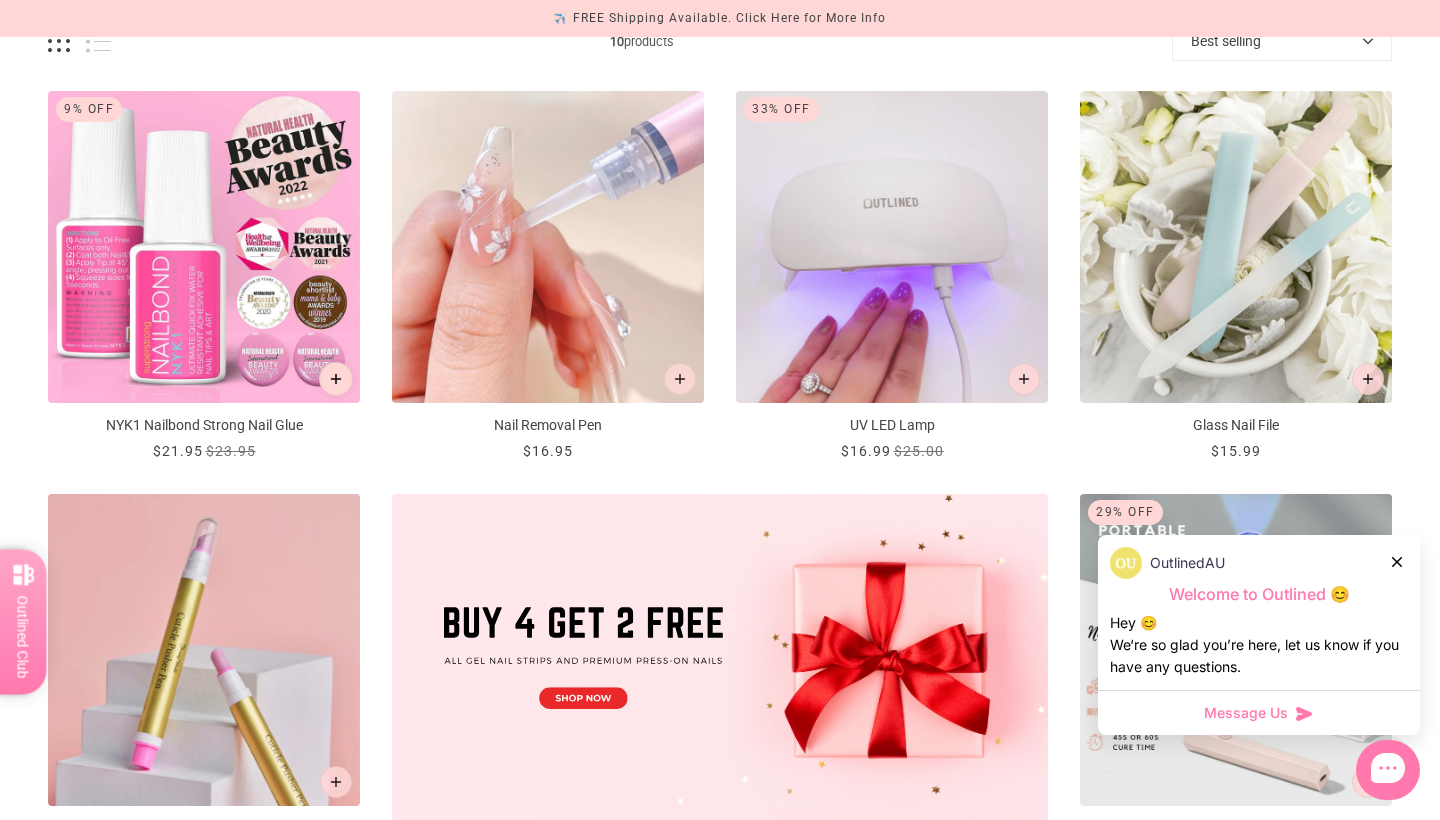 click 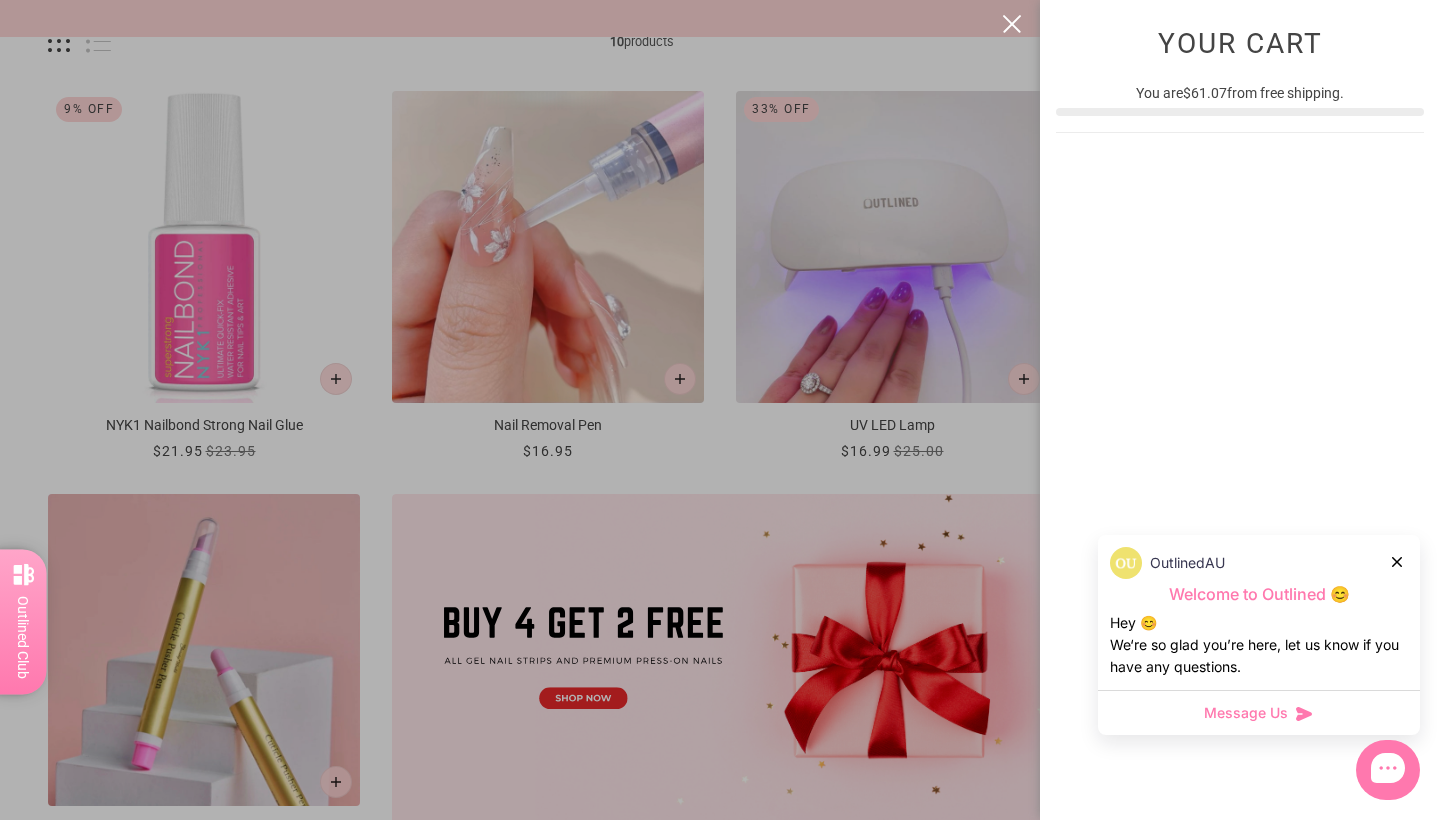 scroll, scrollTop: 0, scrollLeft: 0, axis: both 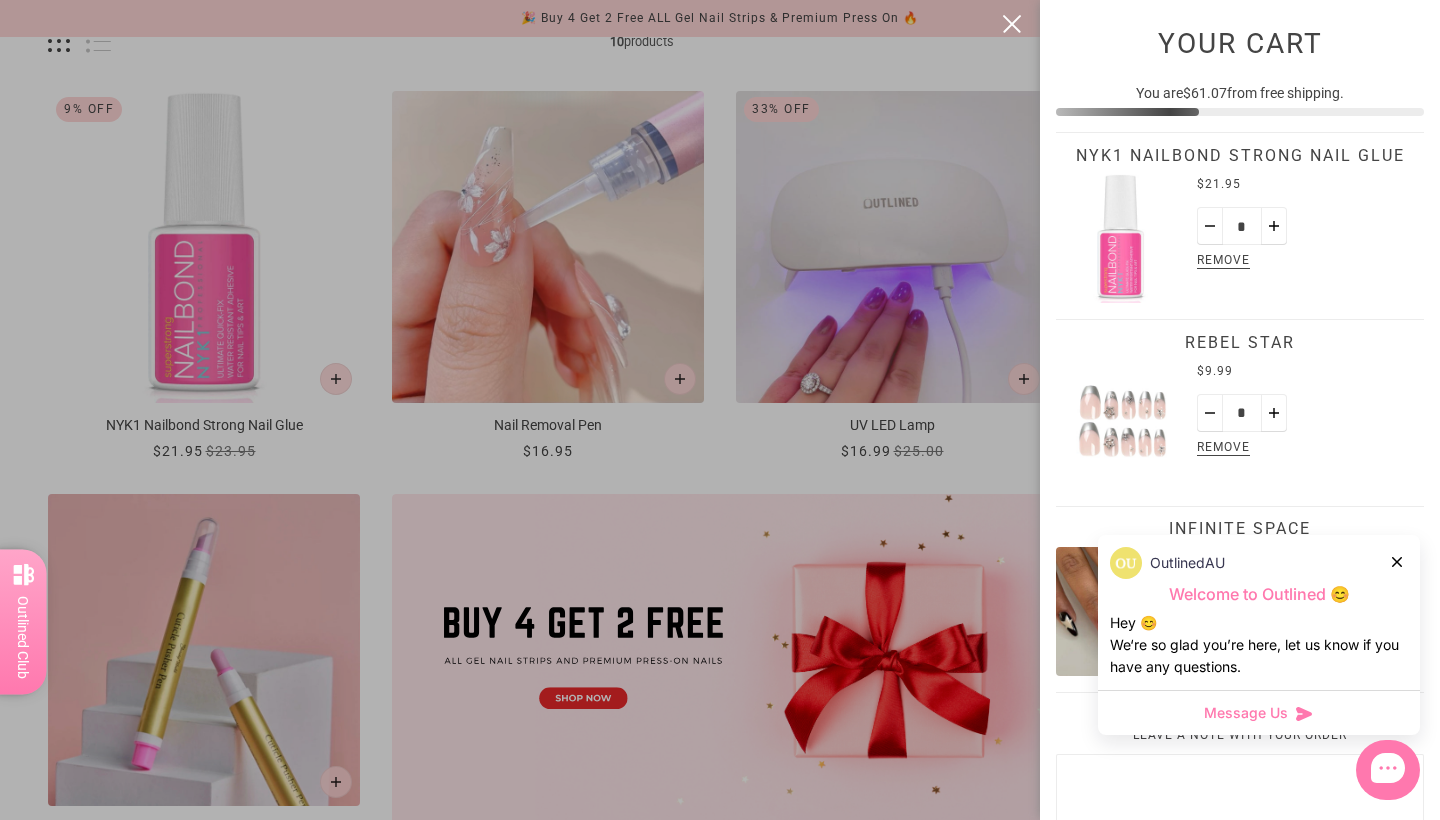 click at bounding box center (720, 410) 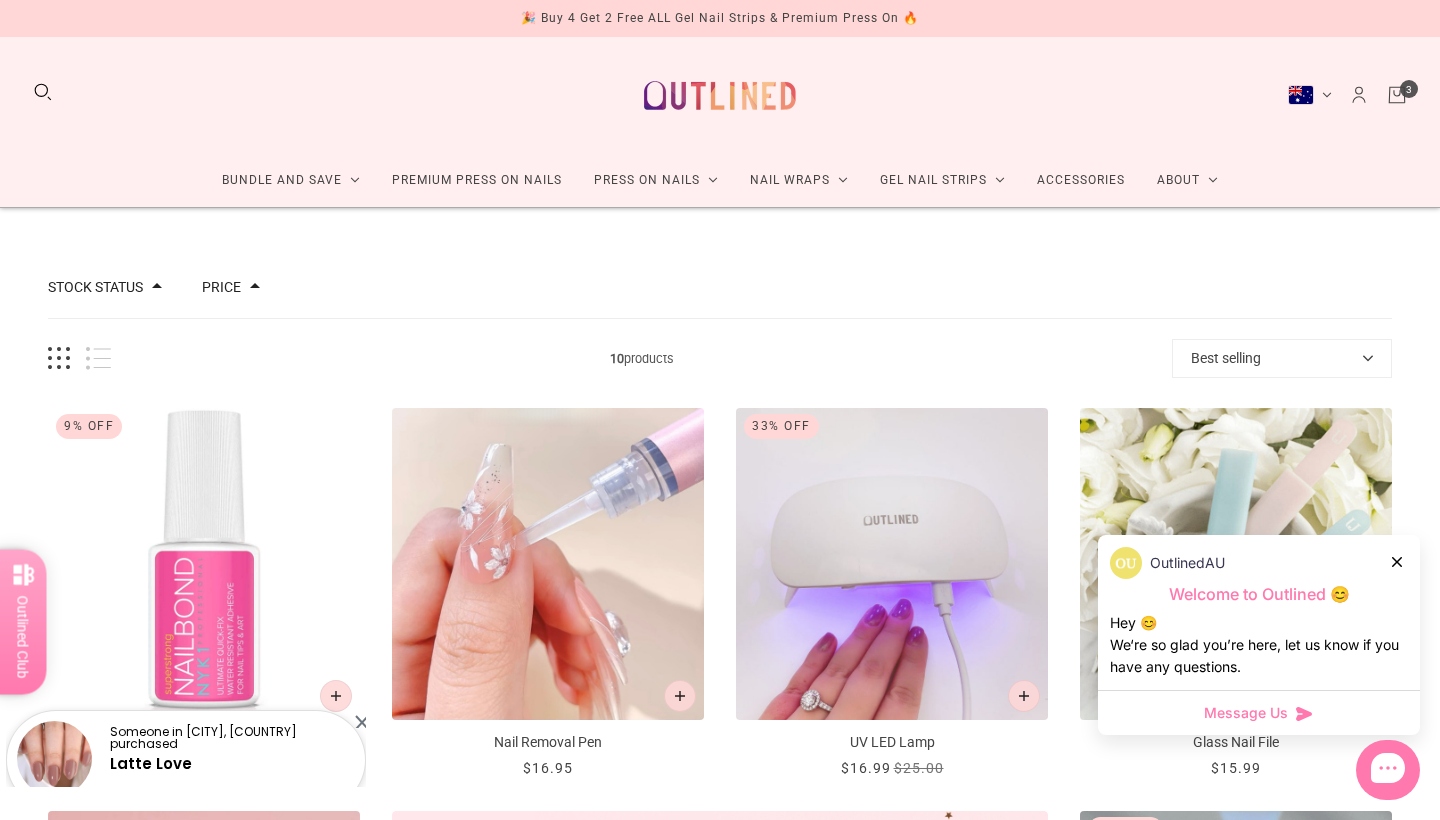 scroll, scrollTop: 0, scrollLeft: 0, axis: both 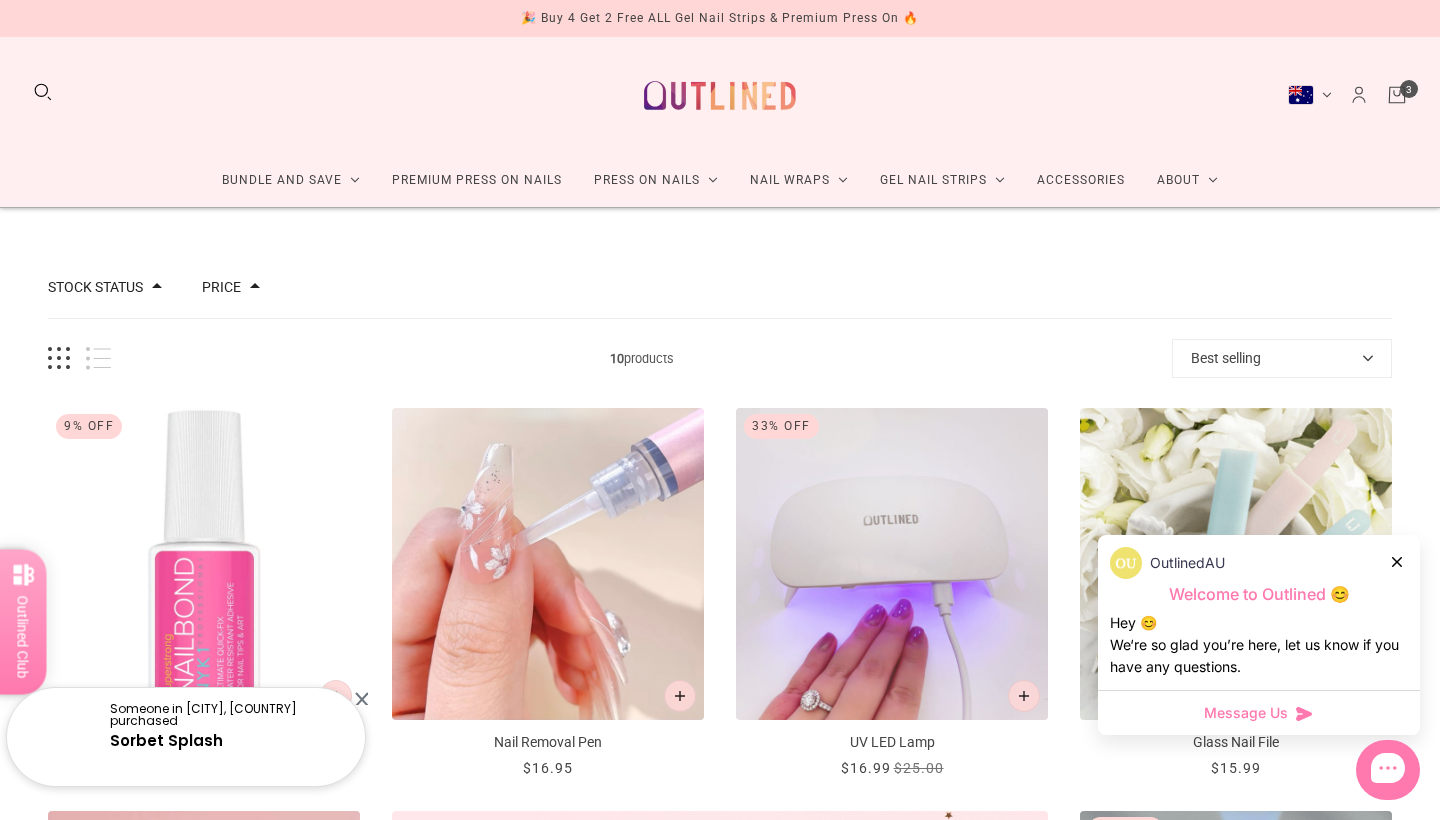 click 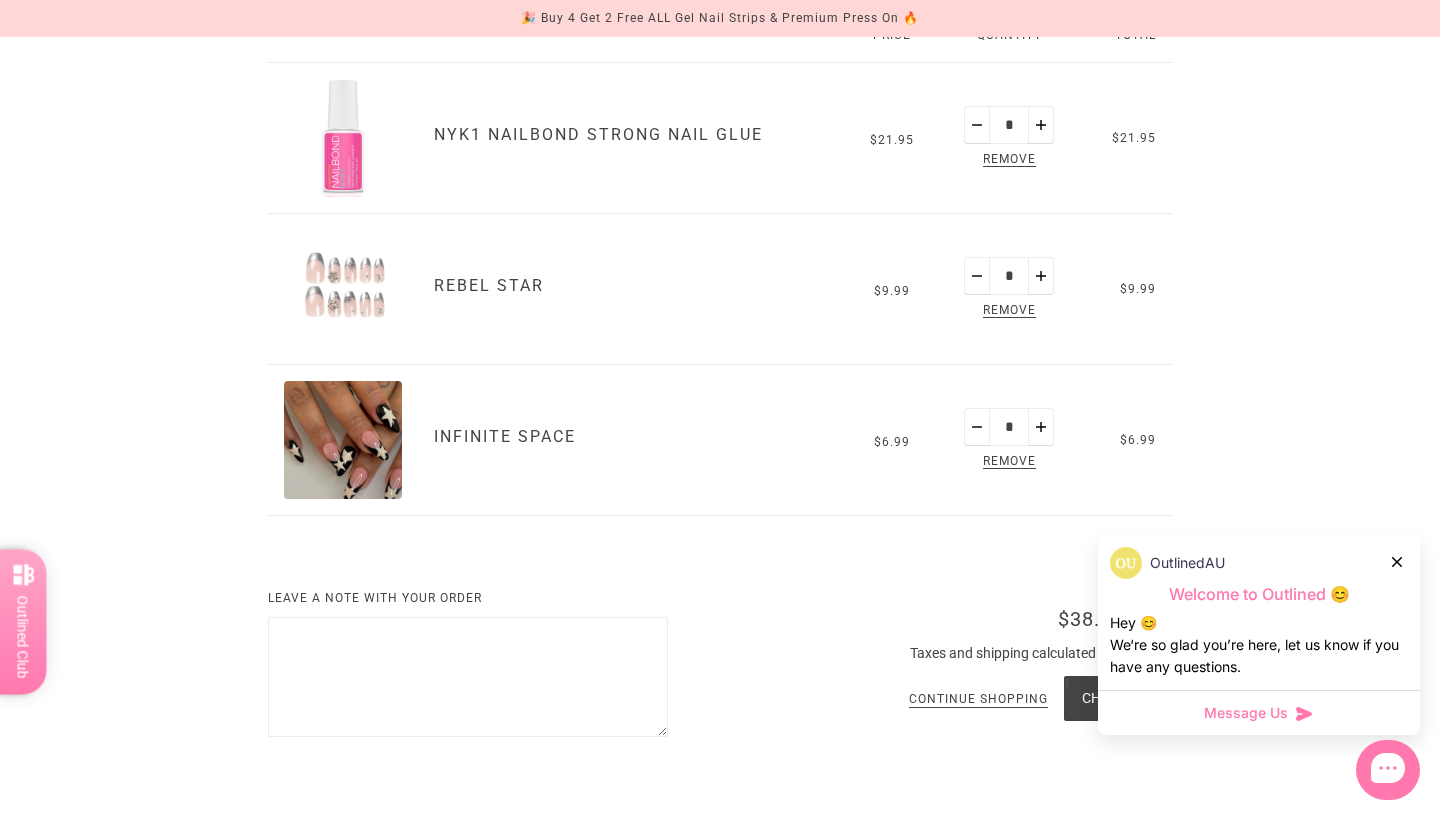 scroll, scrollTop: 369, scrollLeft: 0, axis: vertical 